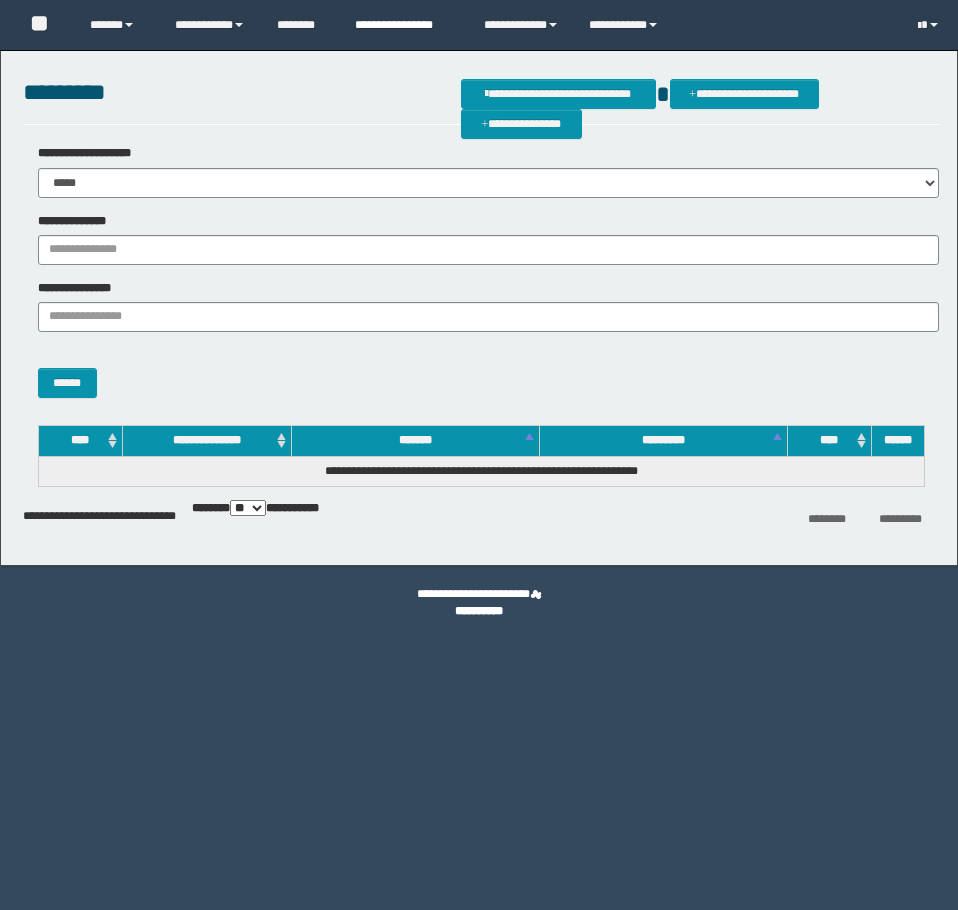 scroll, scrollTop: 0, scrollLeft: 0, axis: both 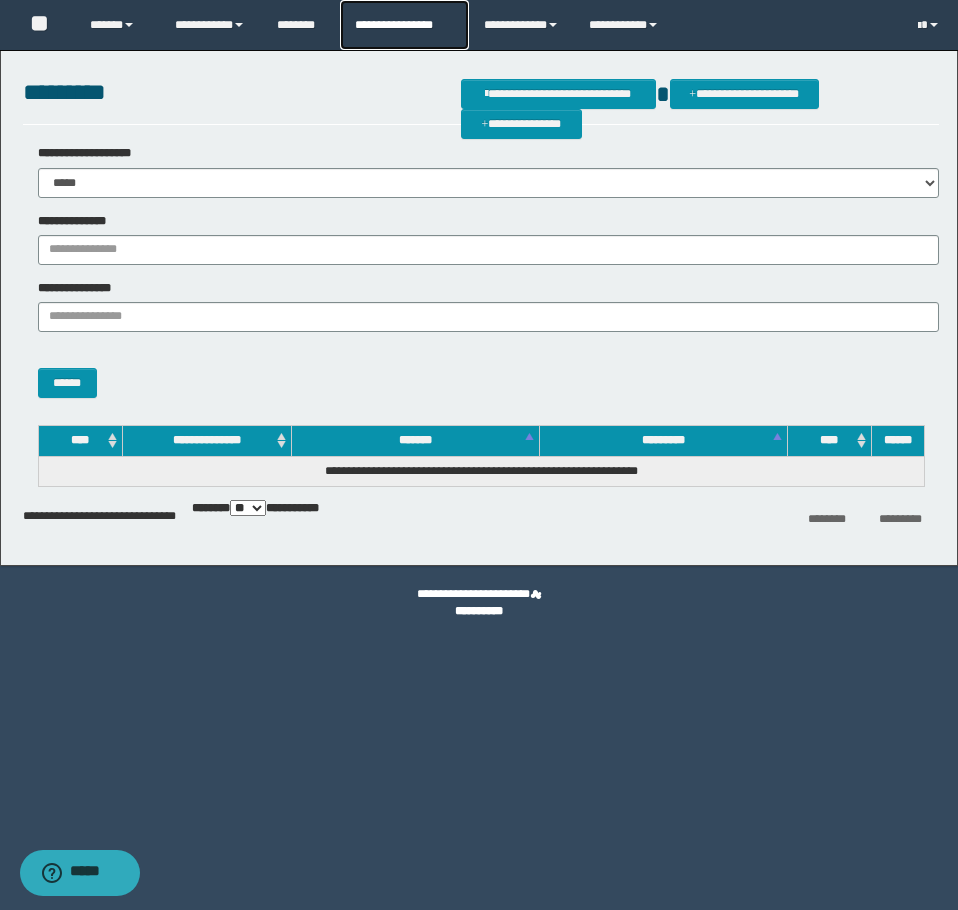 click on "**********" at bounding box center (404, 25) 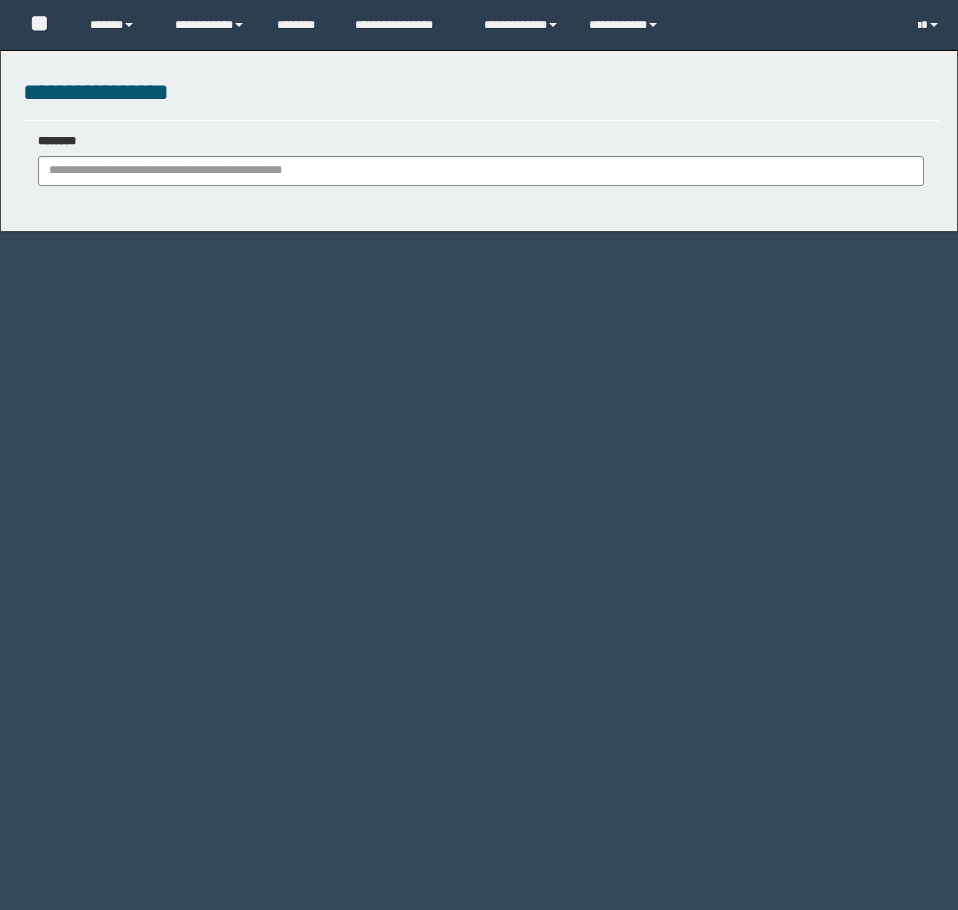 scroll, scrollTop: 0, scrollLeft: 0, axis: both 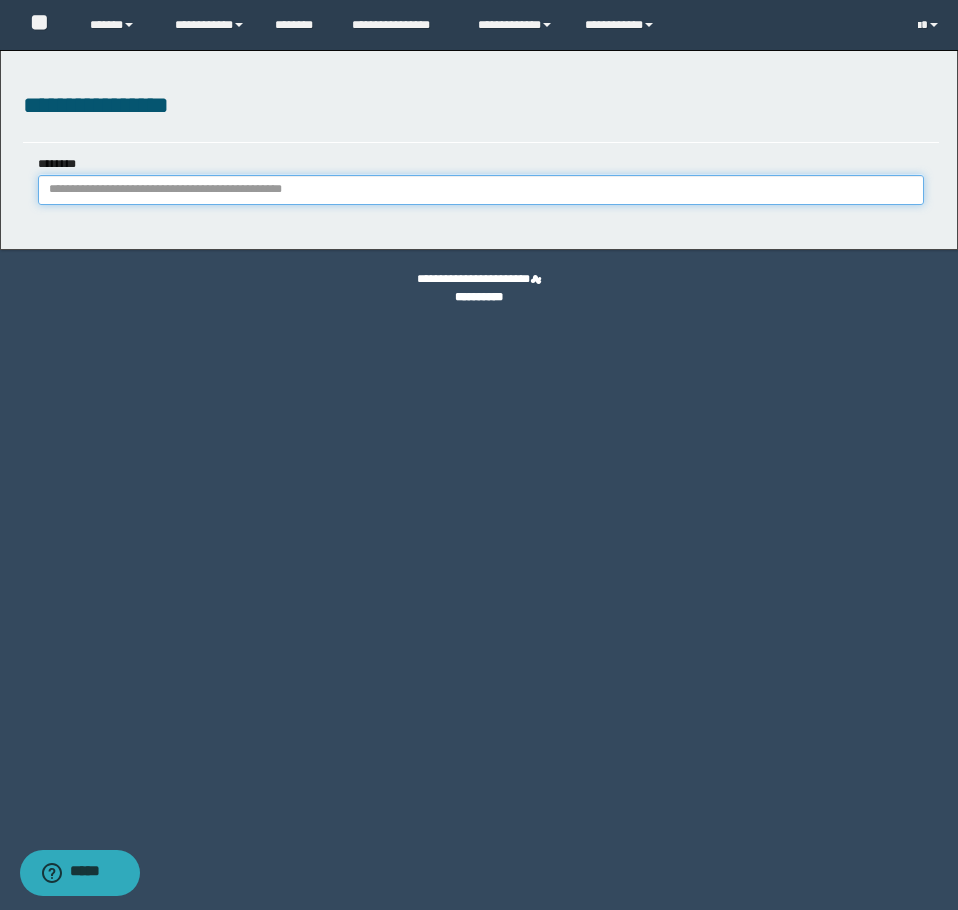 click on "********" at bounding box center [481, 190] 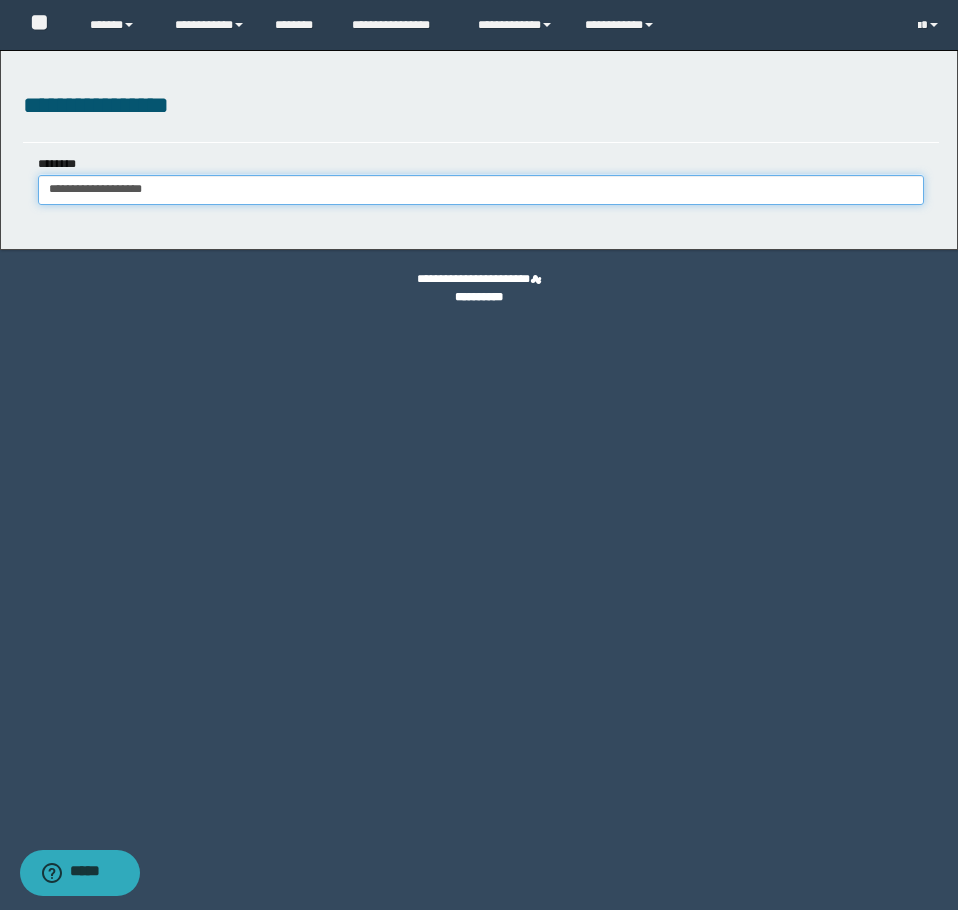 type on "**********" 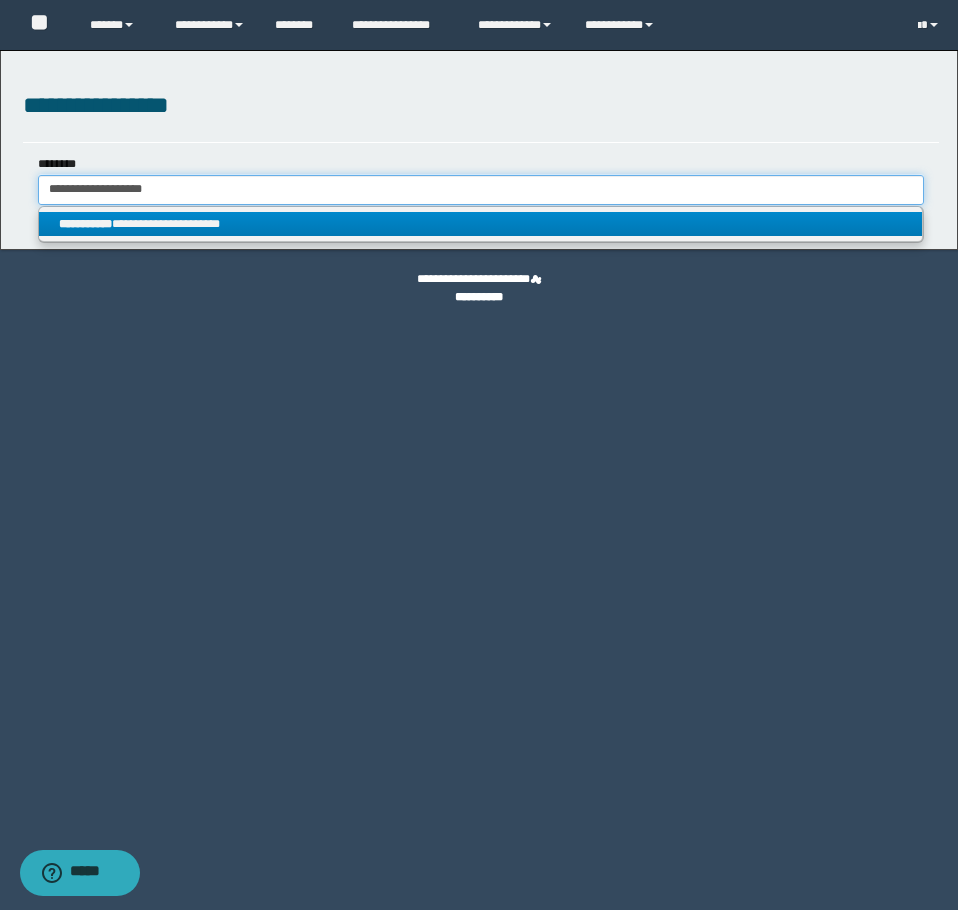 type on "**********" 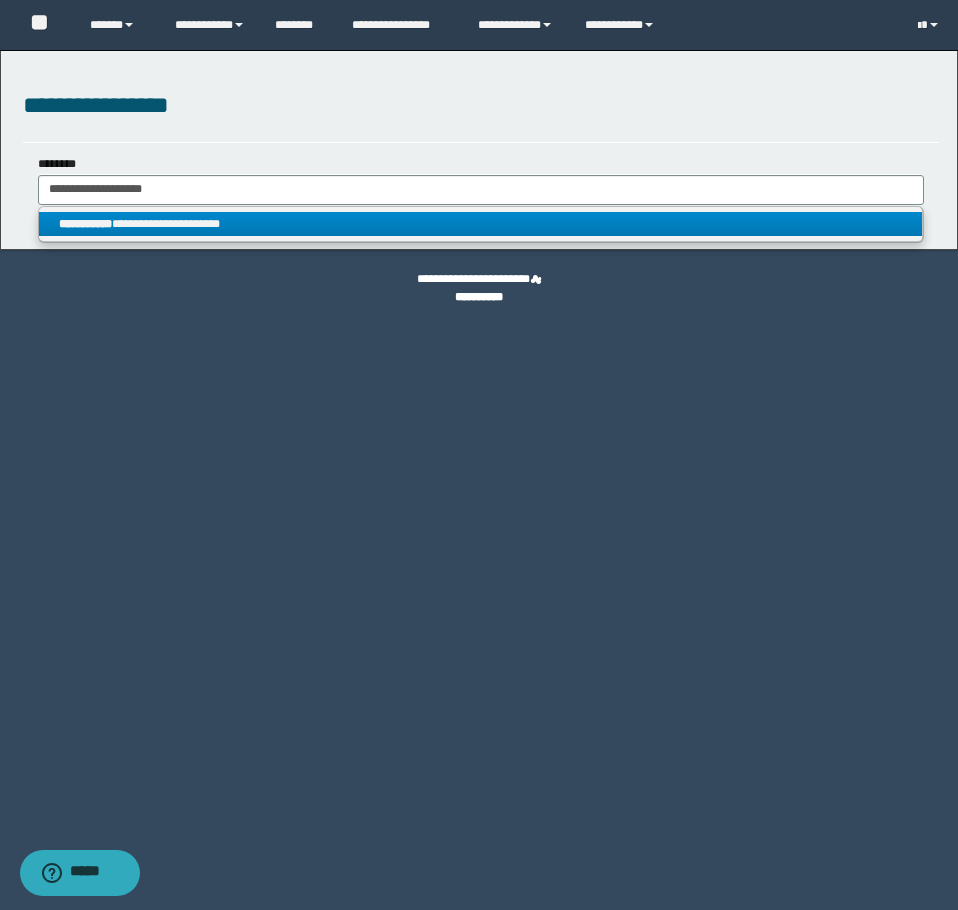 click on "**********" at bounding box center (480, 224) 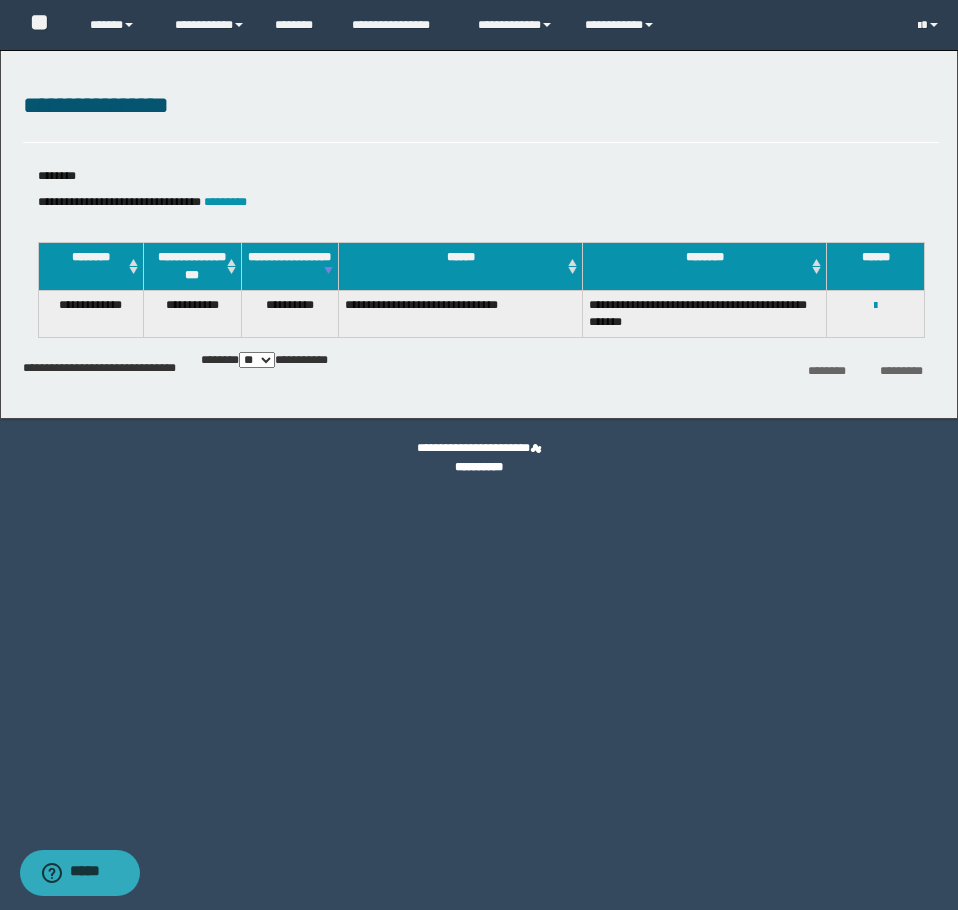 click on "**********" at bounding box center [875, 305] 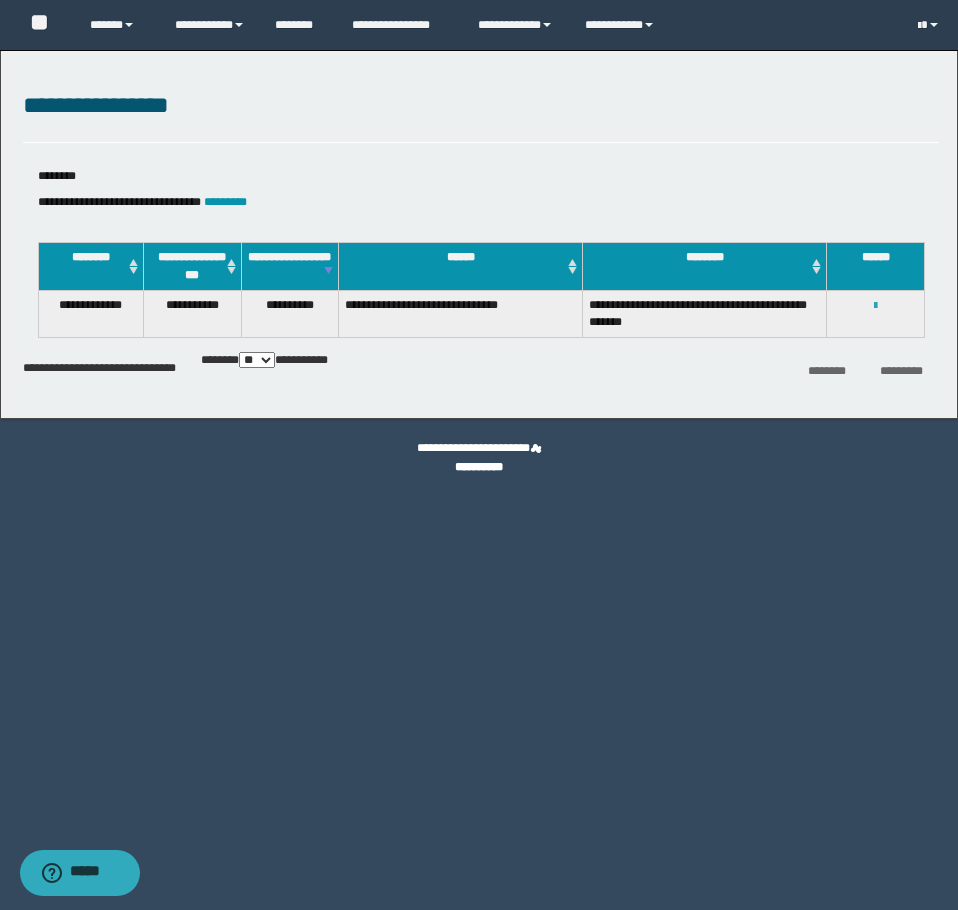 click at bounding box center [875, 306] 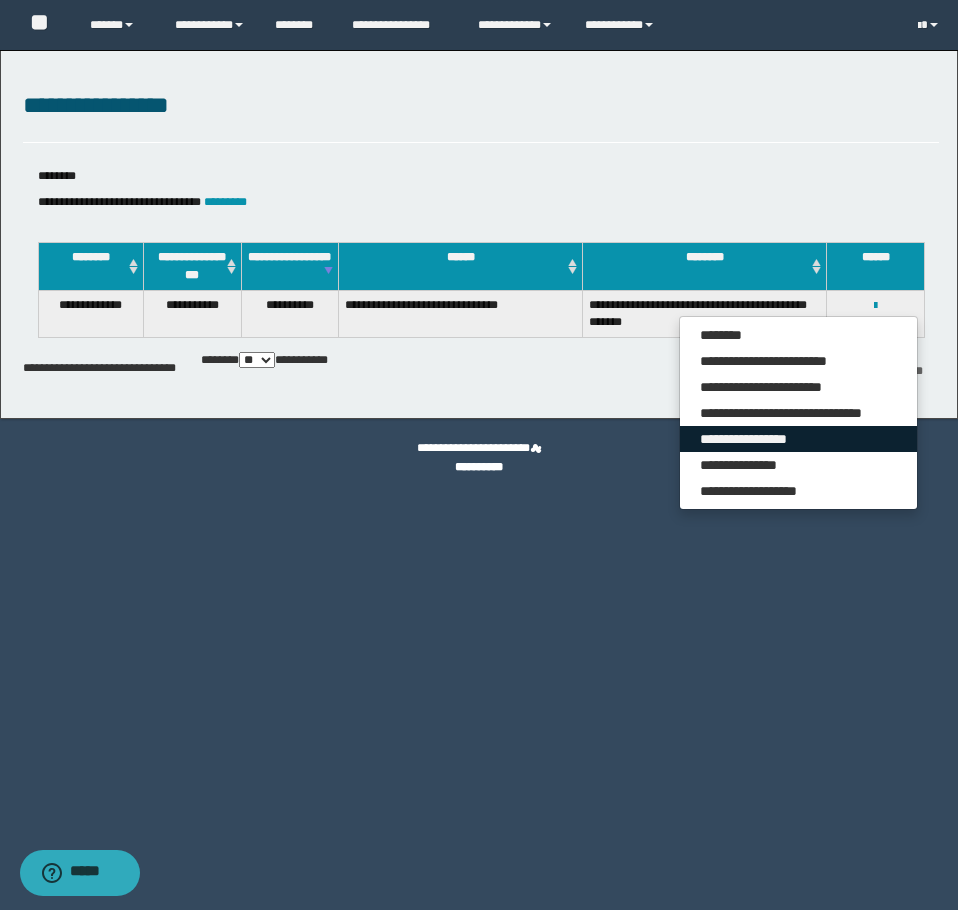 click on "**********" at bounding box center (798, 439) 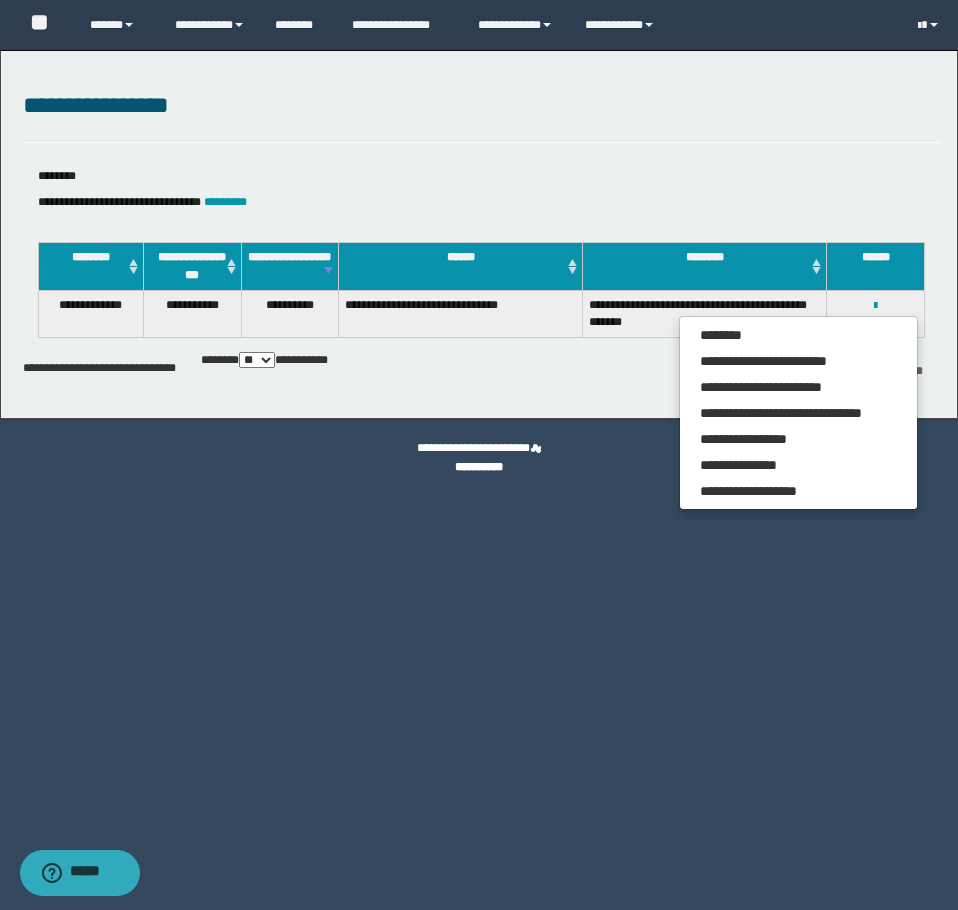 click on "**********" at bounding box center (479, 458) 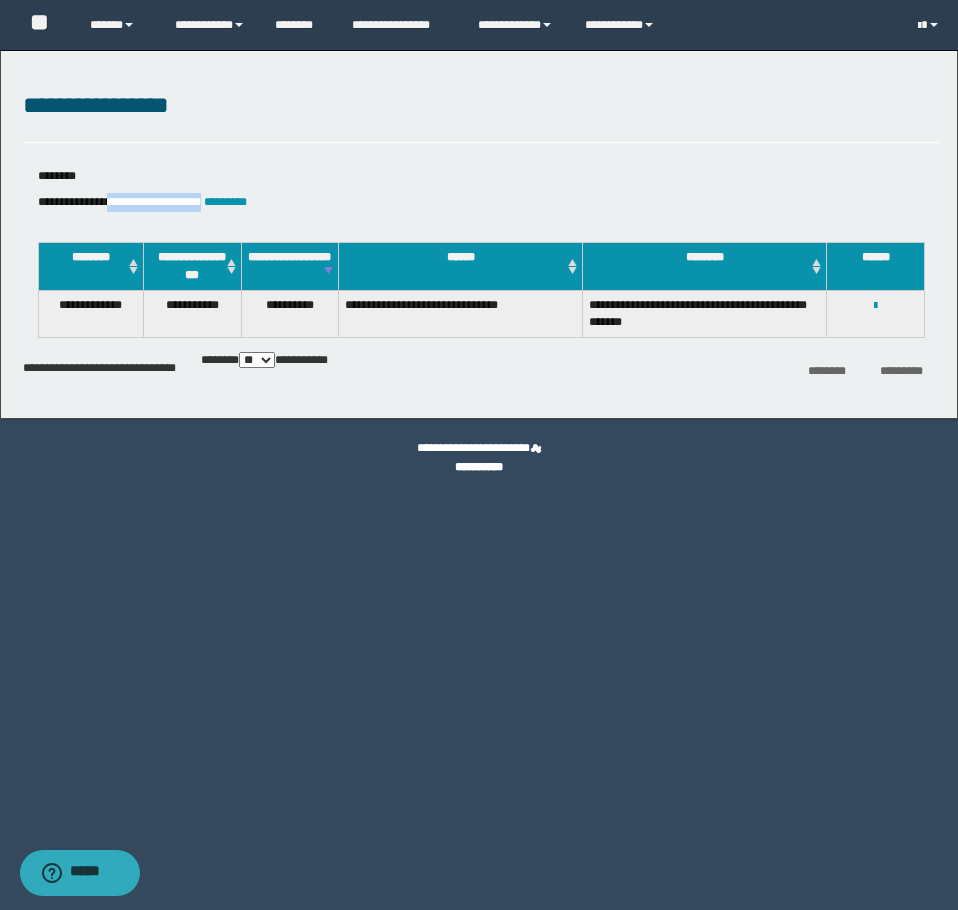 drag, startPoint x: 118, startPoint y: 203, endPoint x: 225, endPoint y: 201, distance: 107.01869 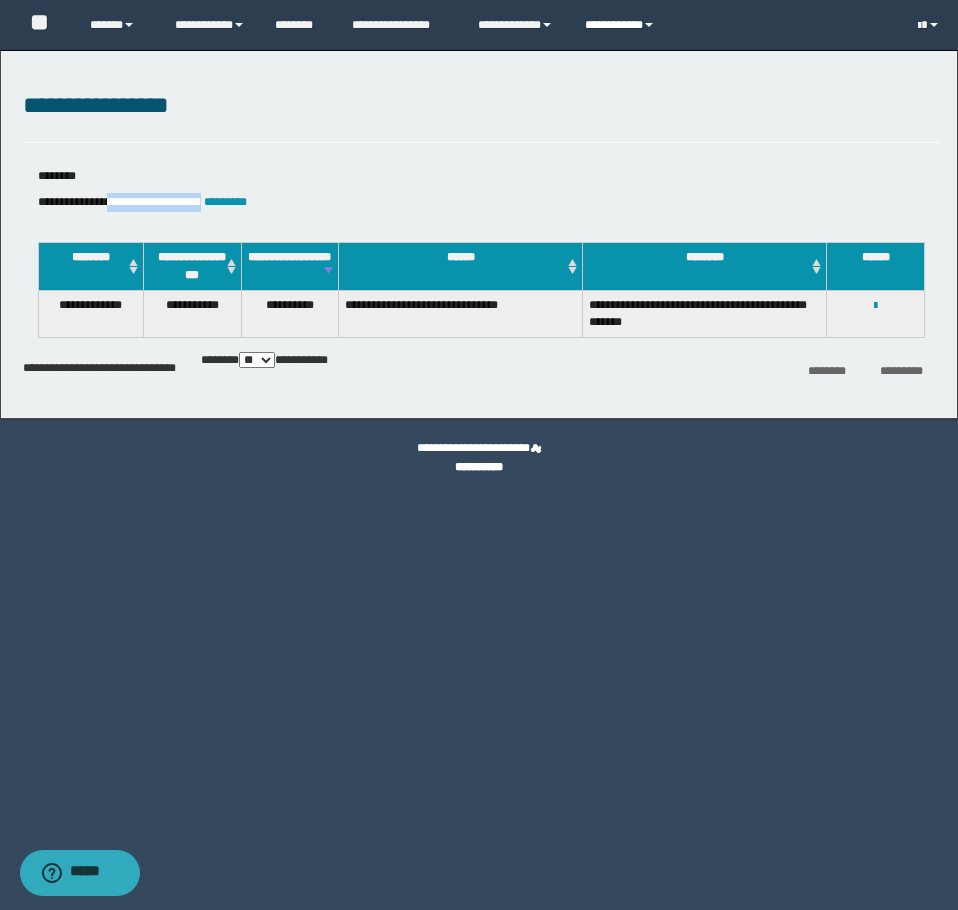 drag, startPoint x: 640, startPoint y: 10, endPoint x: 643, endPoint y: 25, distance: 15.297058 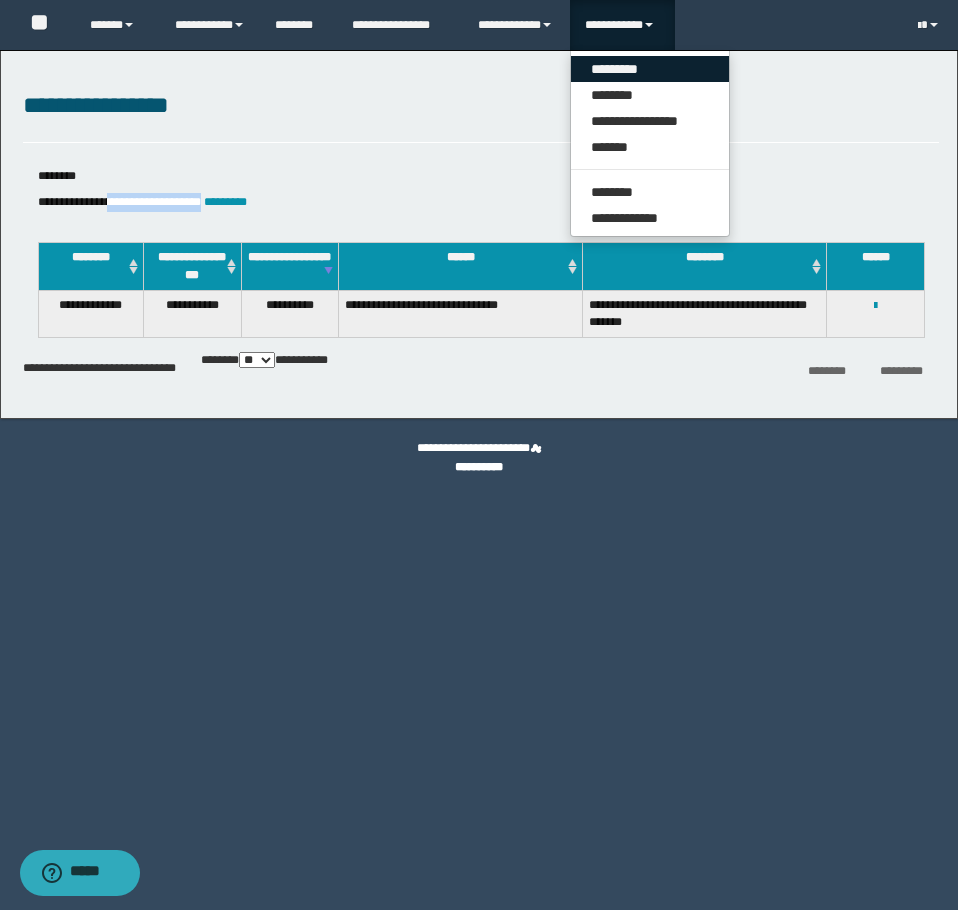 click on "*********" at bounding box center [650, 69] 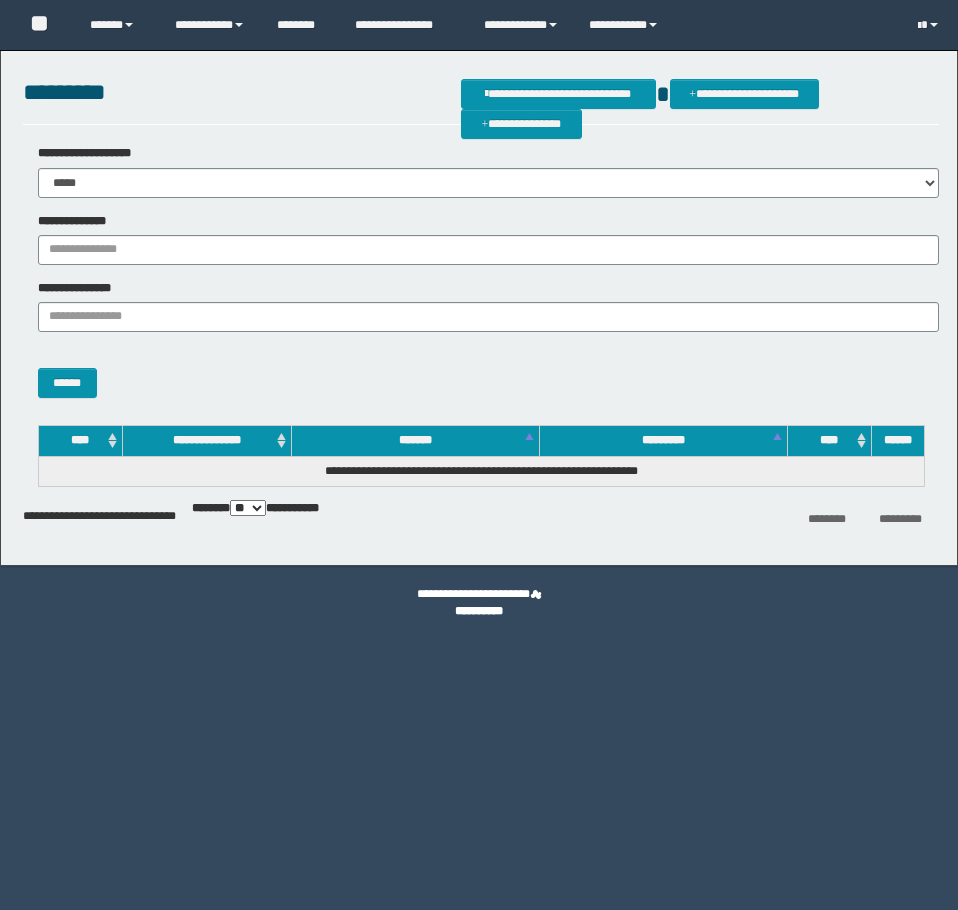 scroll, scrollTop: 0, scrollLeft: 0, axis: both 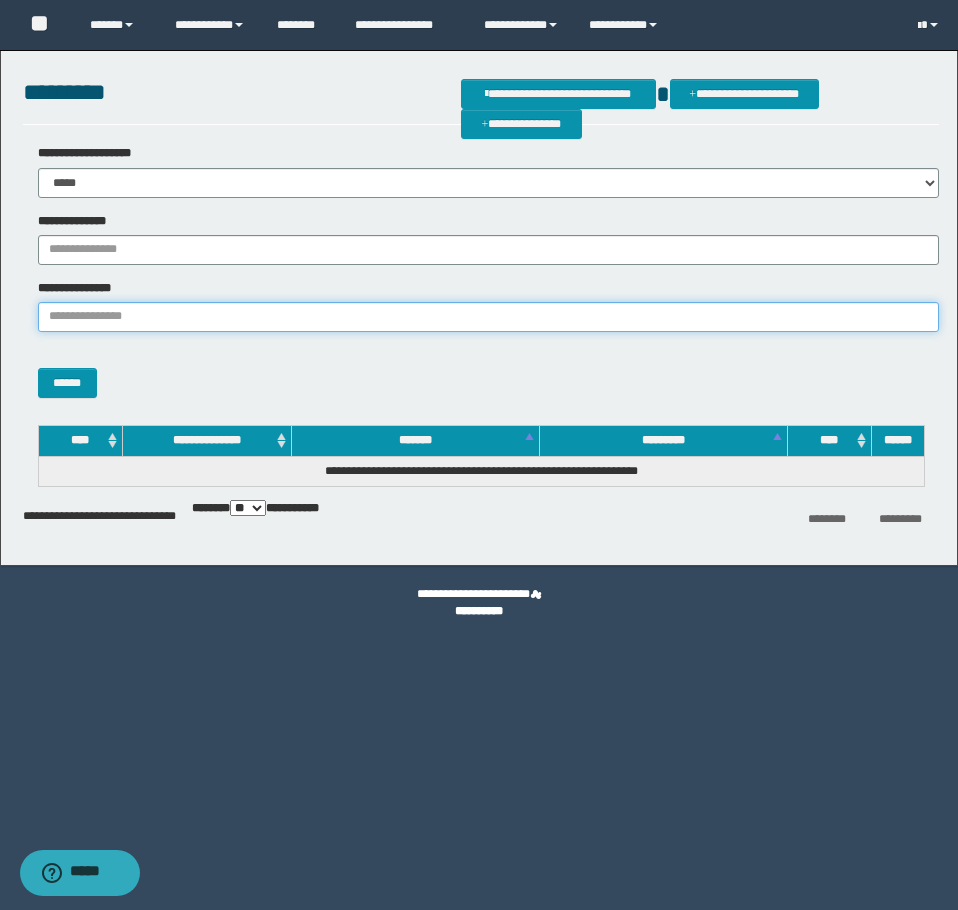 click on "**********" at bounding box center [488, 317] 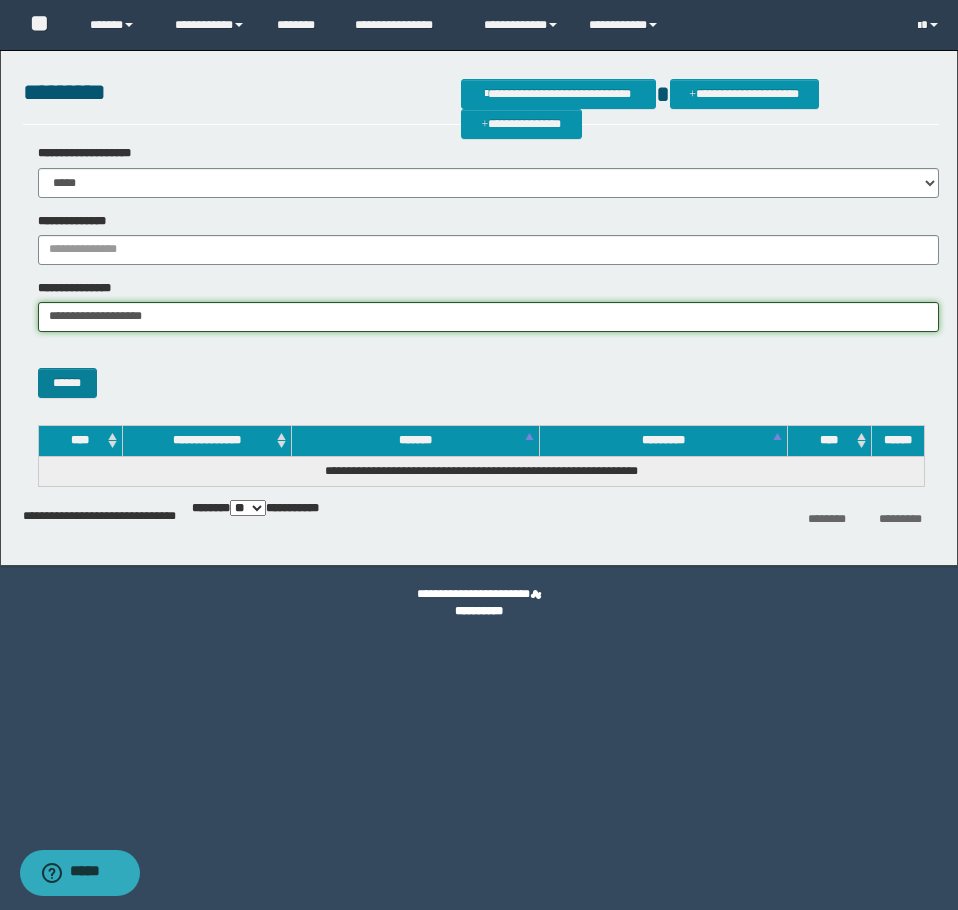 type on "**********" 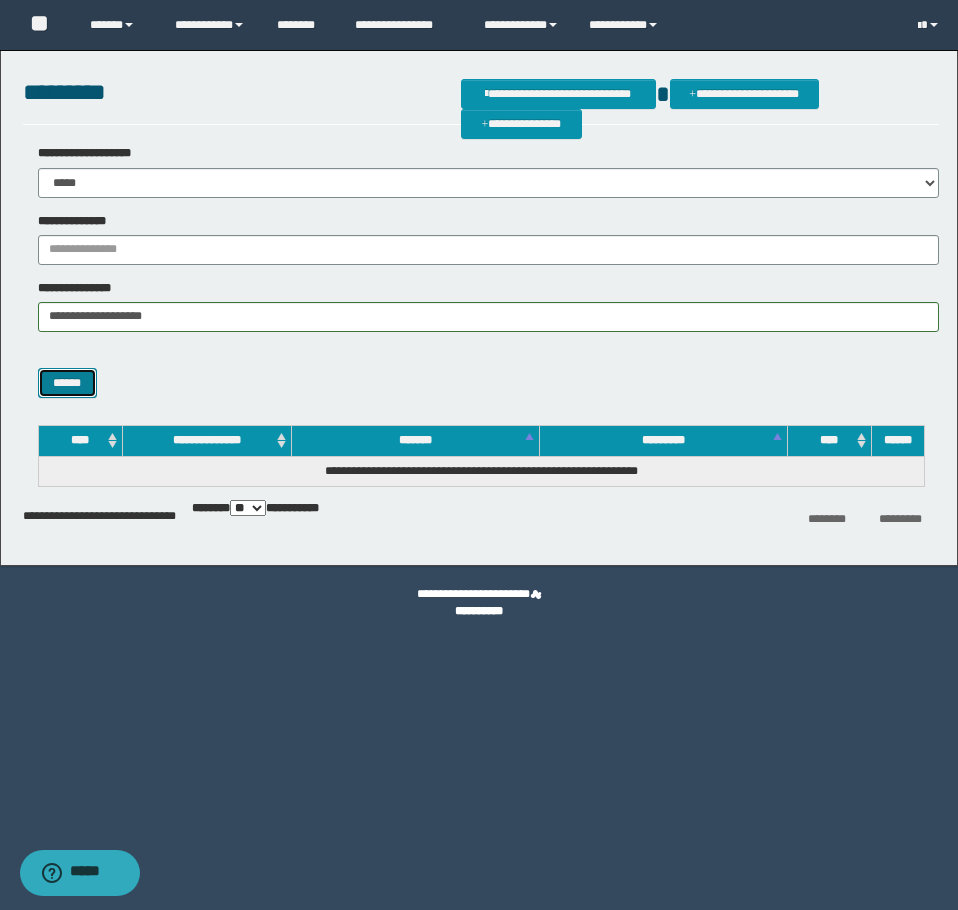 drag, startPoint x: 59, startPoint y: 392, endPoint x: 96, endPoint y: 356, distance: 51.62364 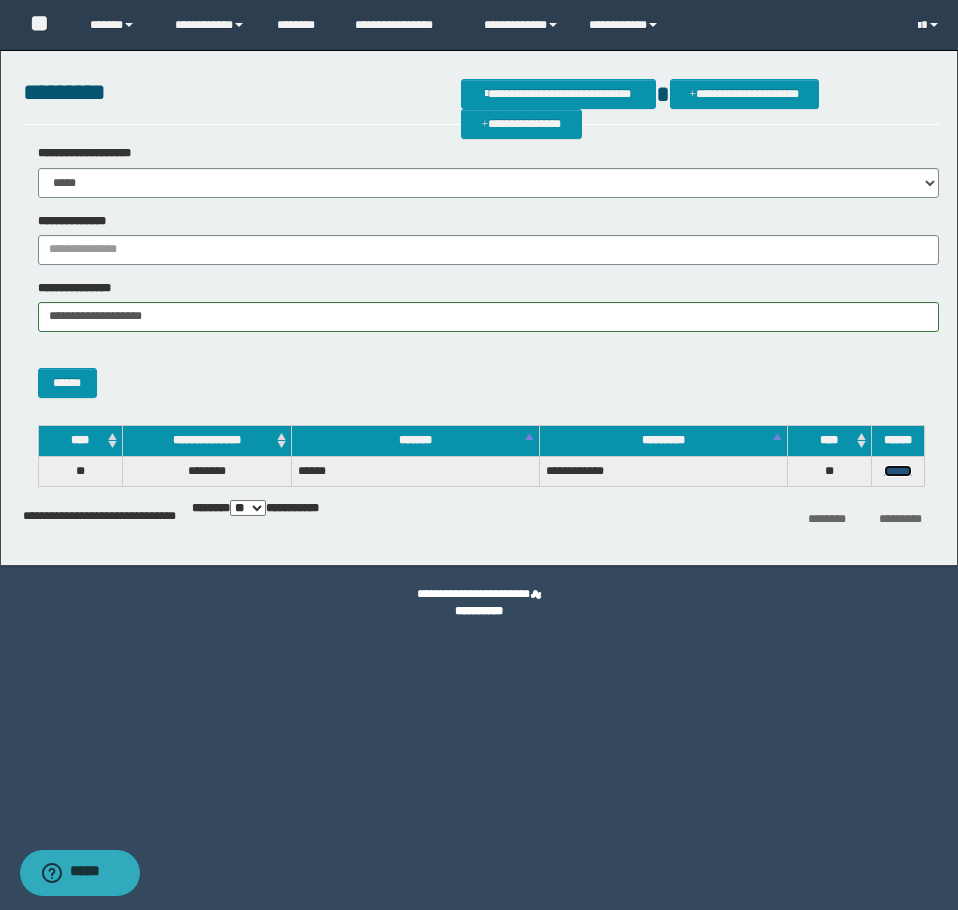 click on "******" at bounding box center (898, 471) 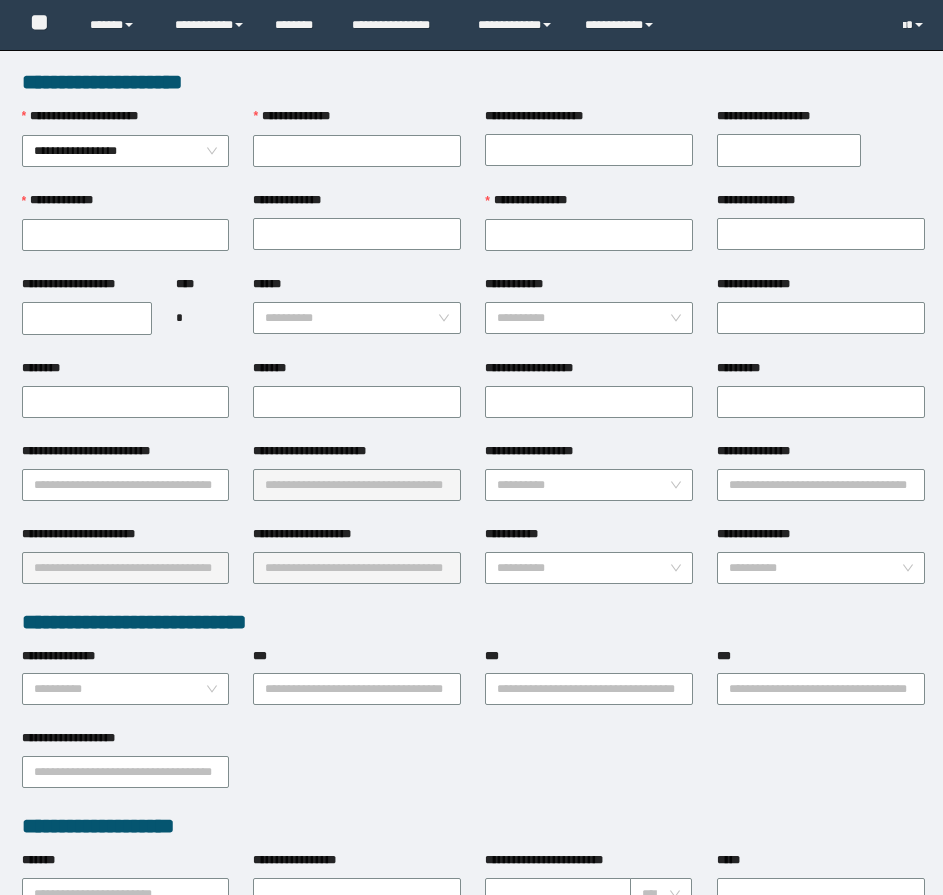 scroll, scrollTop: 0, scrollLeft: 0, axis: both 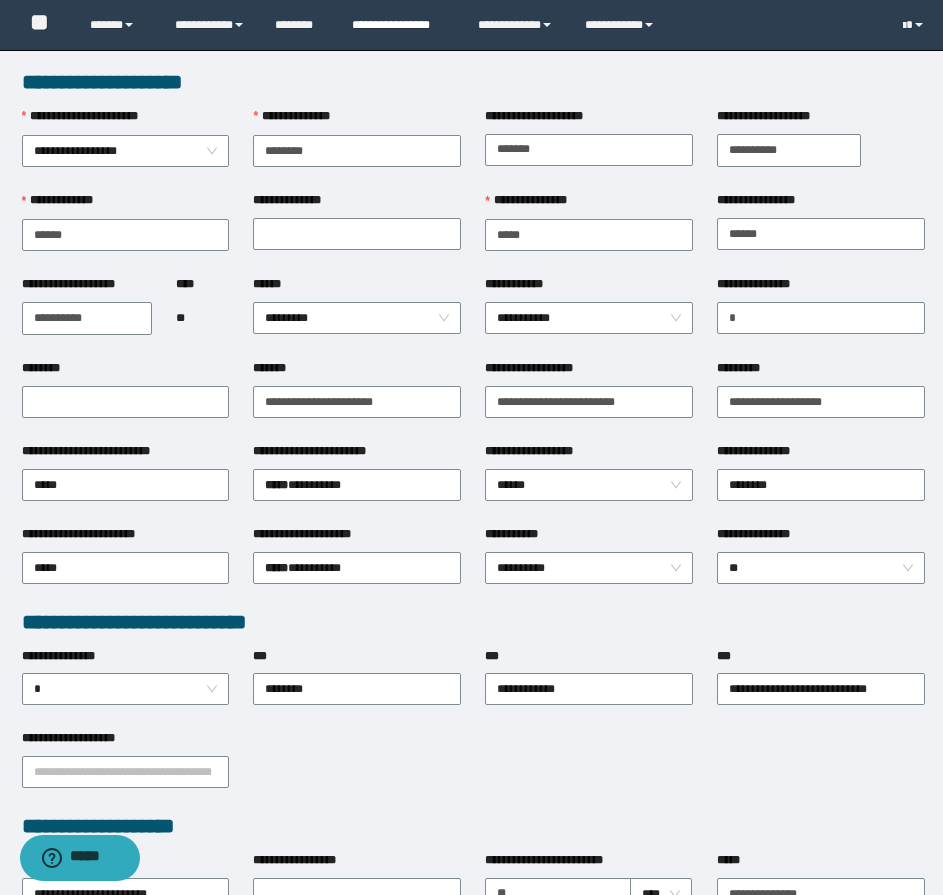 click on "**********" at bounding box center (400, 25) 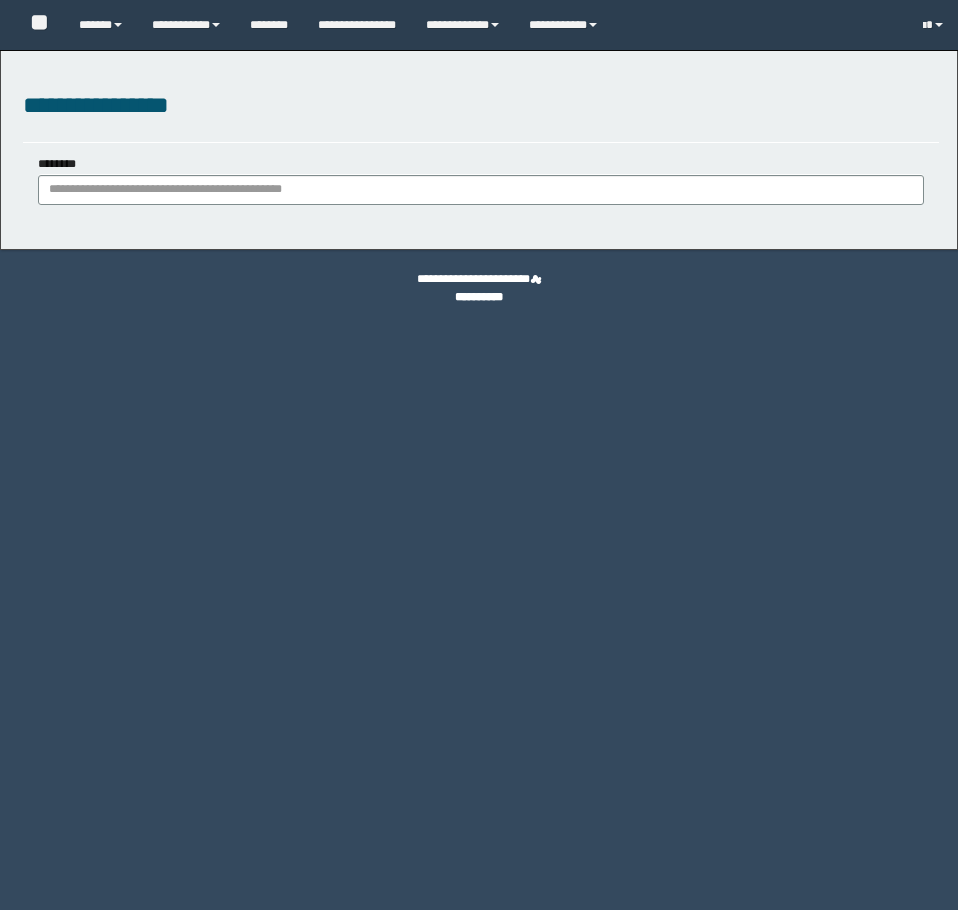 scroll, scrollTop: 0, scrollLeft: 0, axis: both 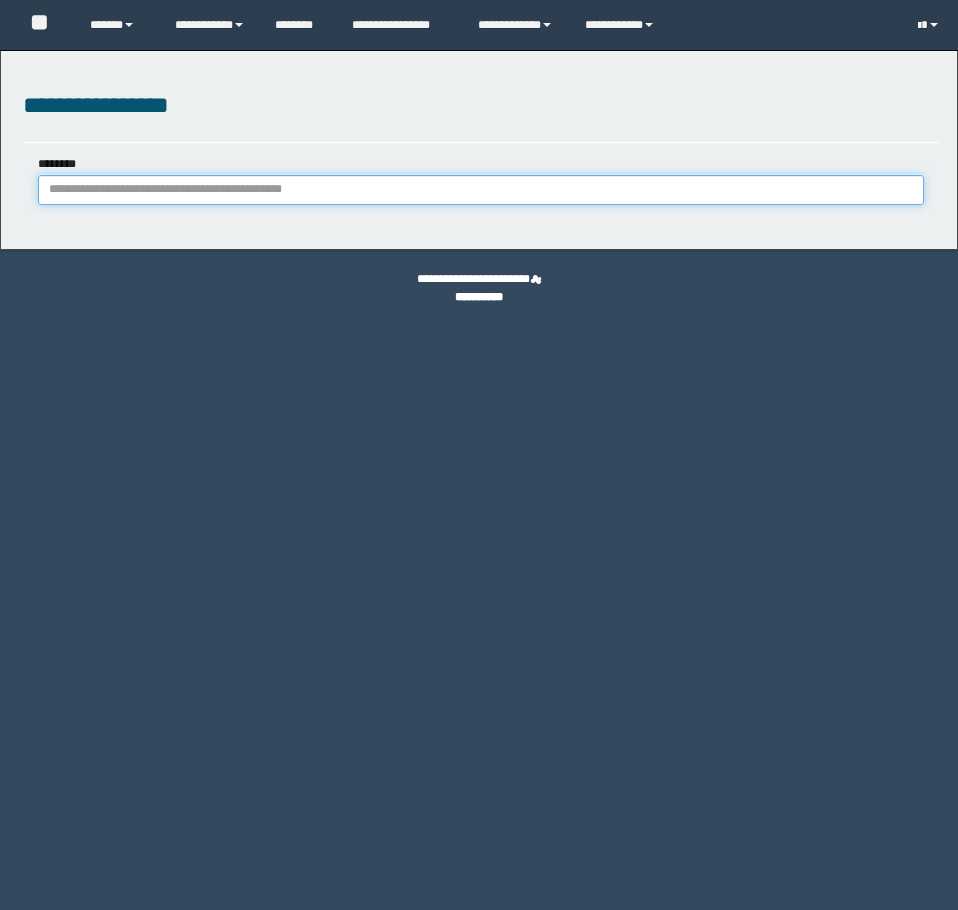 click on "********" at bounding box center [481, 190] 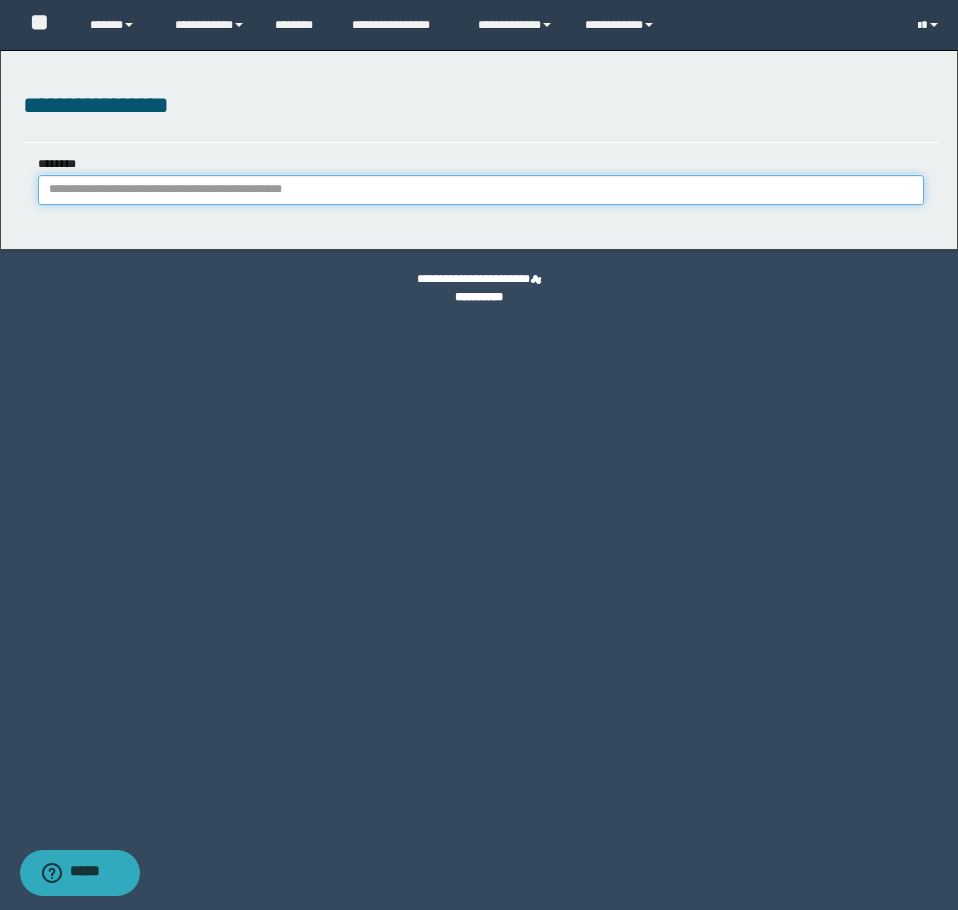 scroll, scrollTop: 0, scrollLeft: 0, axis: both 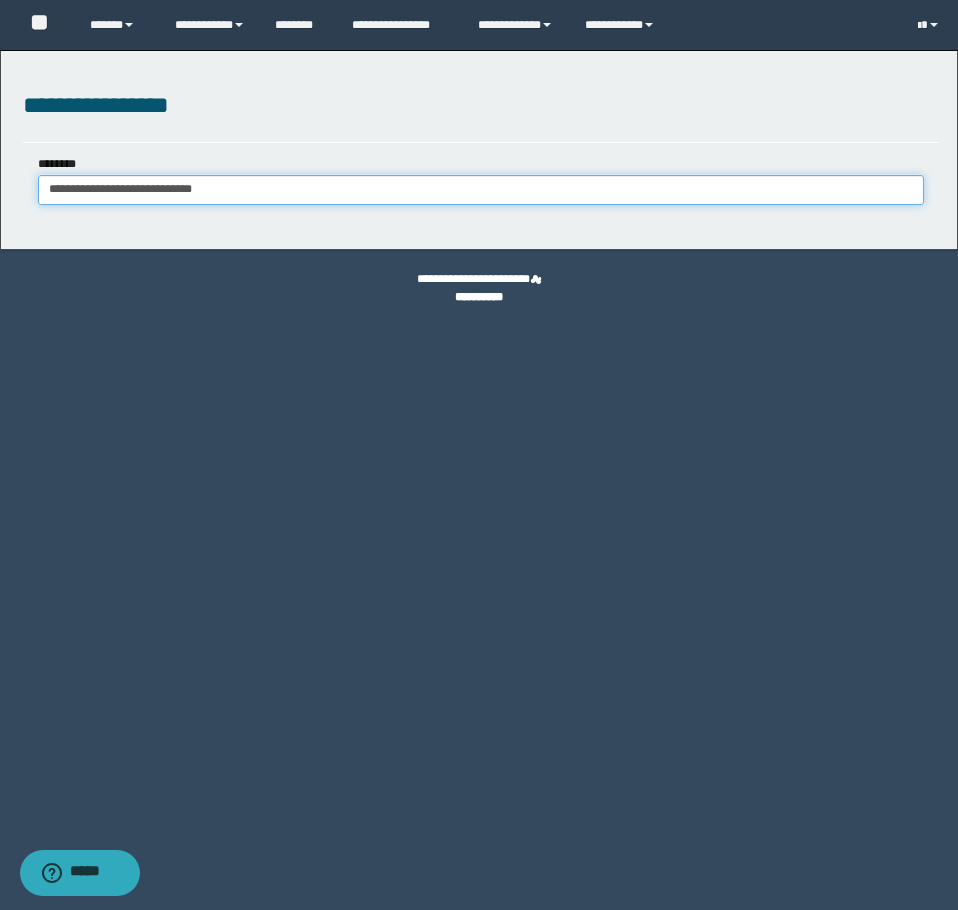 type on "**********" 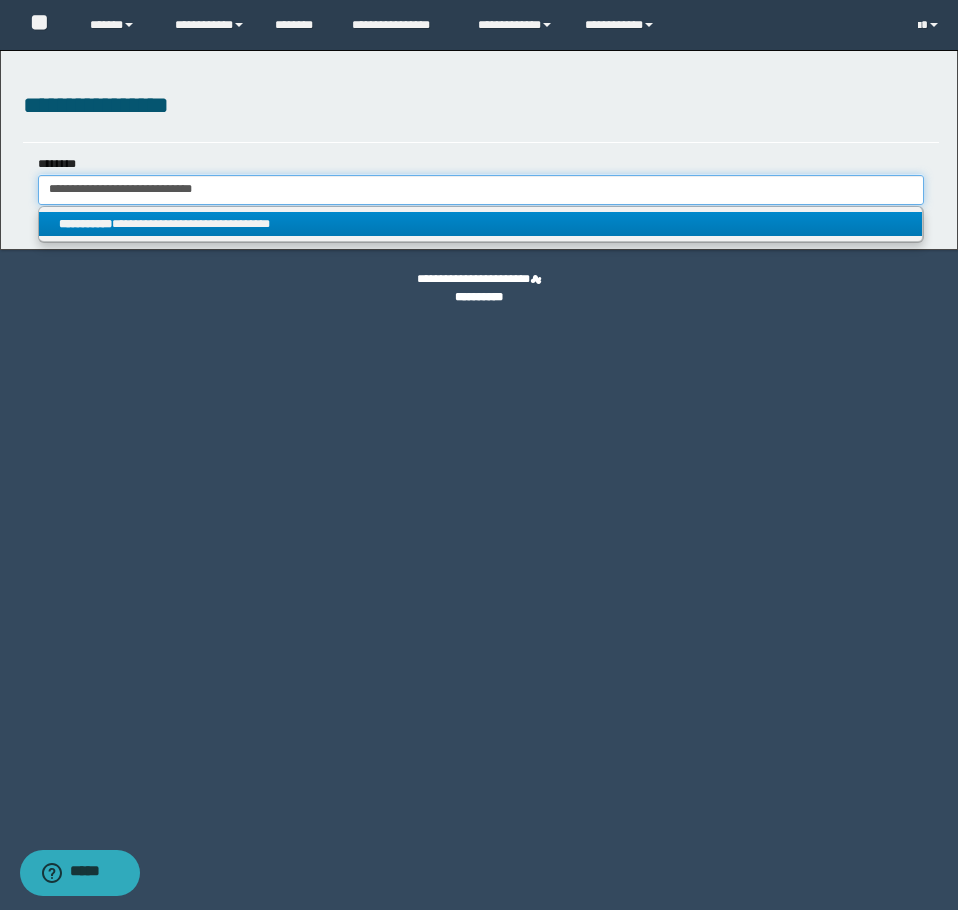 type on "**********" 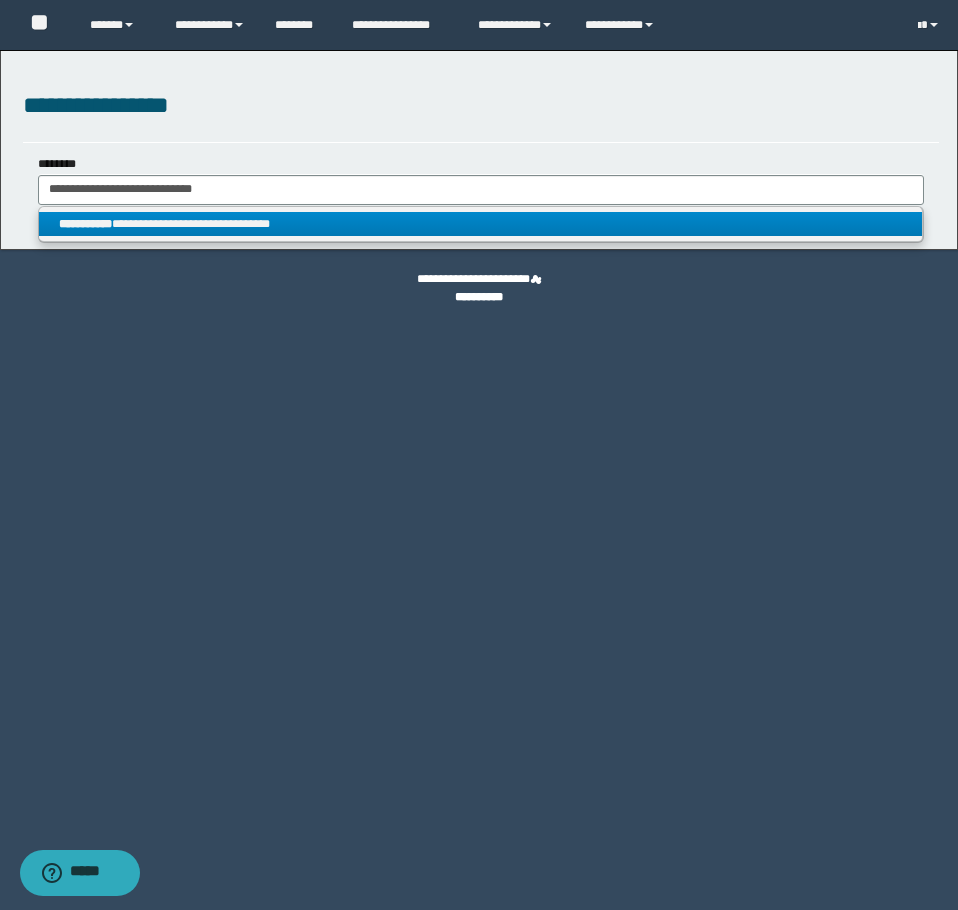 click on "**********" at bounding box center [480, 224] 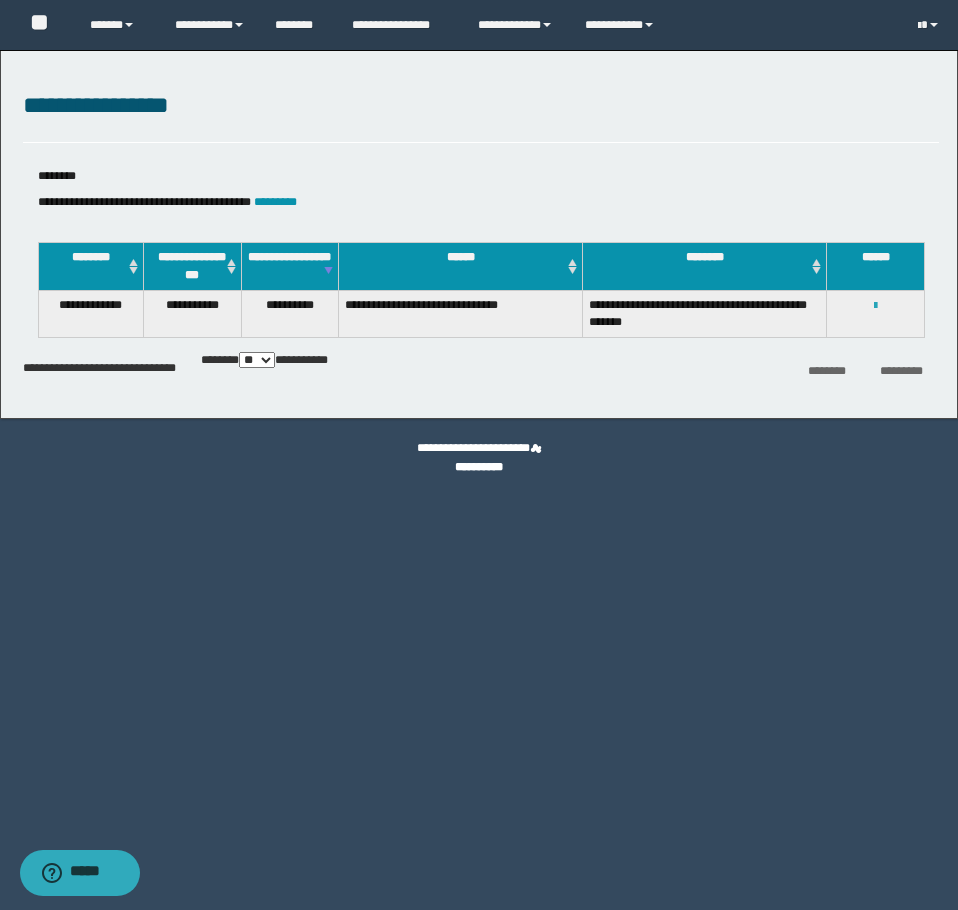 click at bounding box center (875, 306) 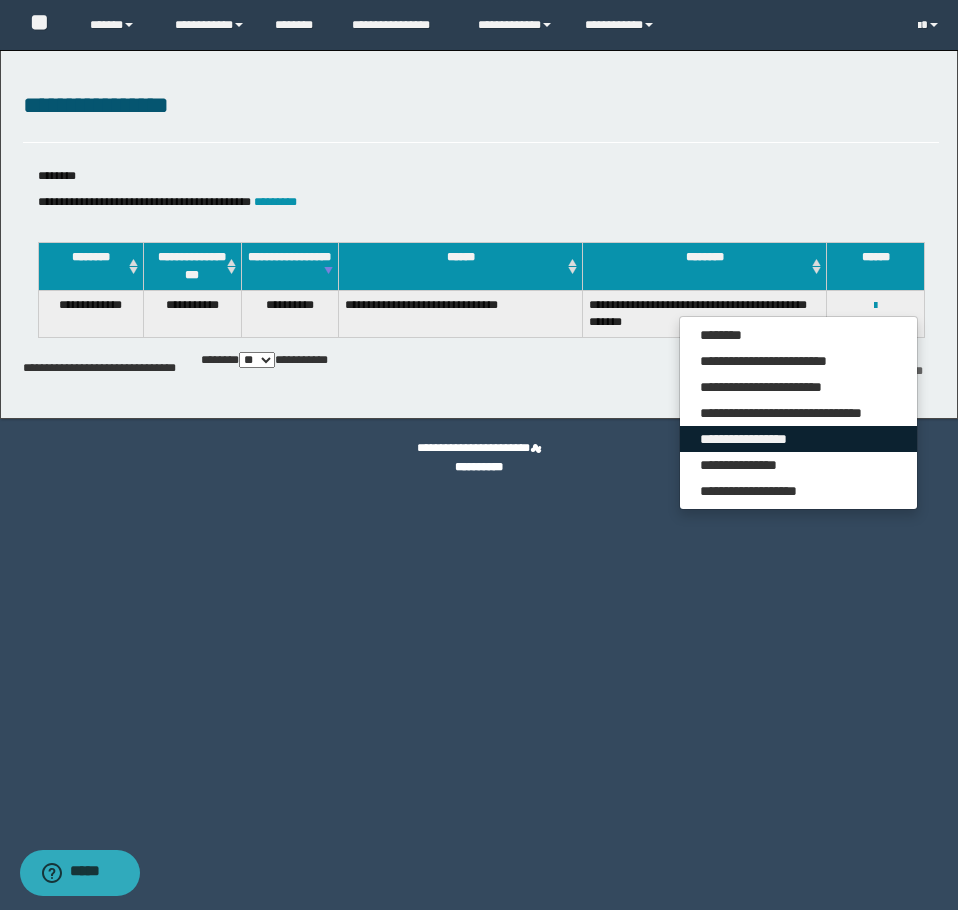 click on "**********" at bounding box center (798, 439) 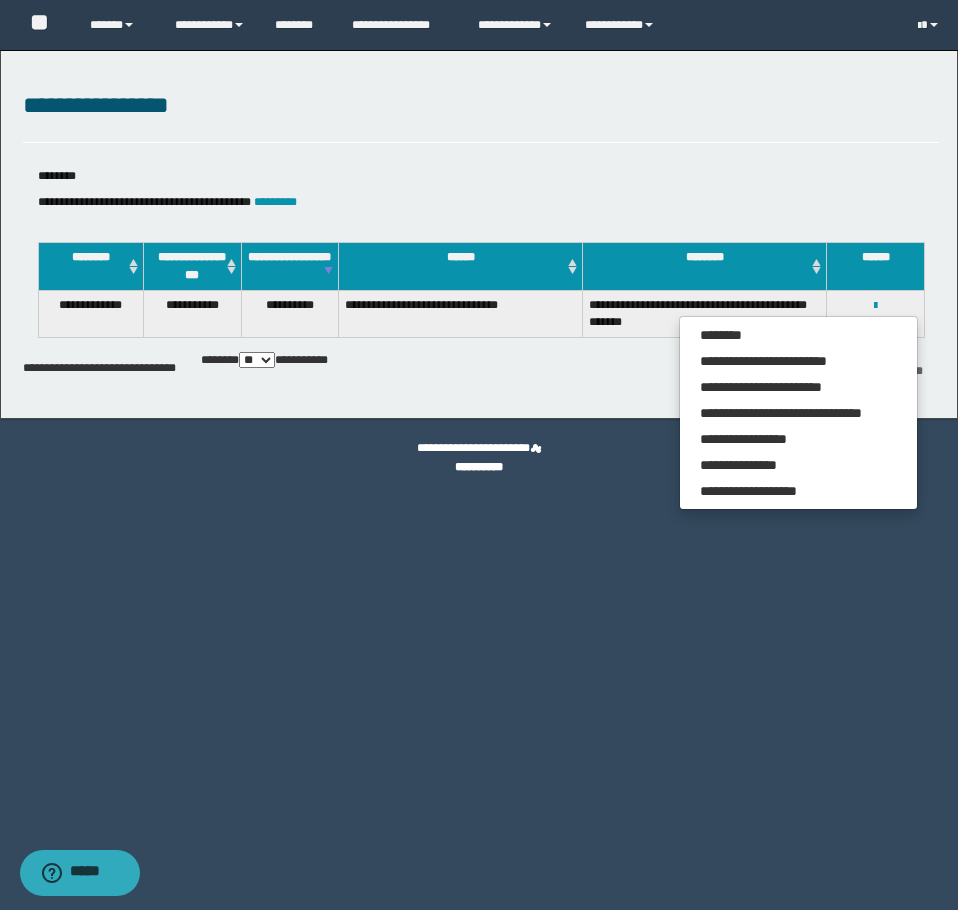 click on "**********" at bounding box center (481, 106) 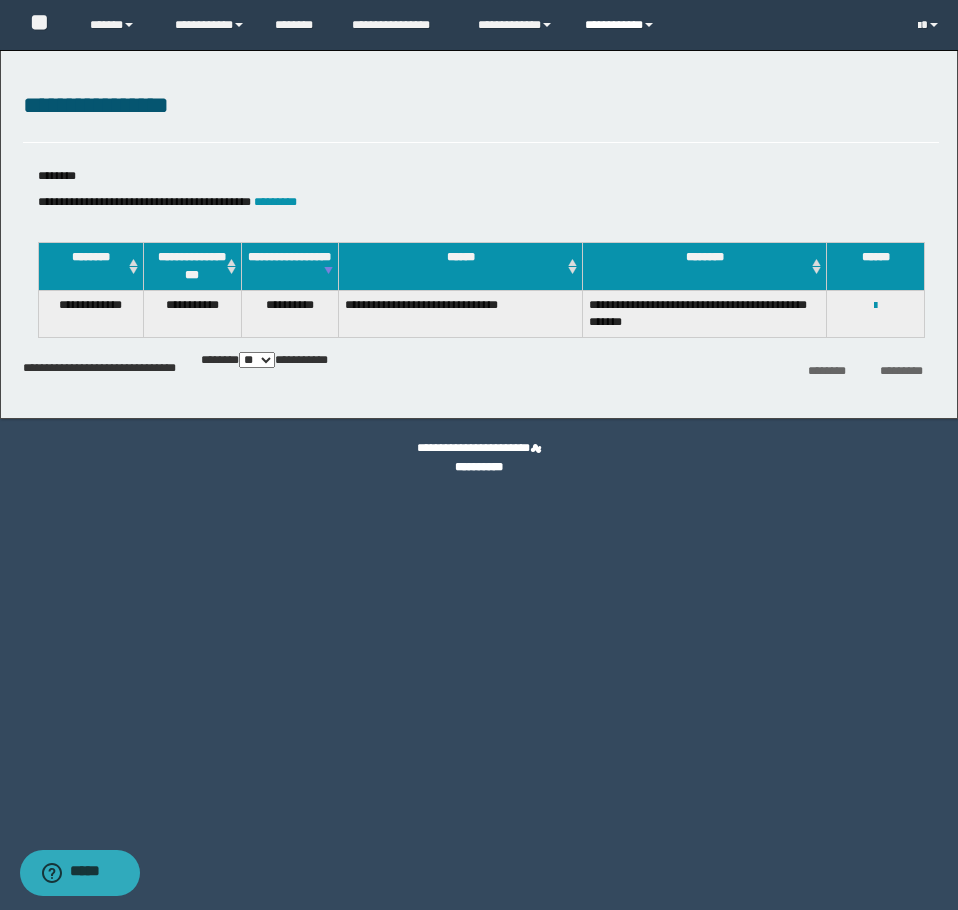 click on "**********" at bounding box center [622, 25] 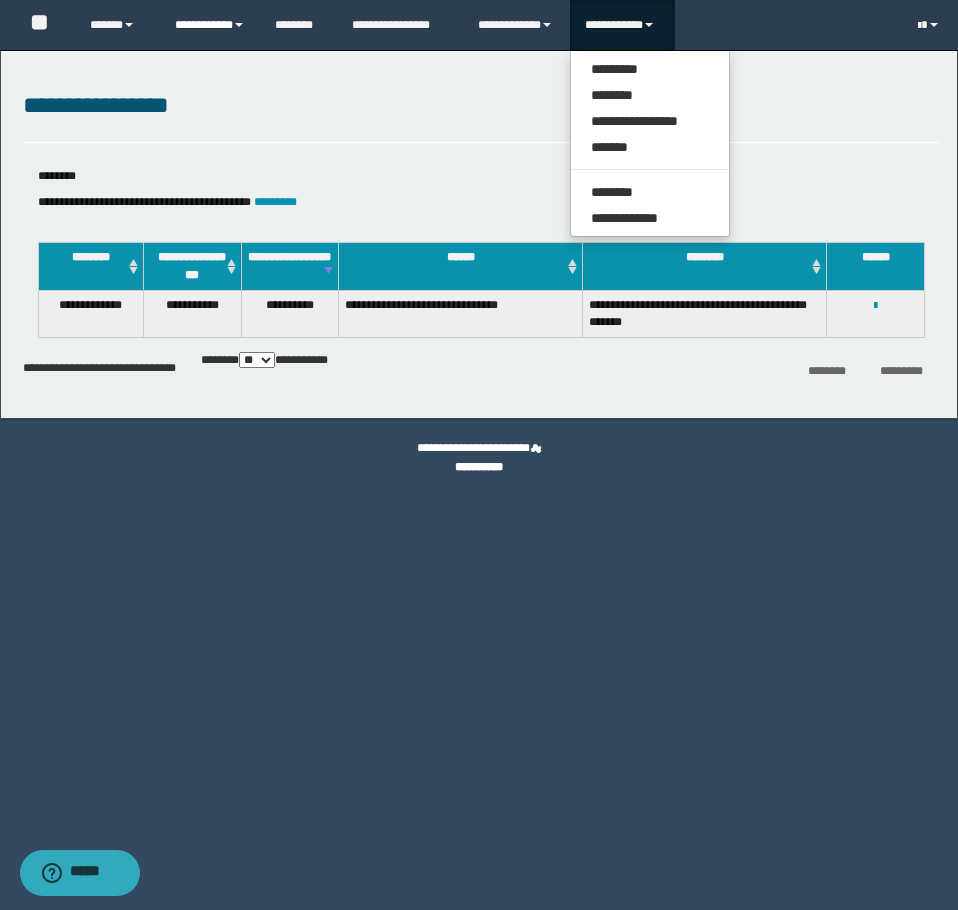 click on "**********" at bounding box center [210, 25] 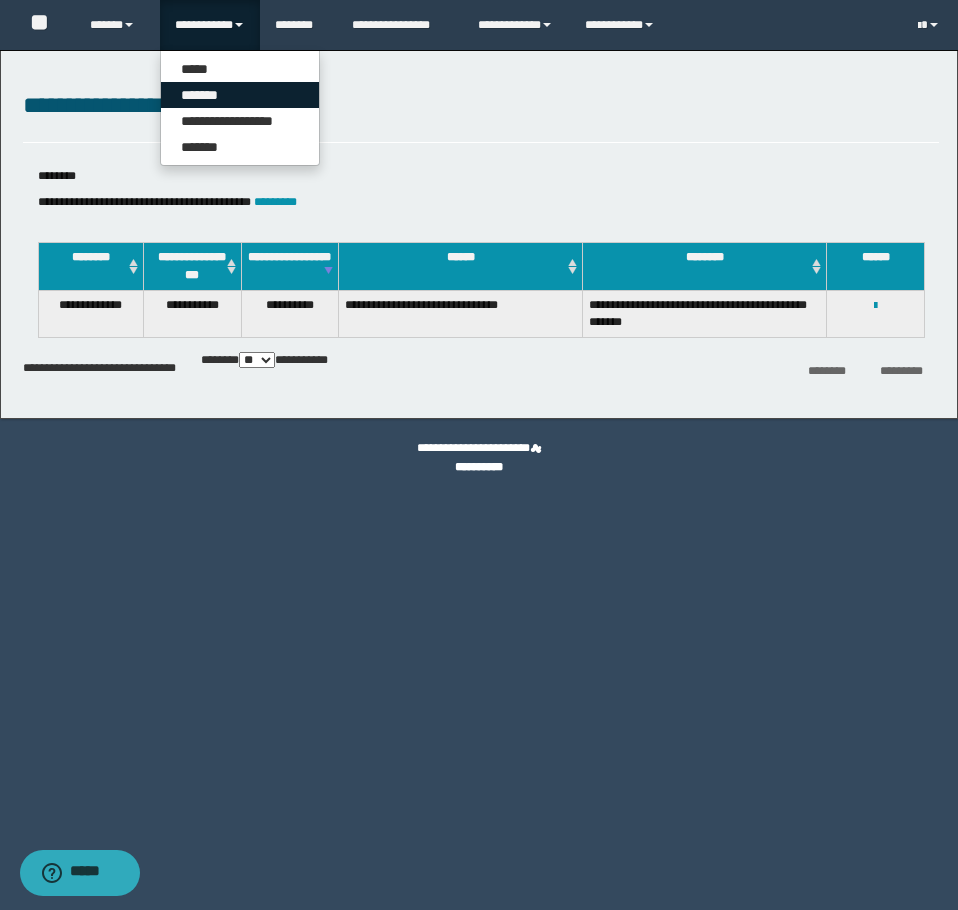click on "*******" at bounding box center [240, 95] 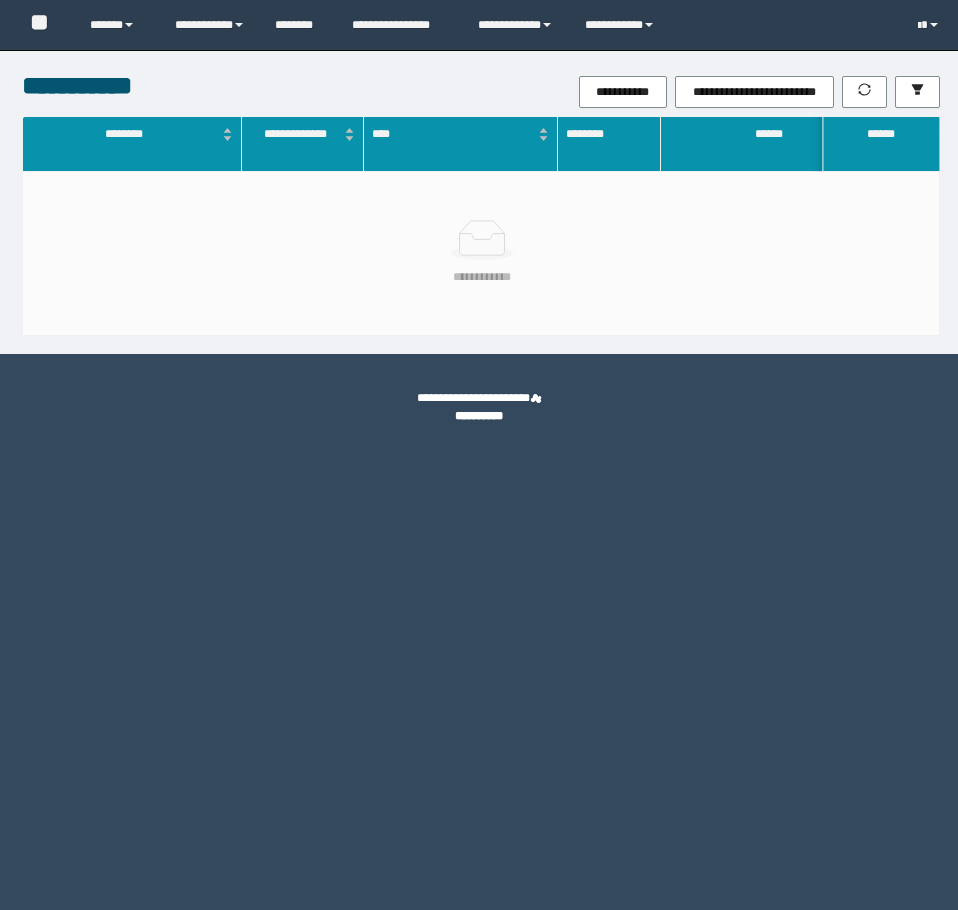 scroll, scrollTop: 0, scrollLeft: 0, axis: both 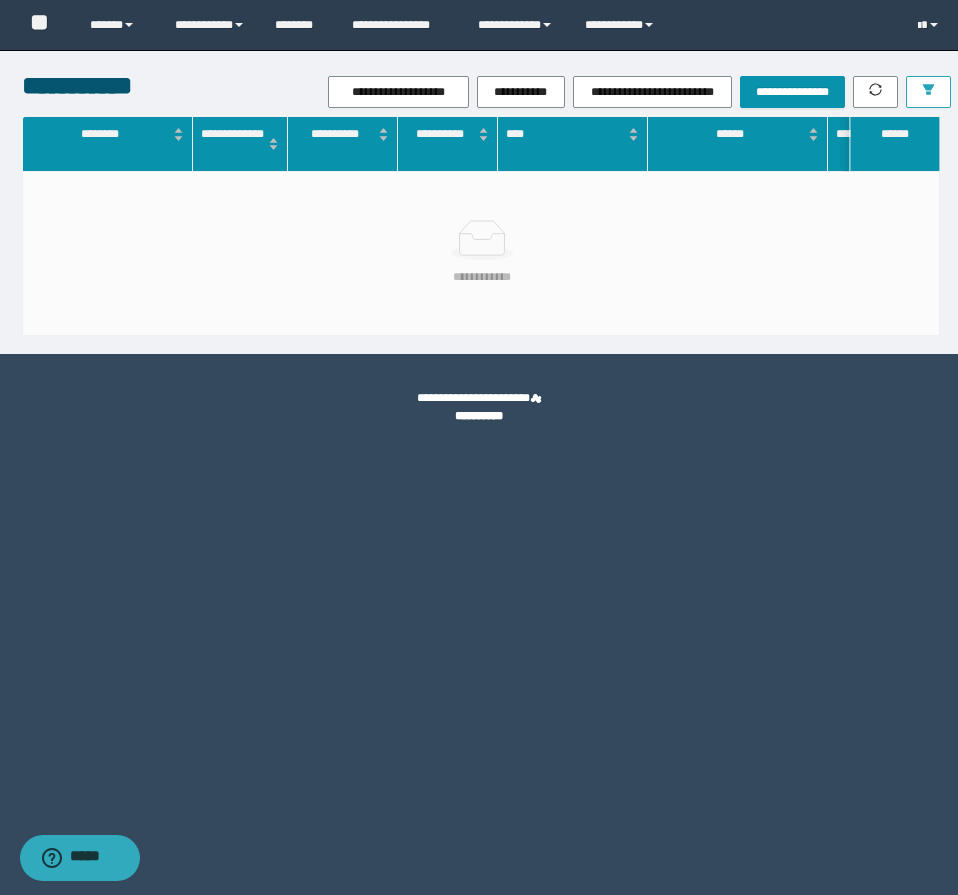 click at bounding box center (928, 92) 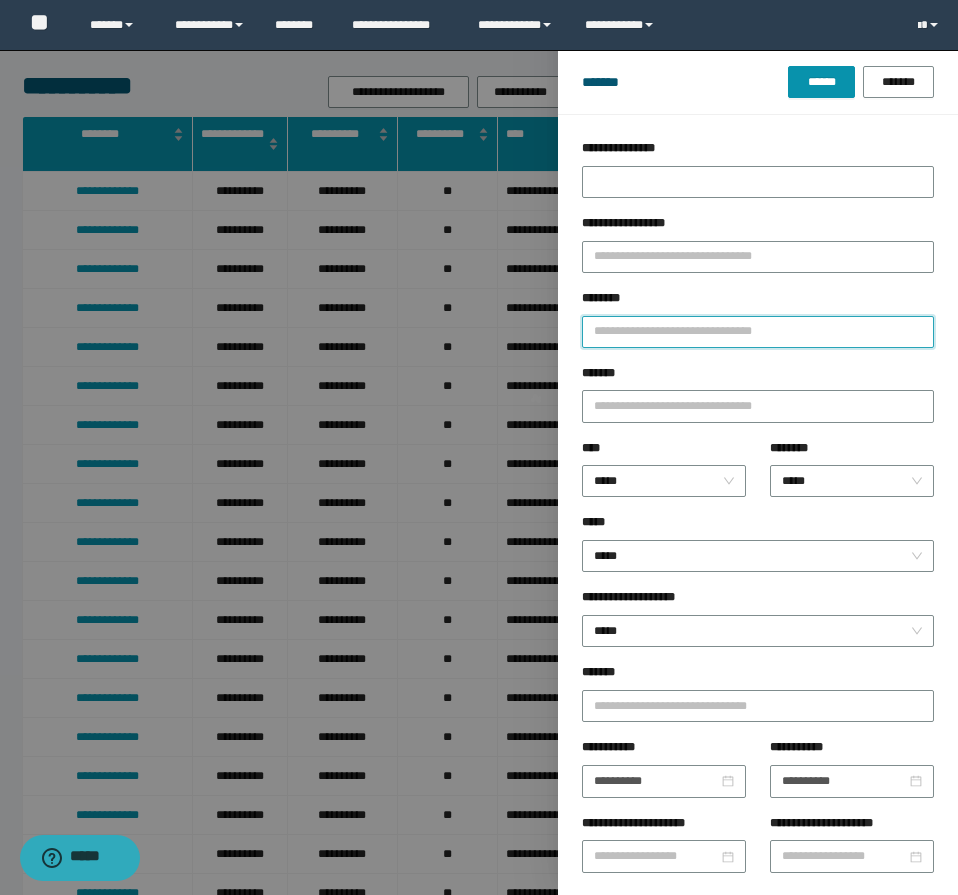 click on "********" at bounding box center (758, 332) 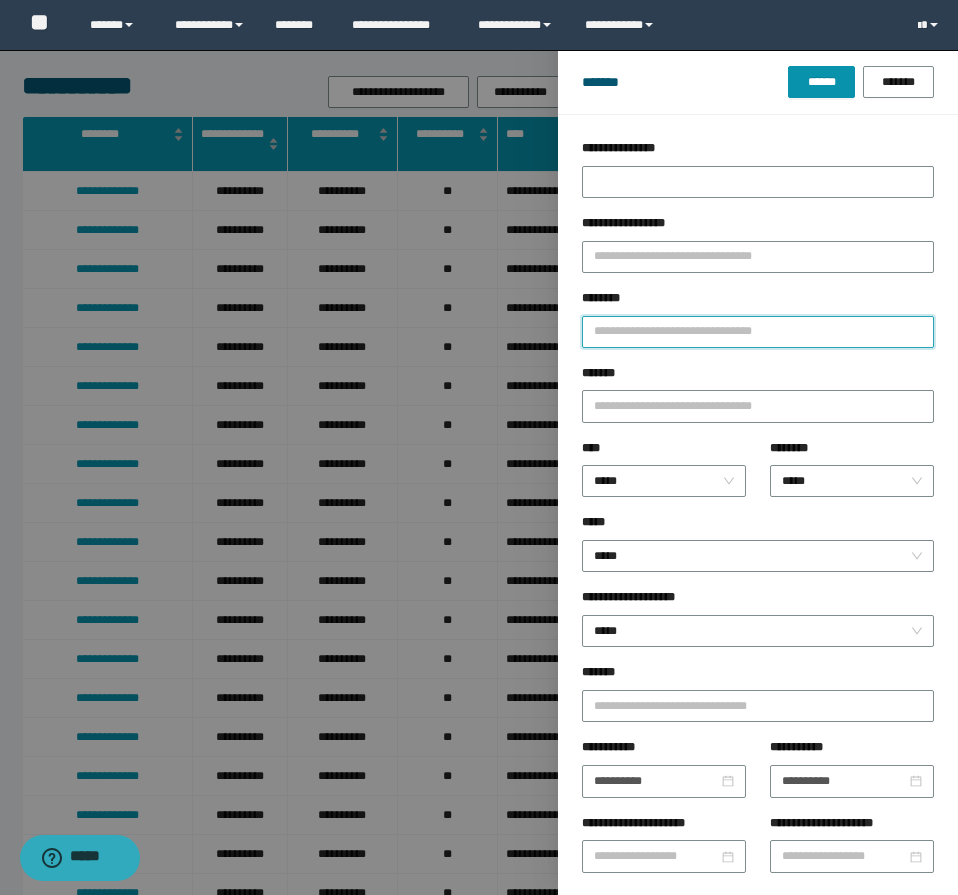 paste on "**********" 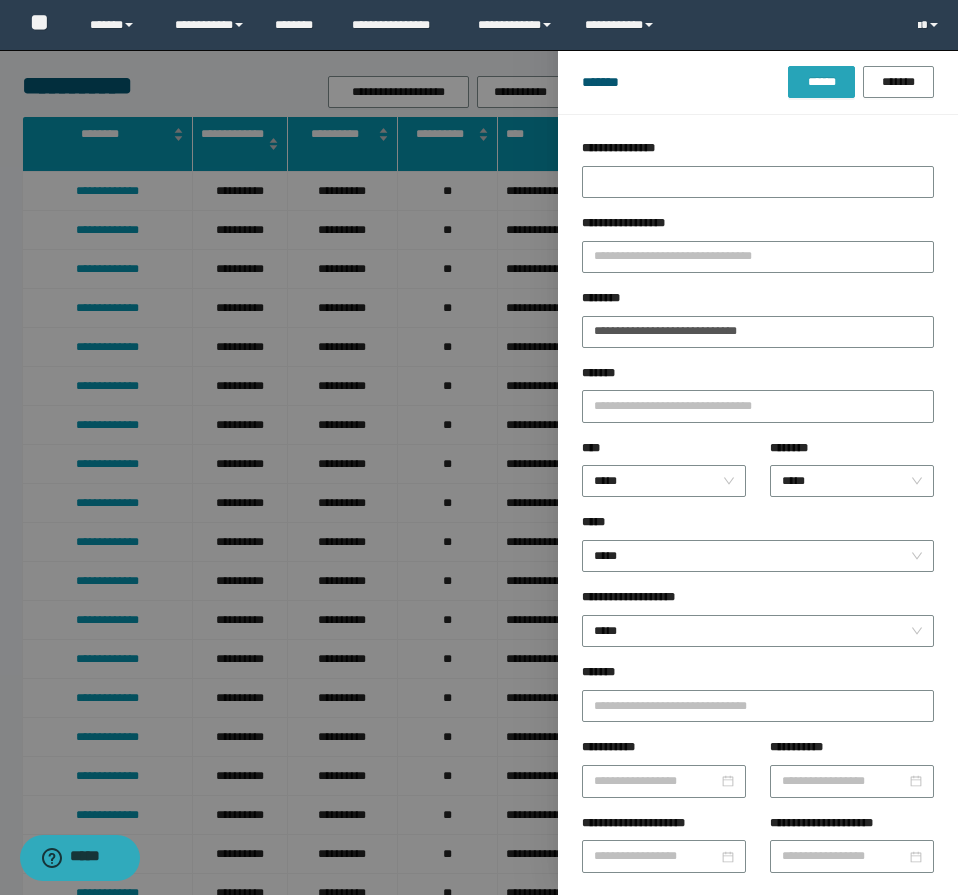click on "******" at bounding box center [821, 82] 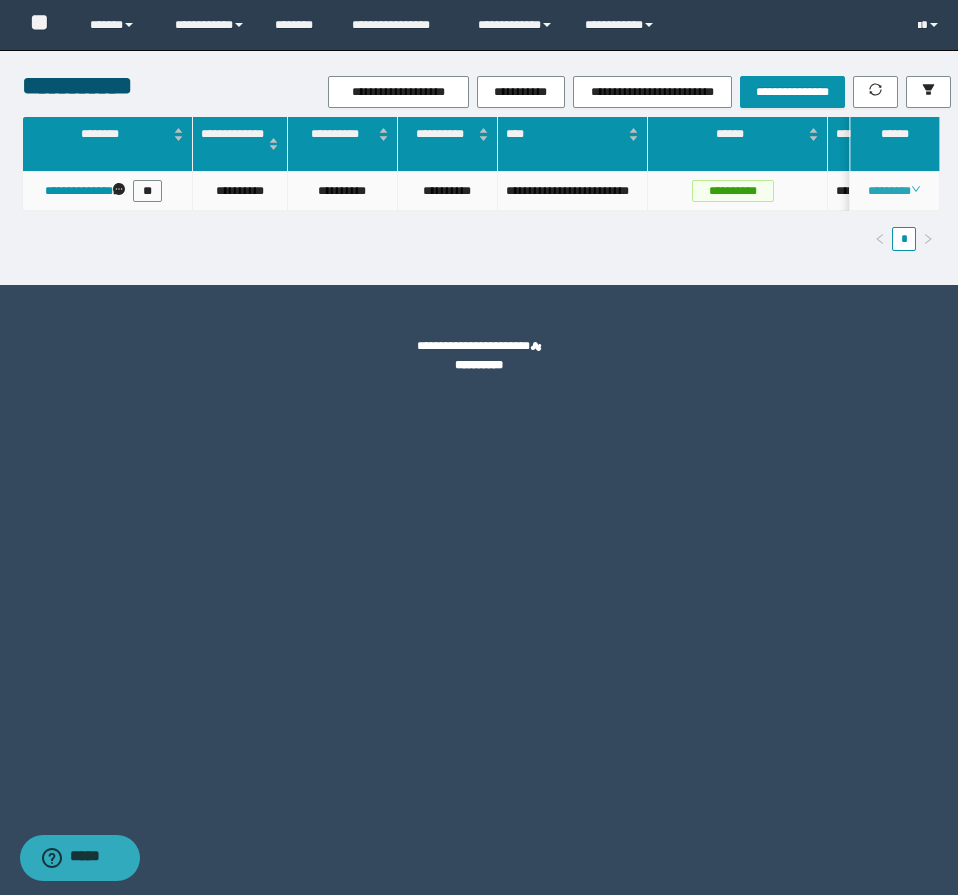 click on "********" at bounding box center (894, 191) 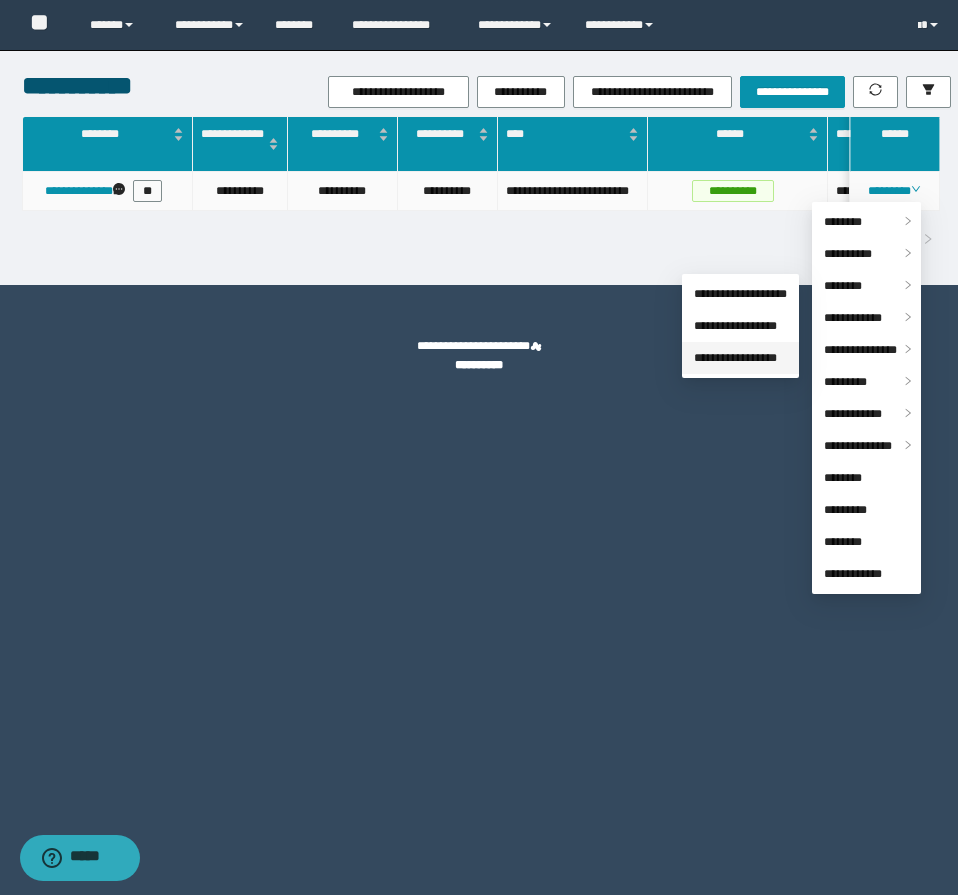click on "**********" at bounding box center [735, 358] 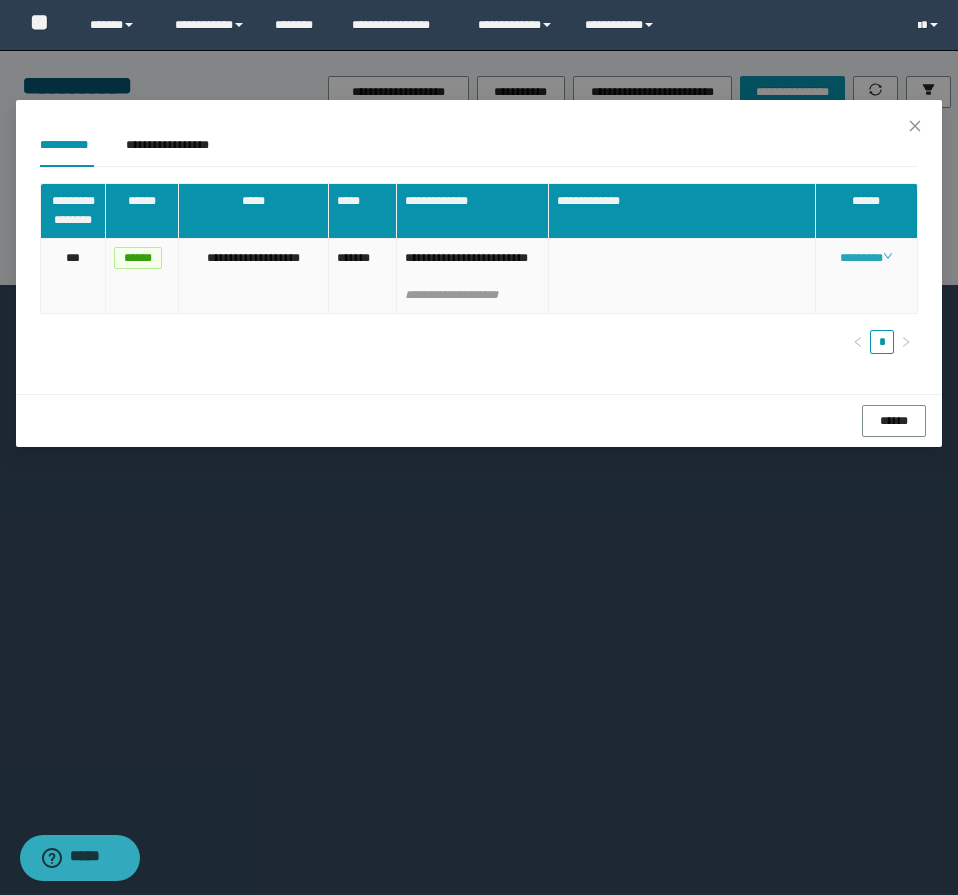 click on "********" at bounding box center (866, 258) 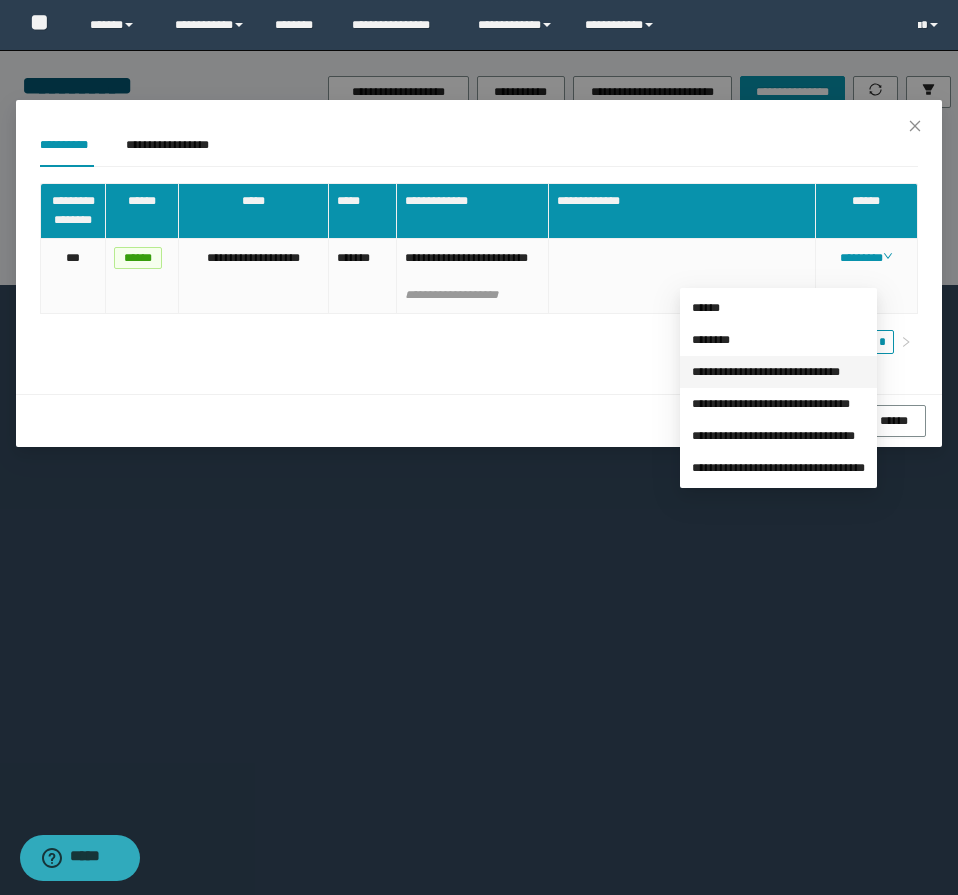 click on "**********" at bounding box center (766, 372) 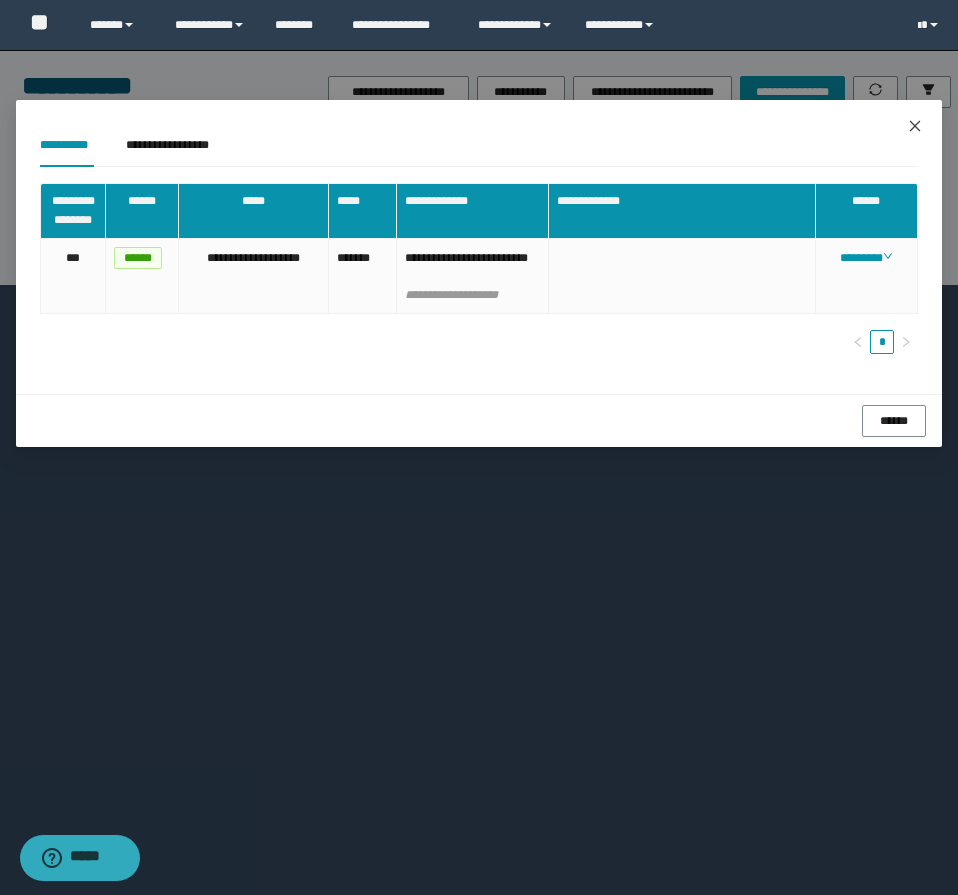 click 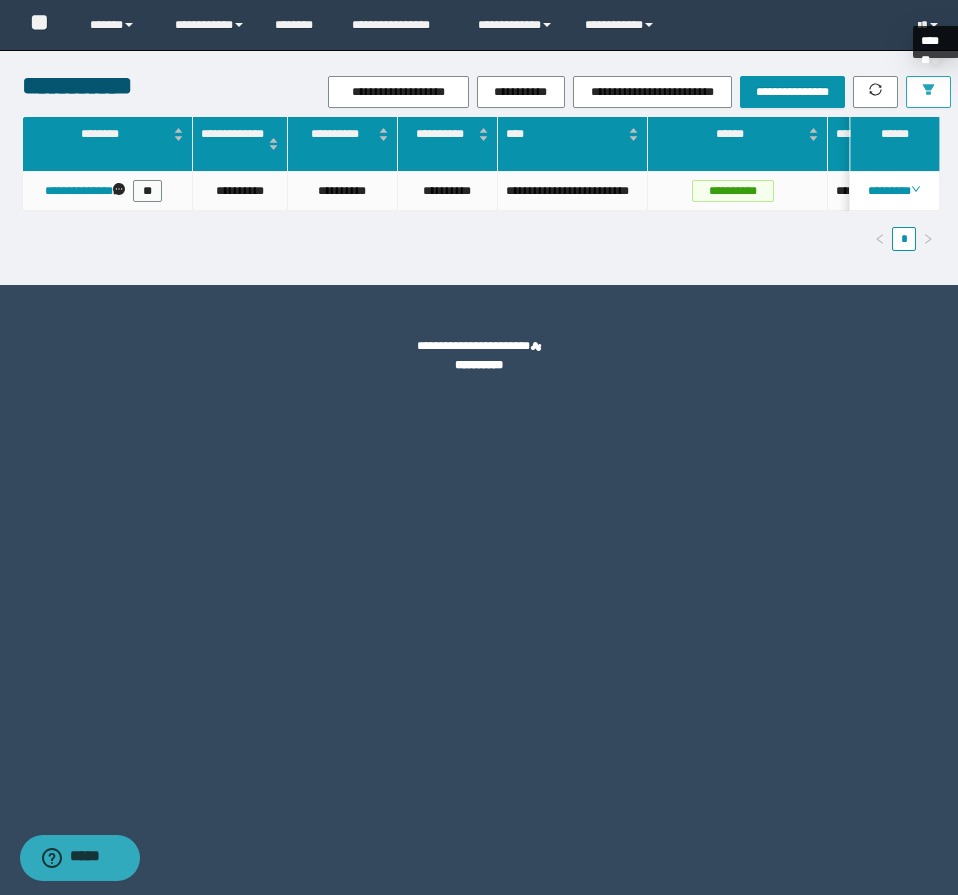 click 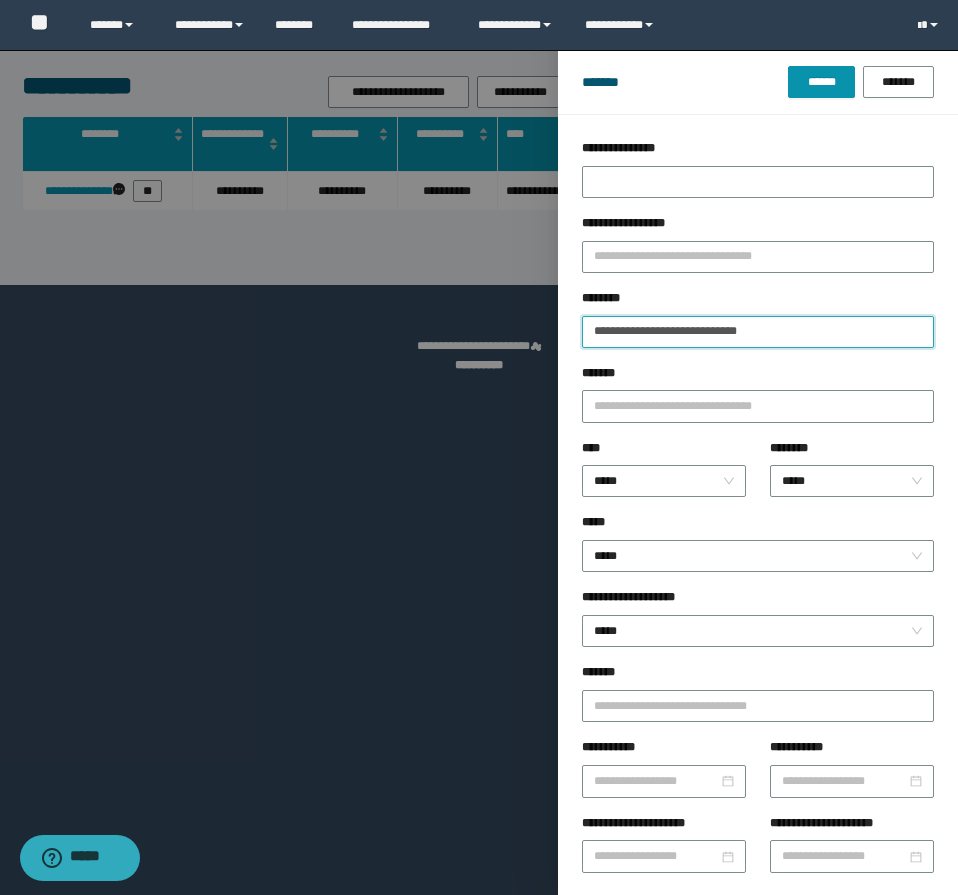 click on "**********" at bounding box center [758, 332] 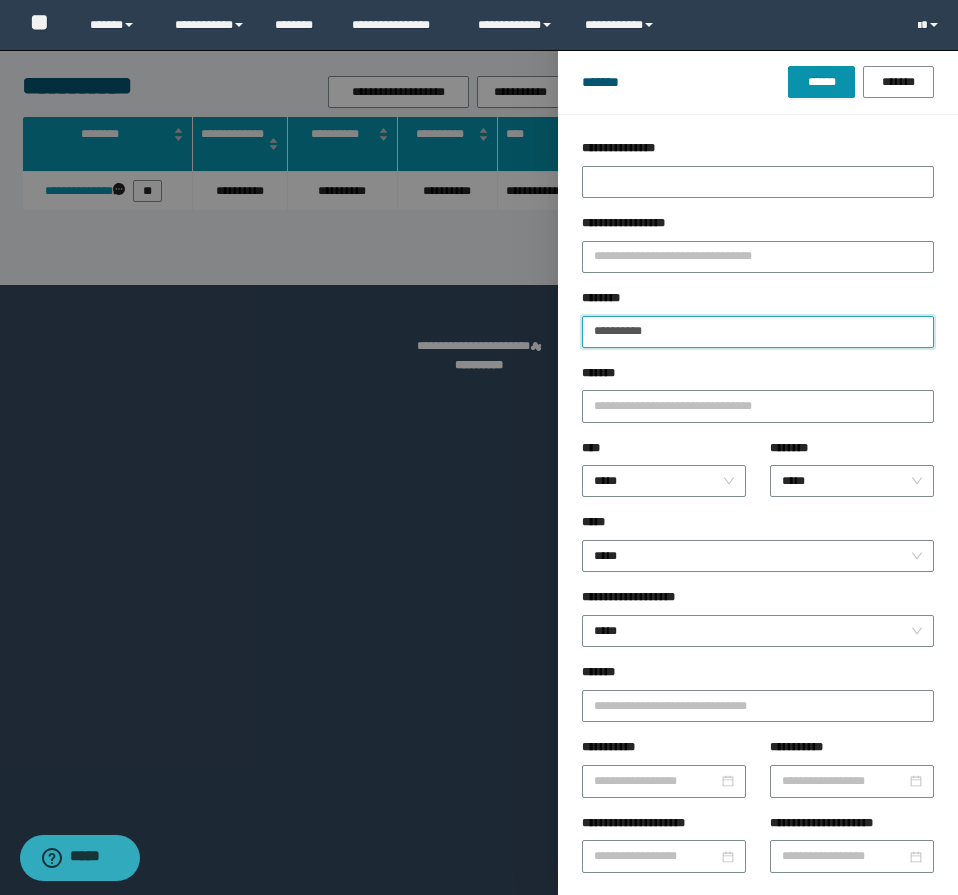 type on "**********" 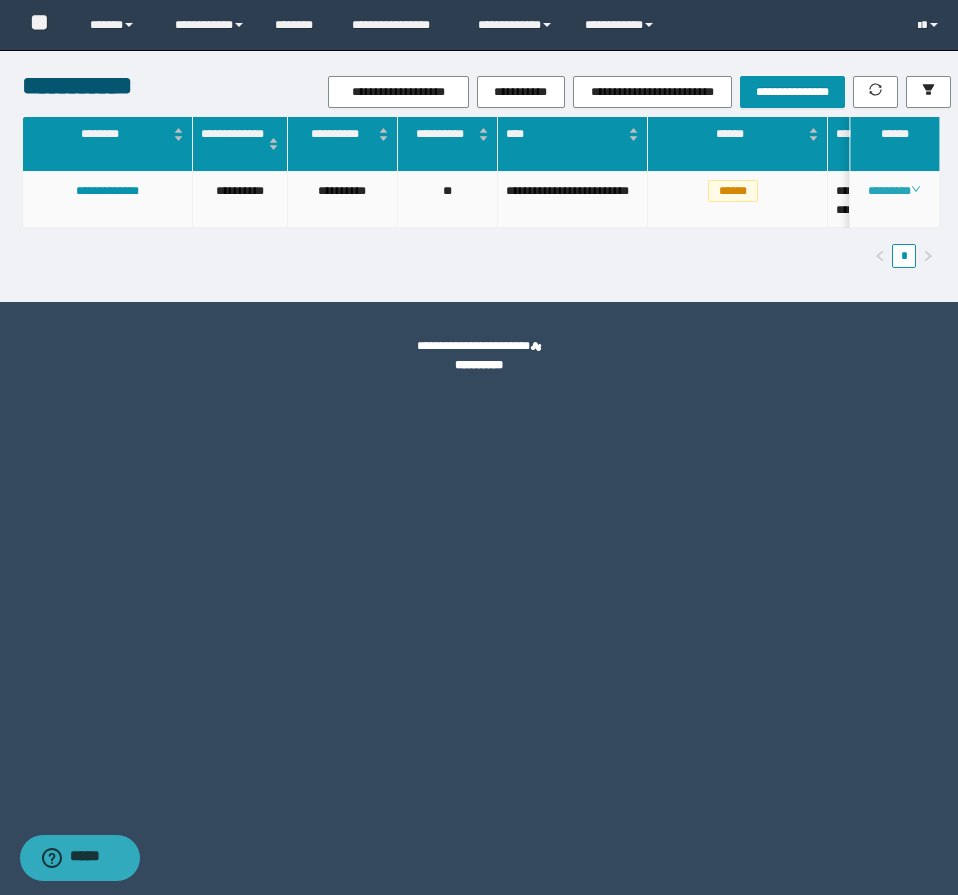 click on "********" at bounding box center (894, 191) 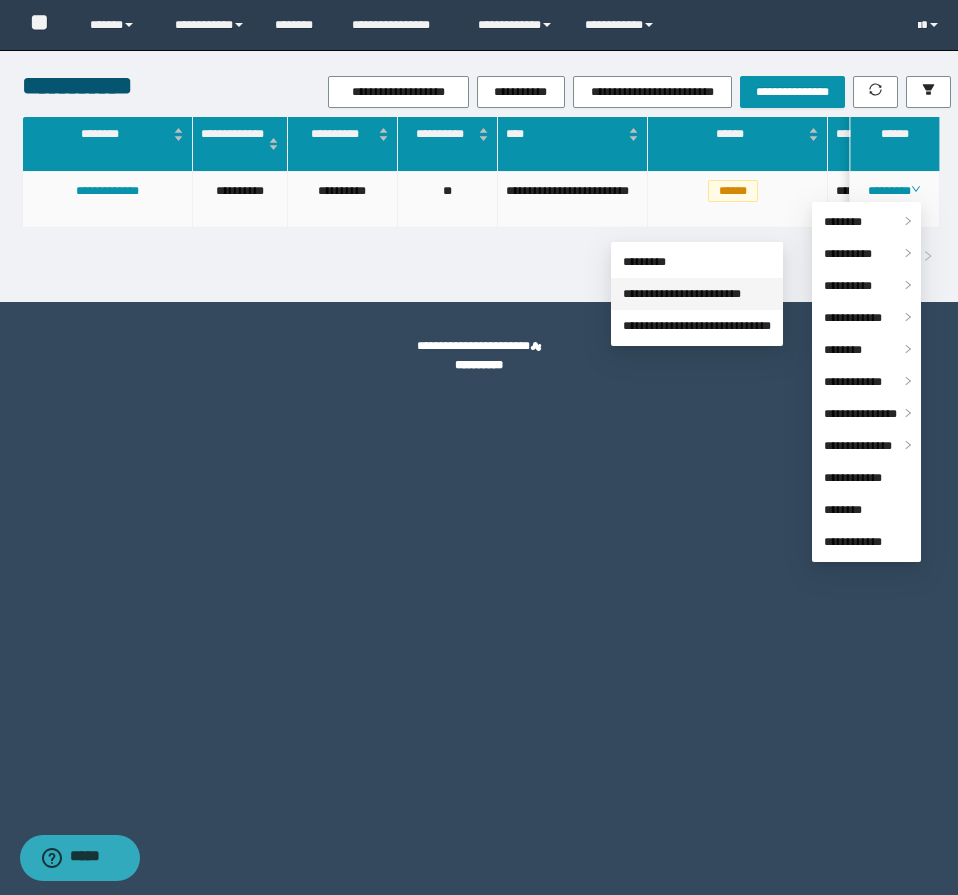 click on "**********" at bounding box center [682, 294] 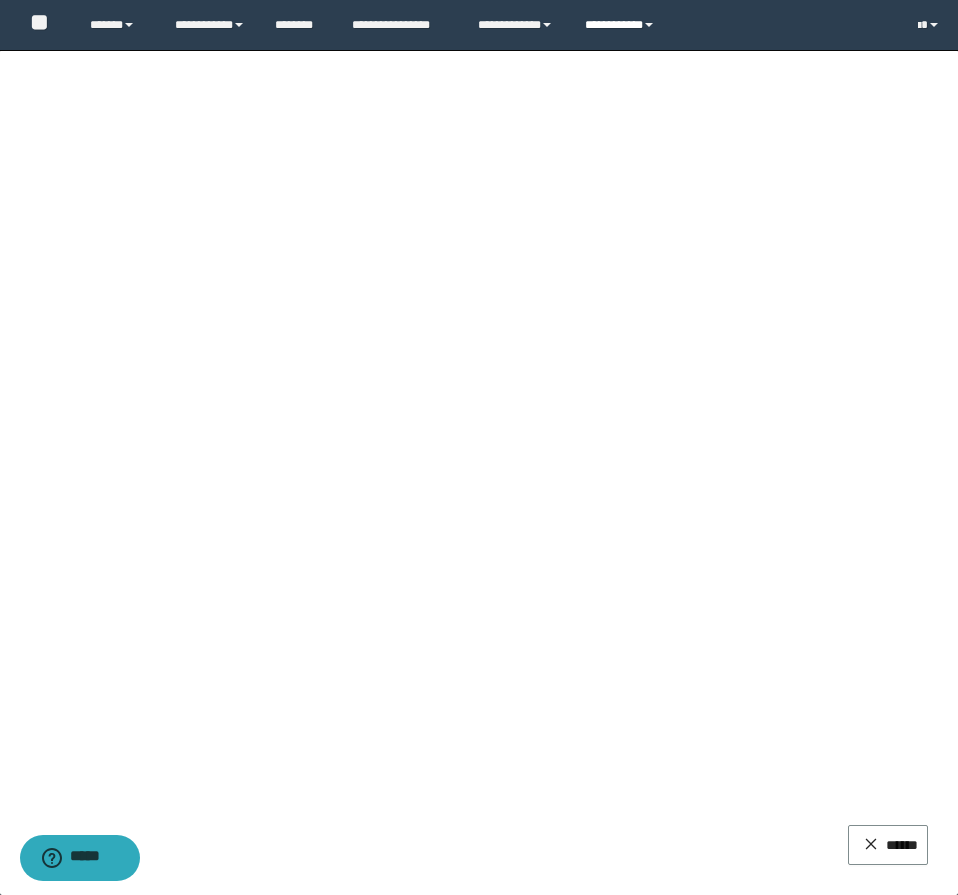 click on "**********" at bounding box center (622, 25) 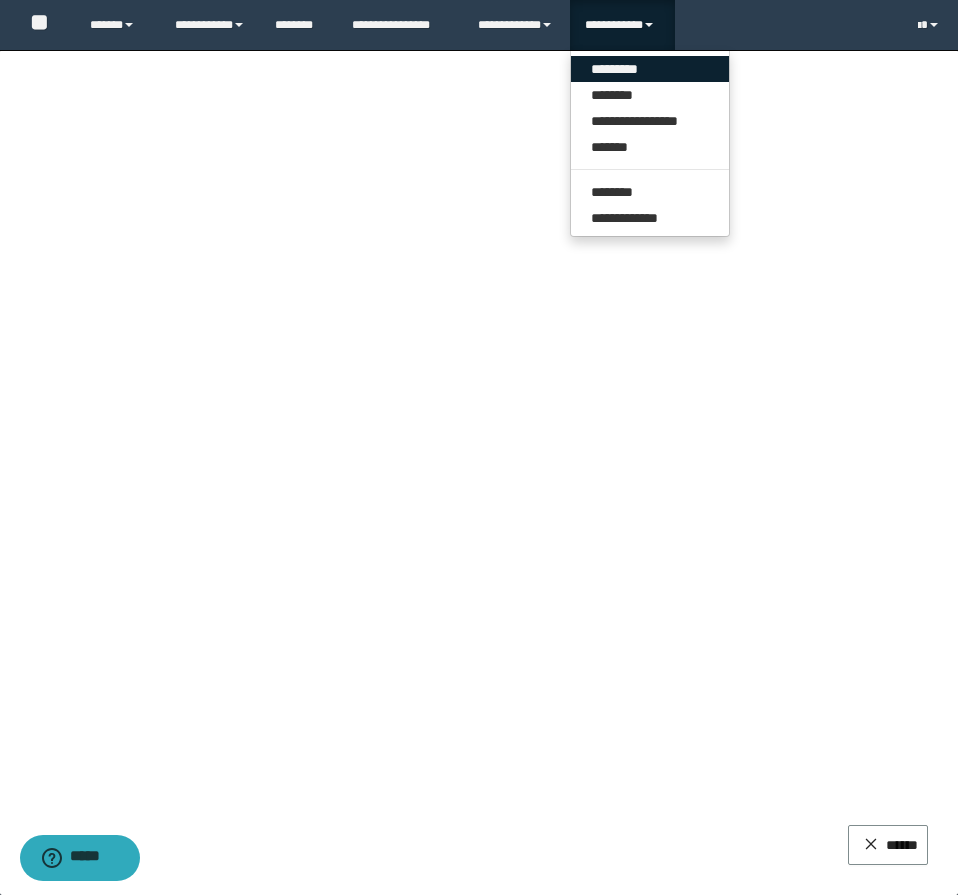 click on "*********" at bounding box center [650, 69] 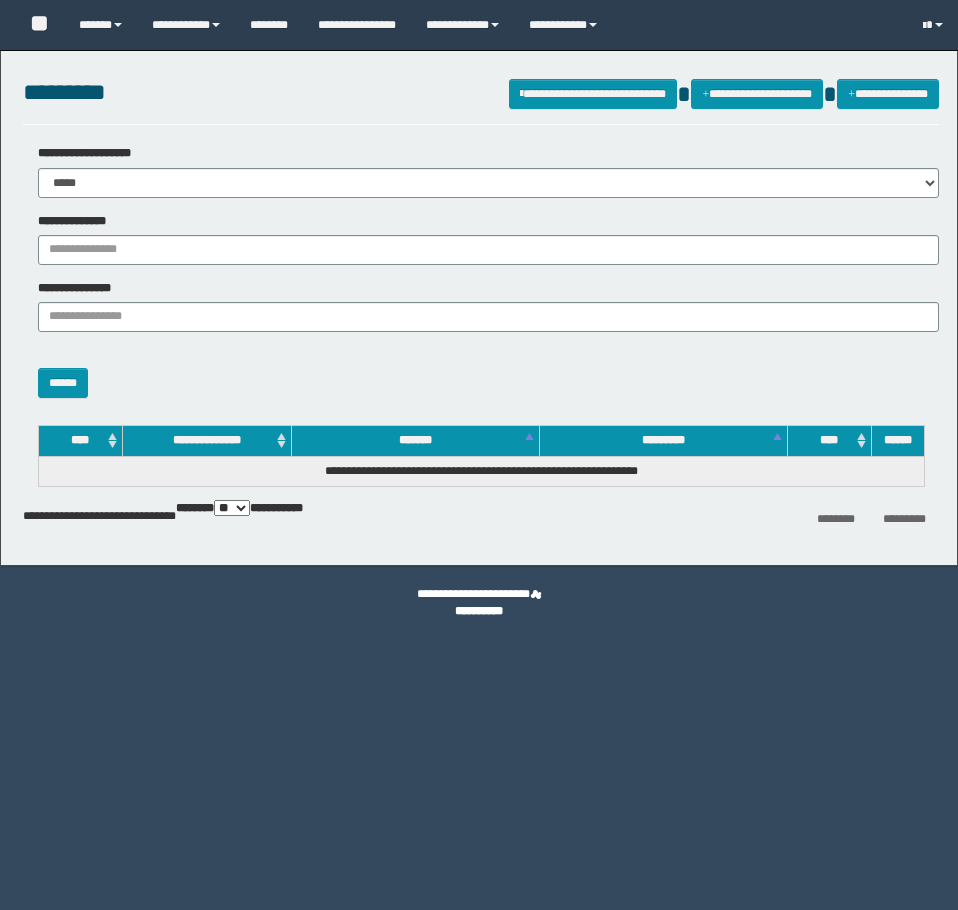 click on "**********" at bounding box center (488, 317) 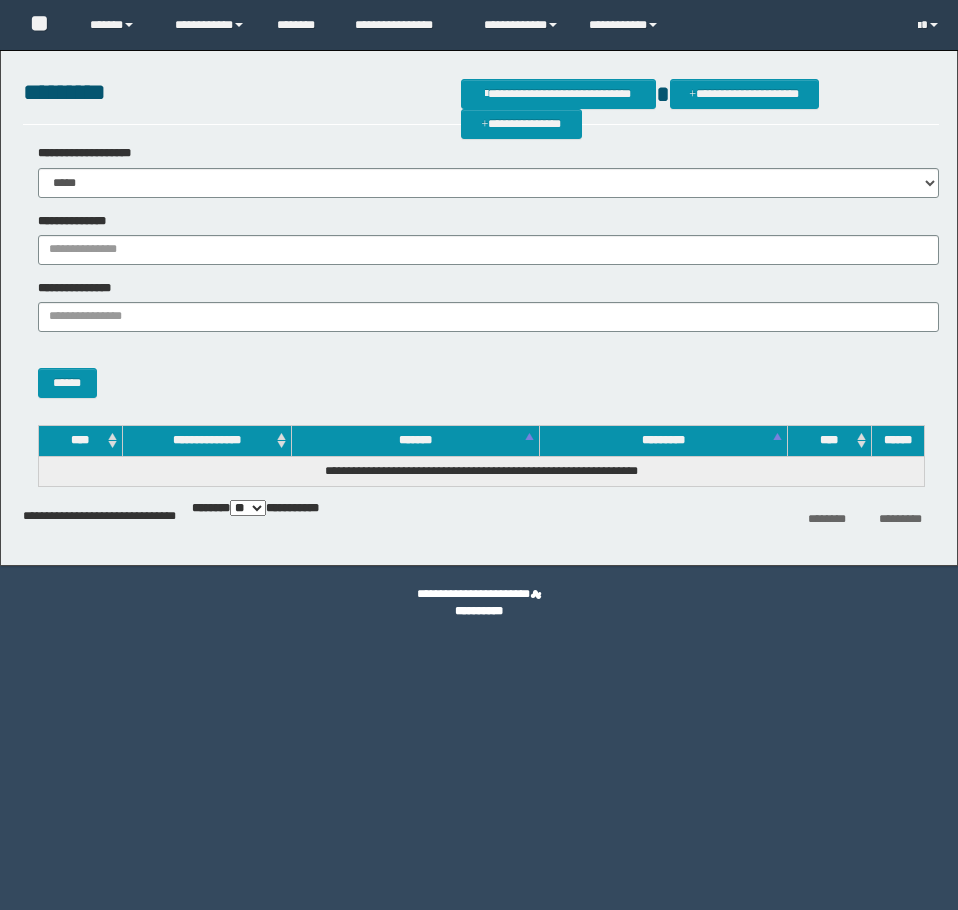 scroll, scrollTop: 0, scrollLeft: 0, axis: both 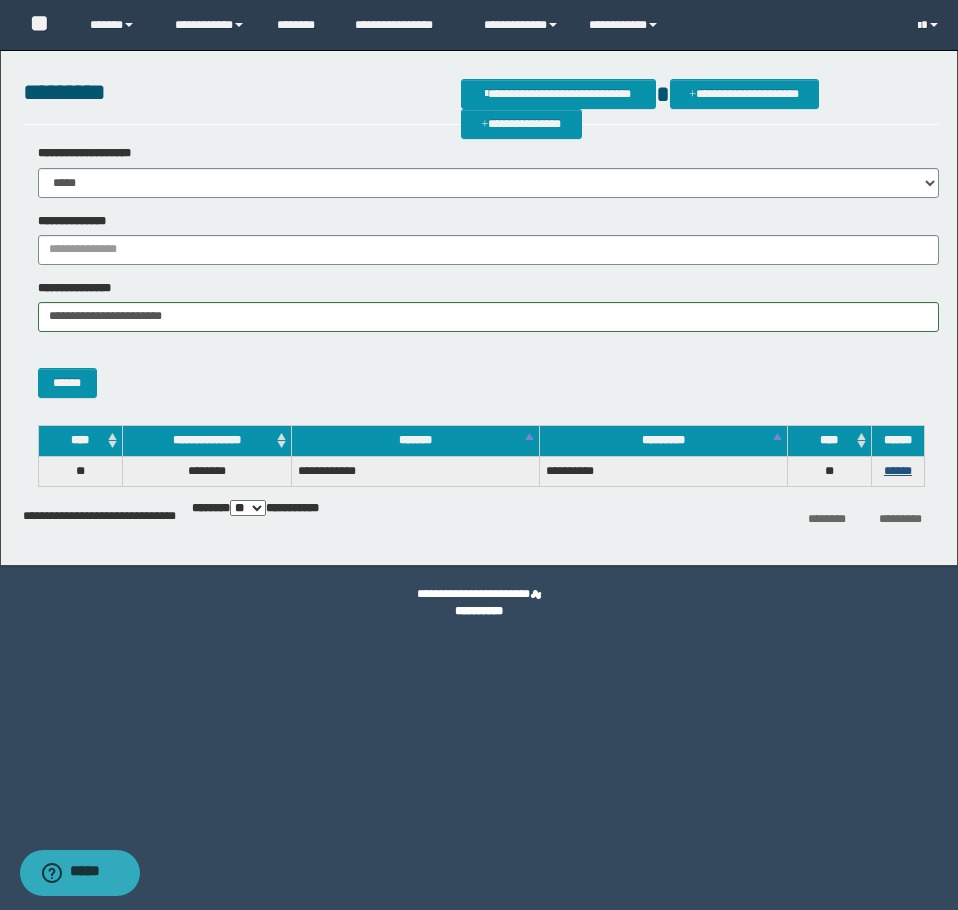 type on "**********" 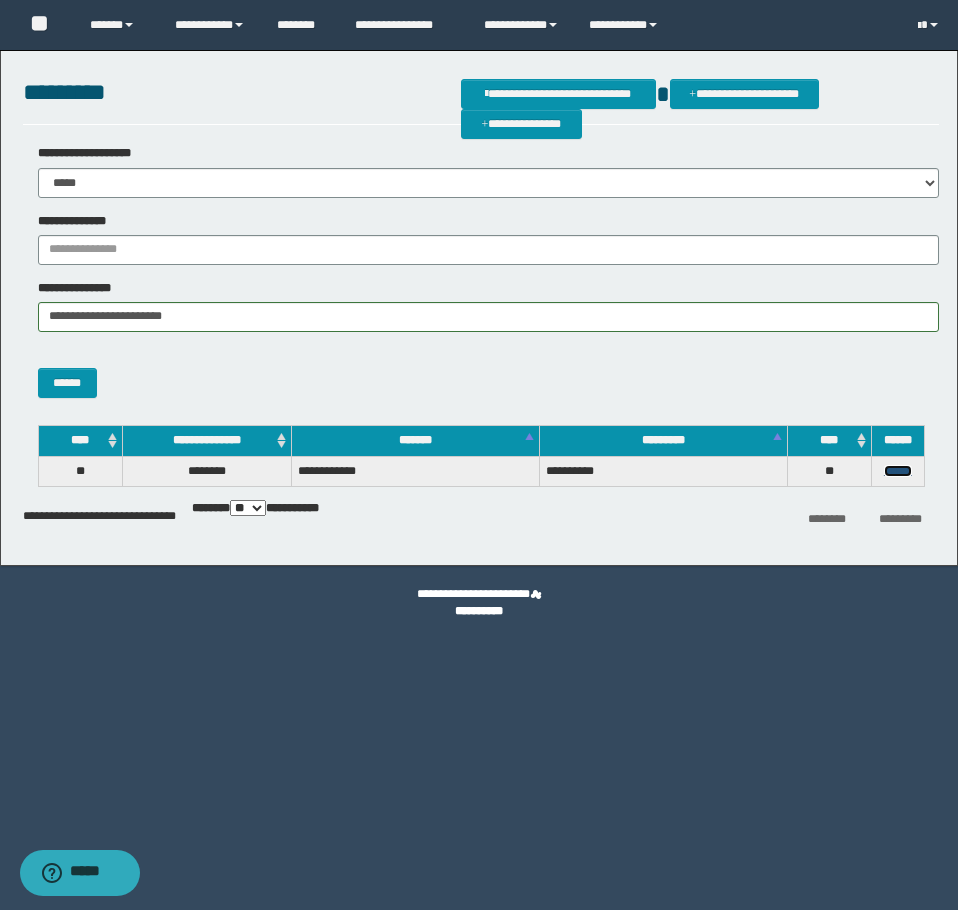 click on "******" at bounding box center [898, 471] 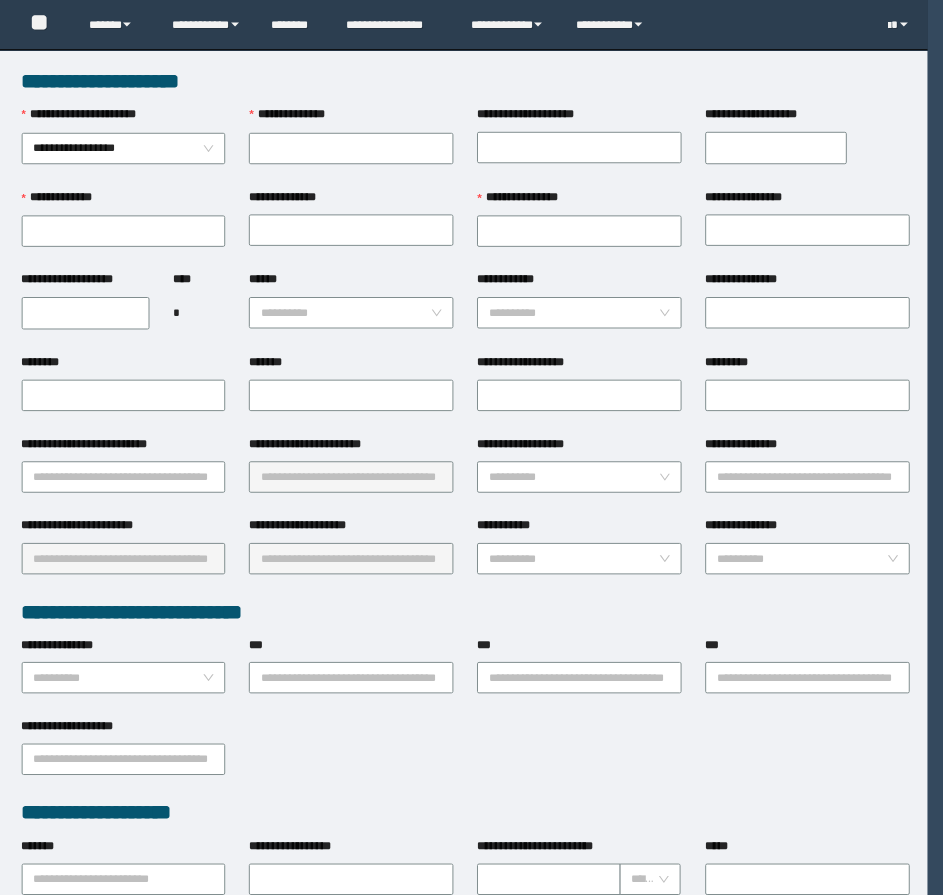scroll, scrollTop: 0, scrollLeft: 0, axis: both 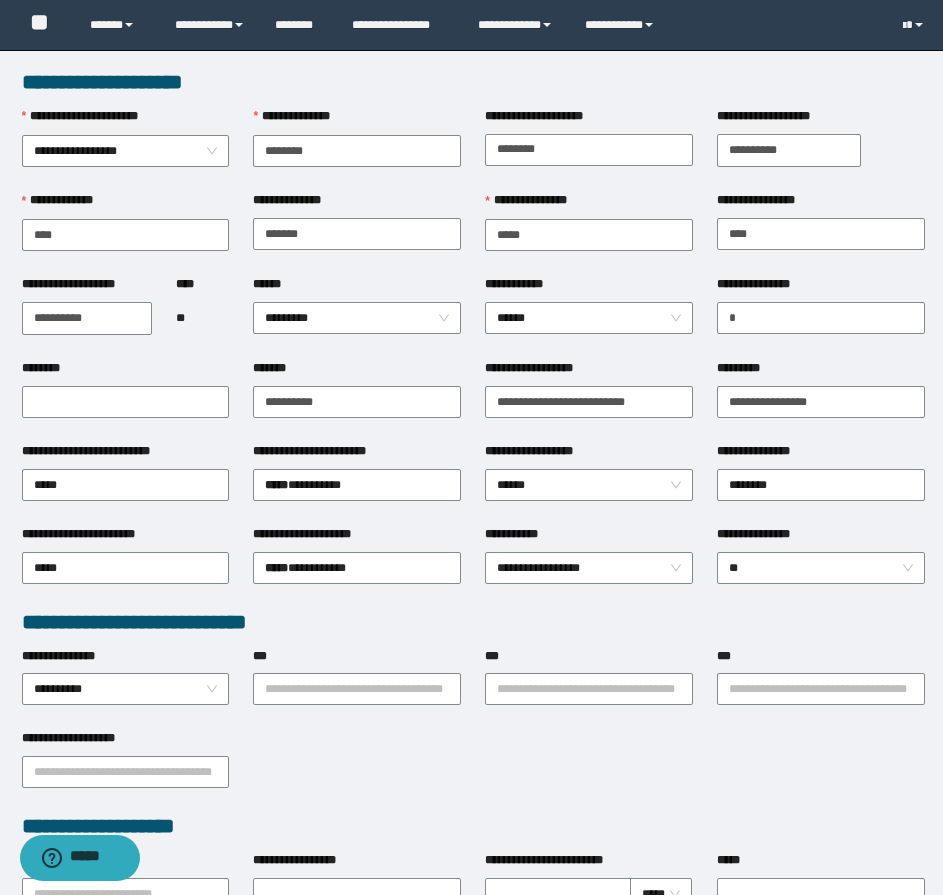 click on "******" at bounding box center (357, 288) 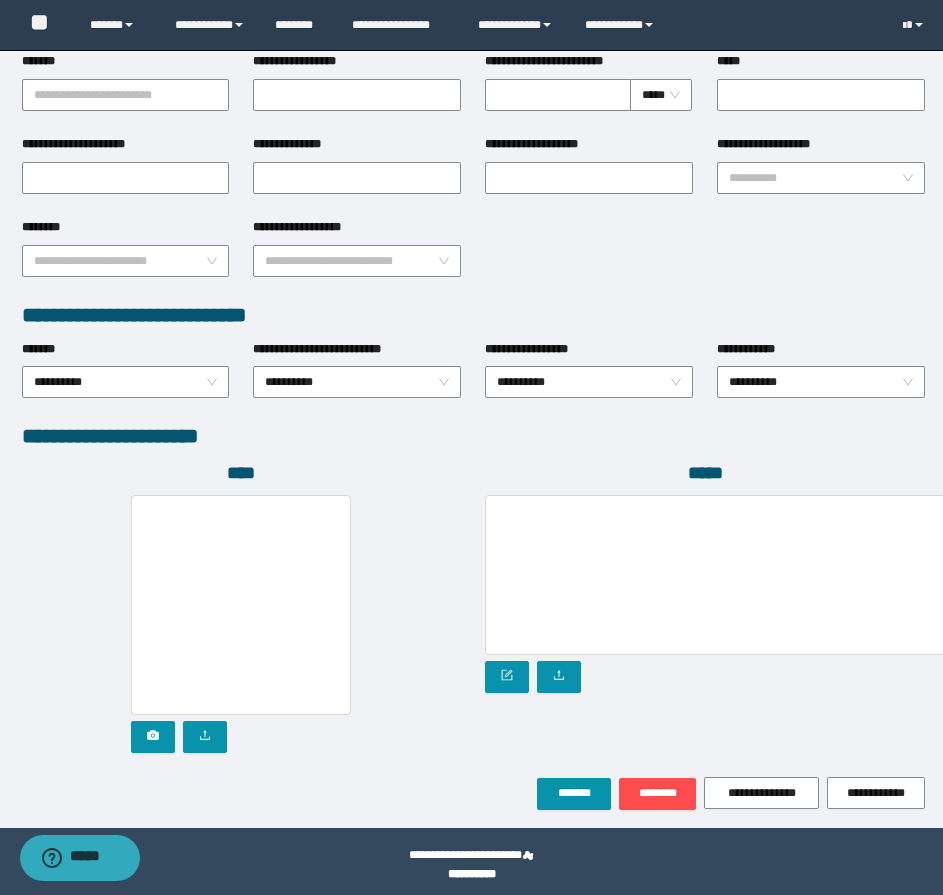 scroll, scrollTop: 808, scrollLeft: 0, axis: vertical 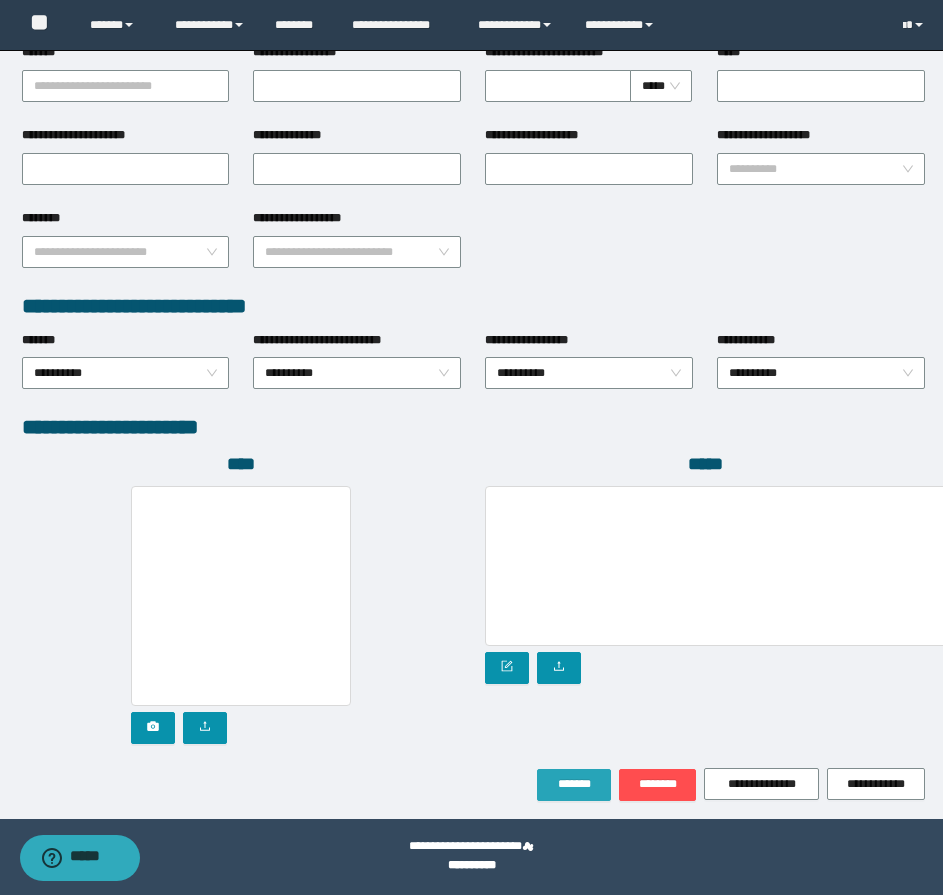 click on "*******" at bounding box center (574, 784) 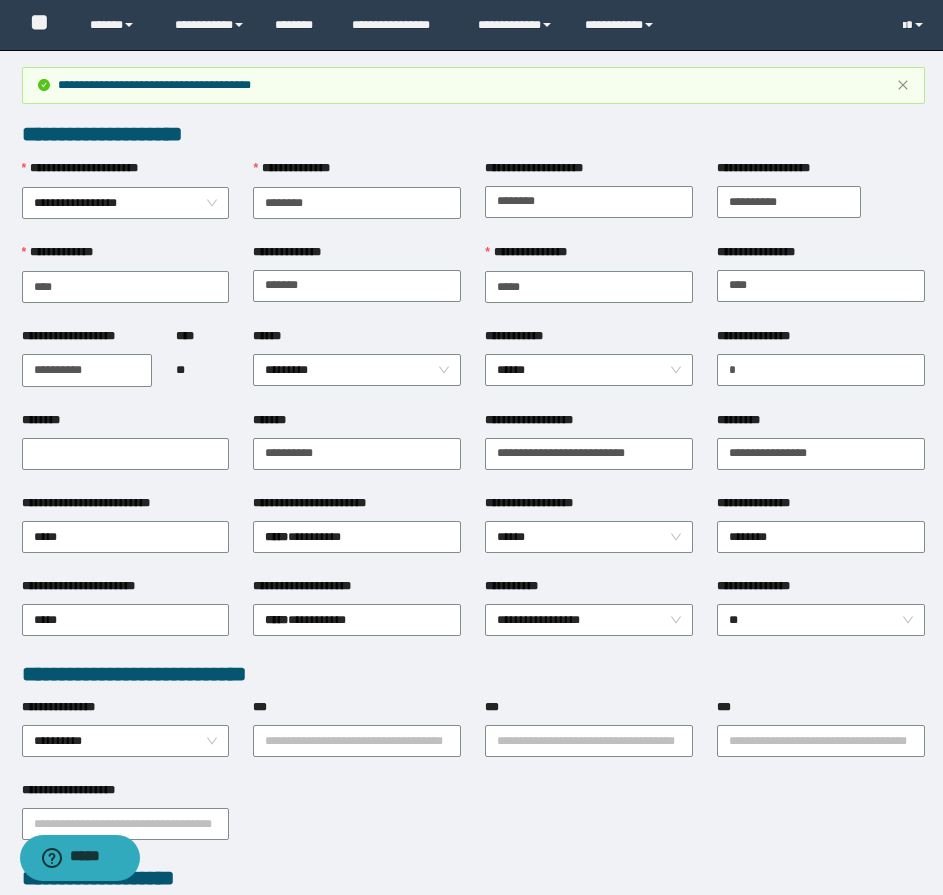 scroll, scrollTop: 0, scrollLeft: 0, axis: both 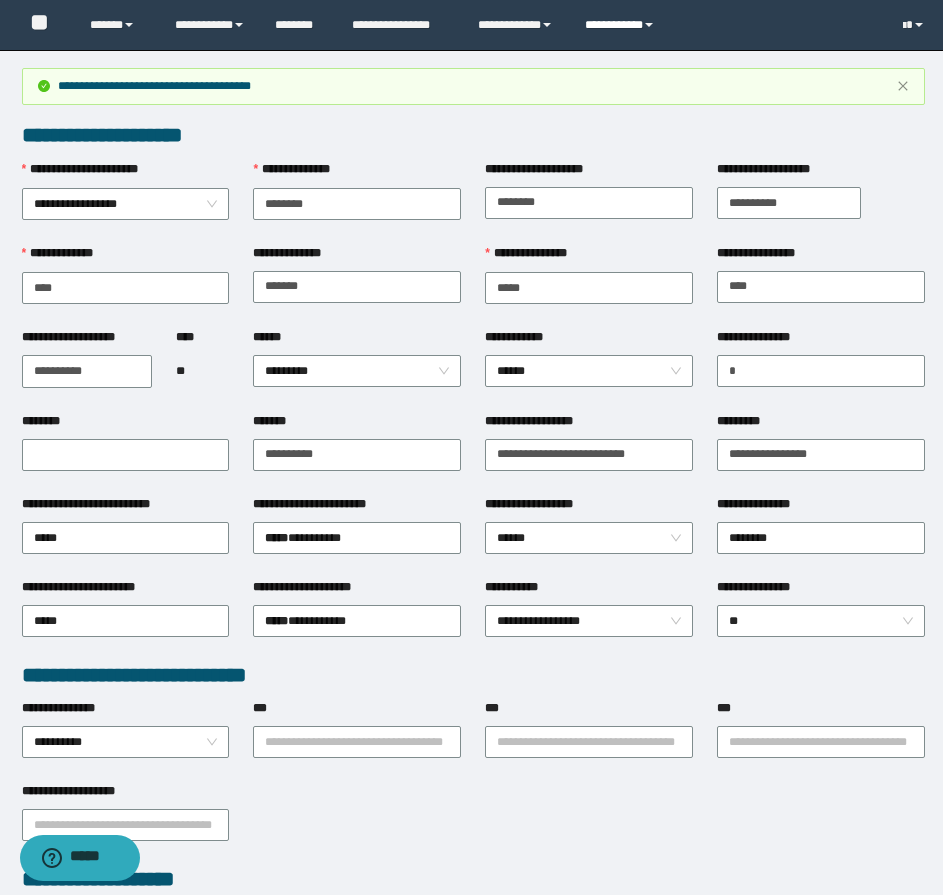 click on "**********" at bounding box center [622, 25] 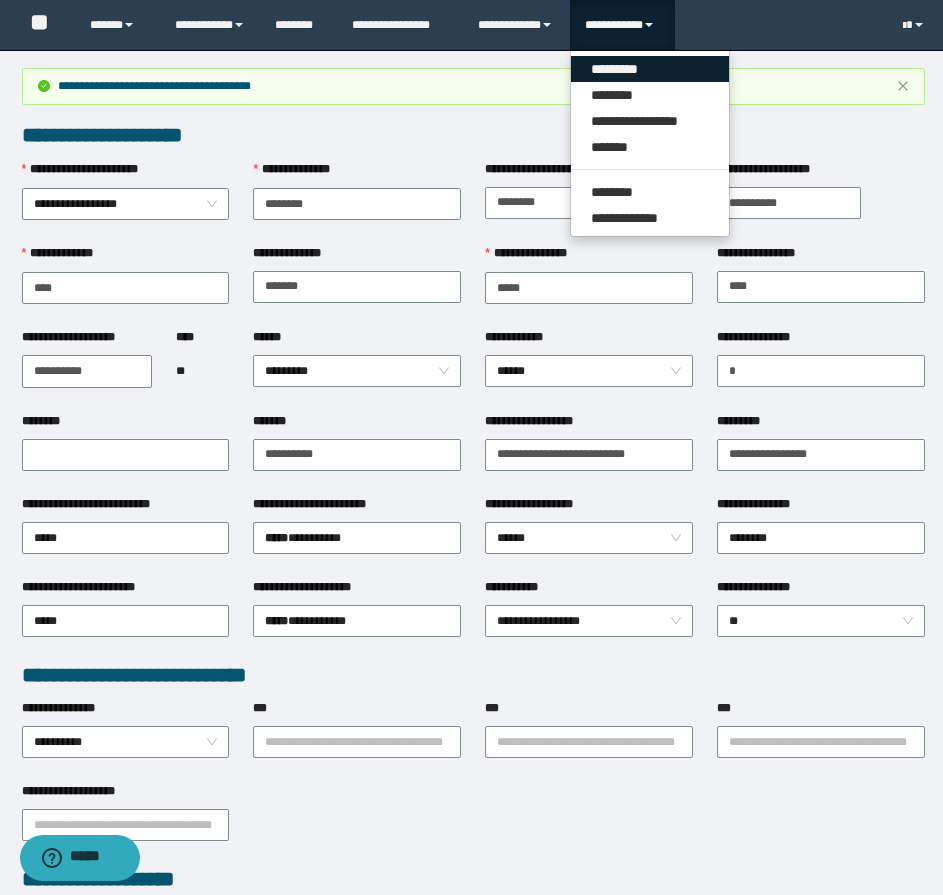 click on "*********" at bounding box center (650, 69) 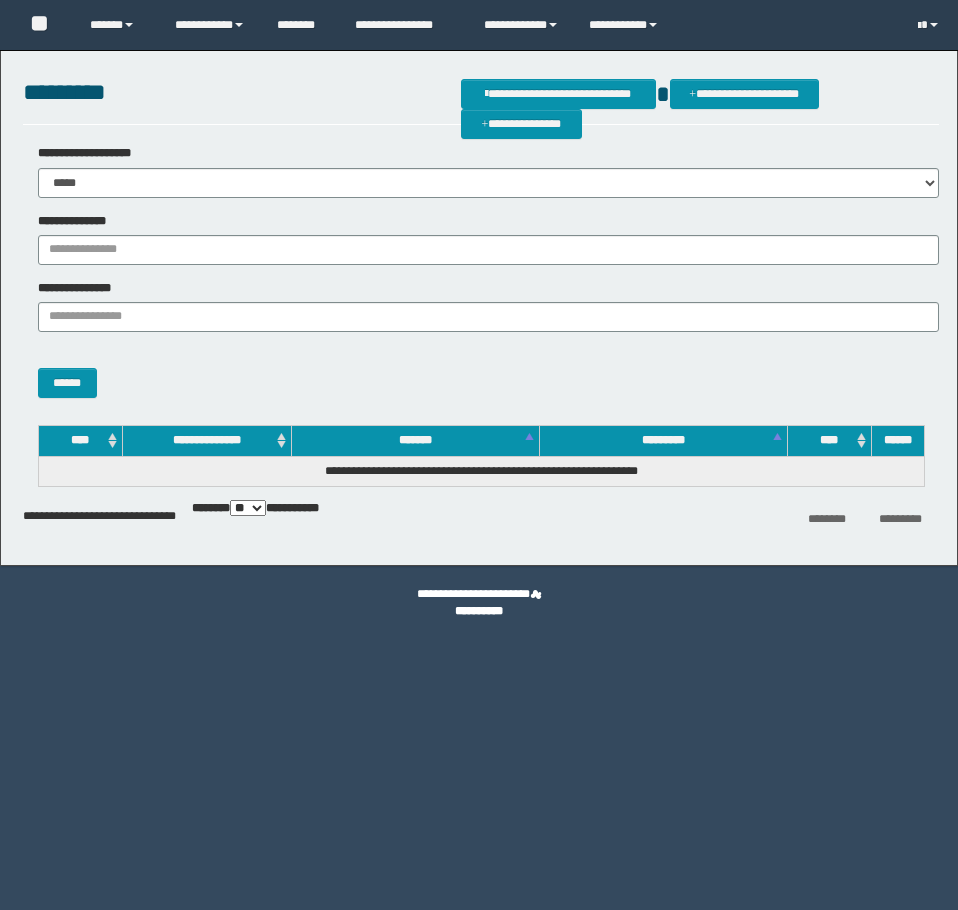 scroll, scrollTop: 0, scrollLeft: 0, axis: both 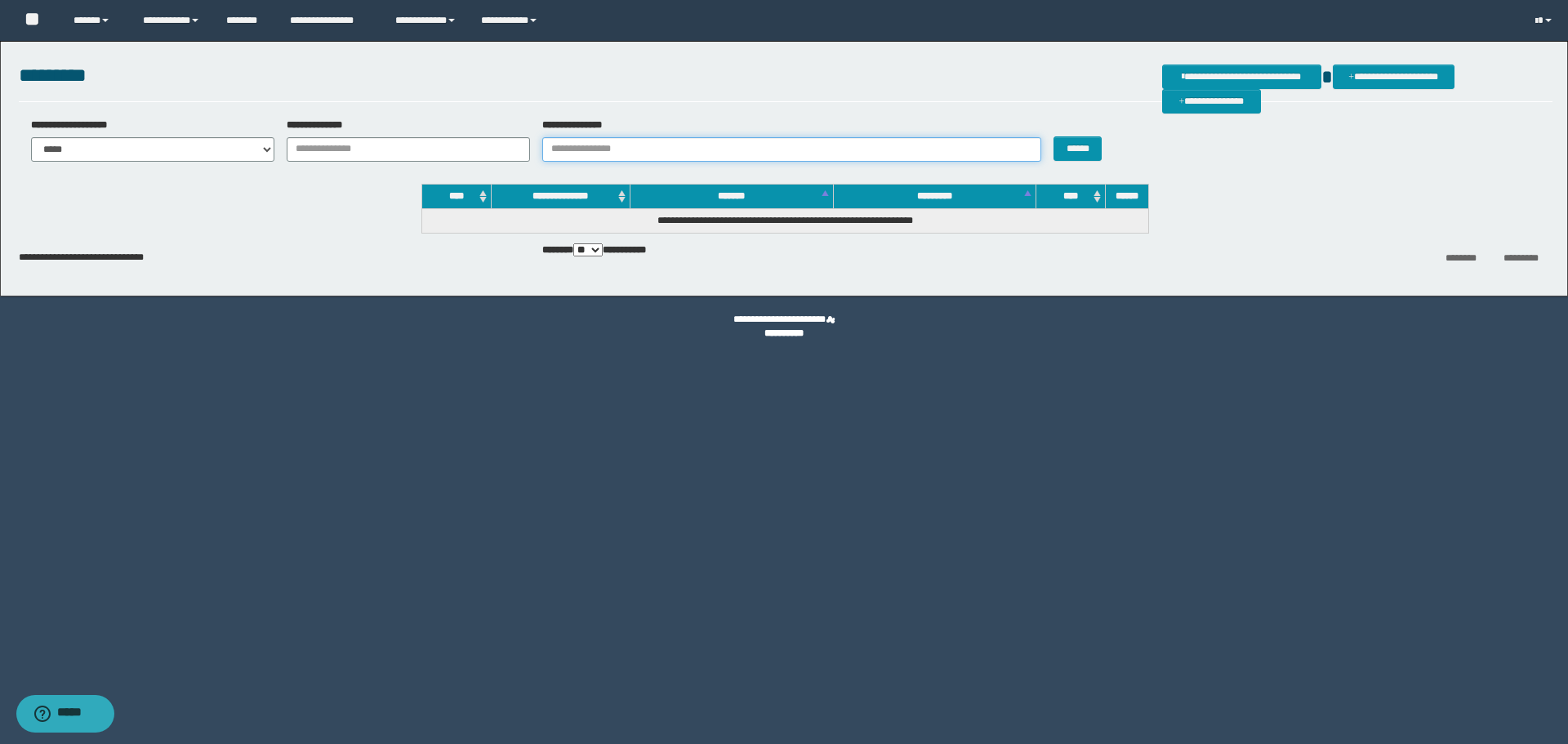 click on "**********" at bounding box center (791, 149) 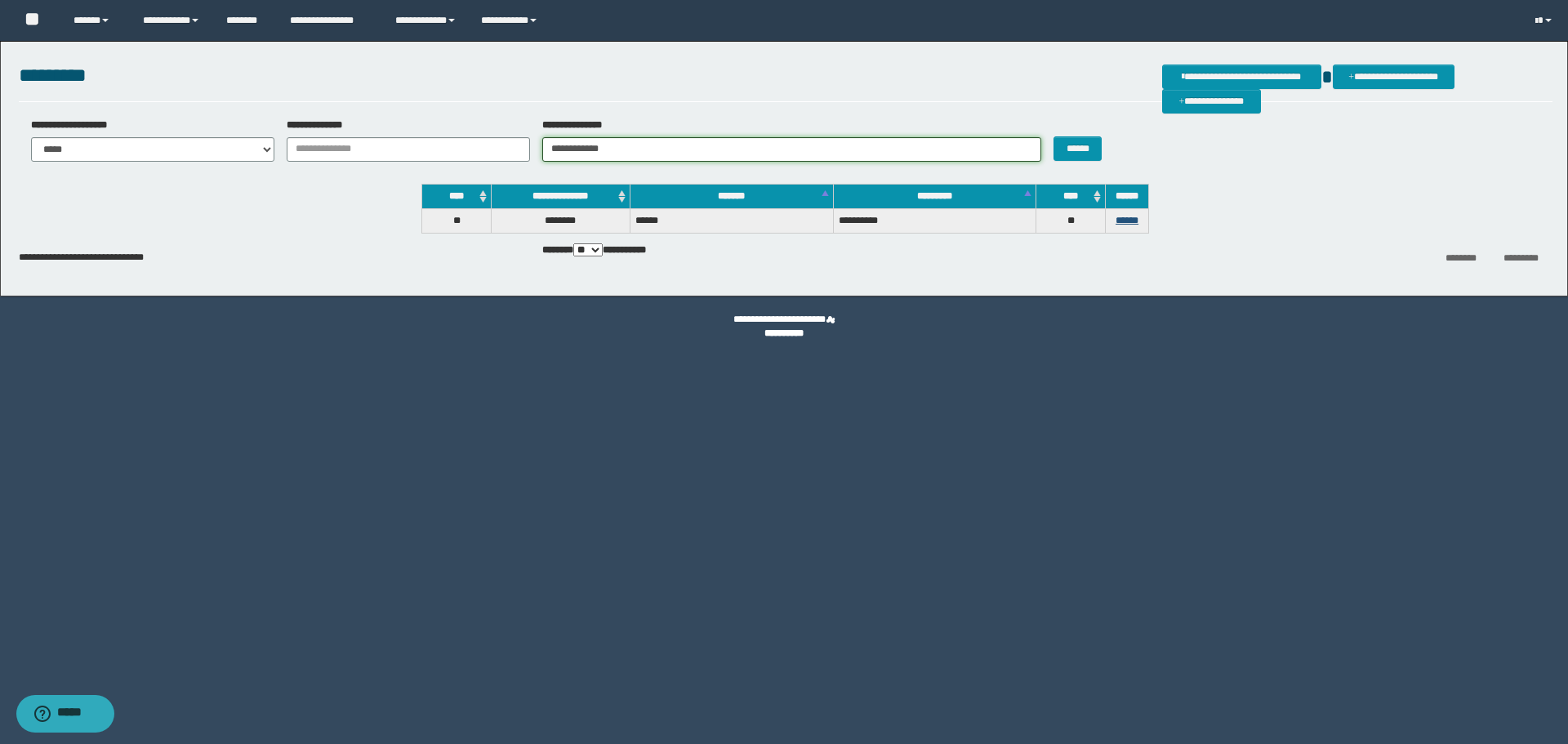 type on "**********" 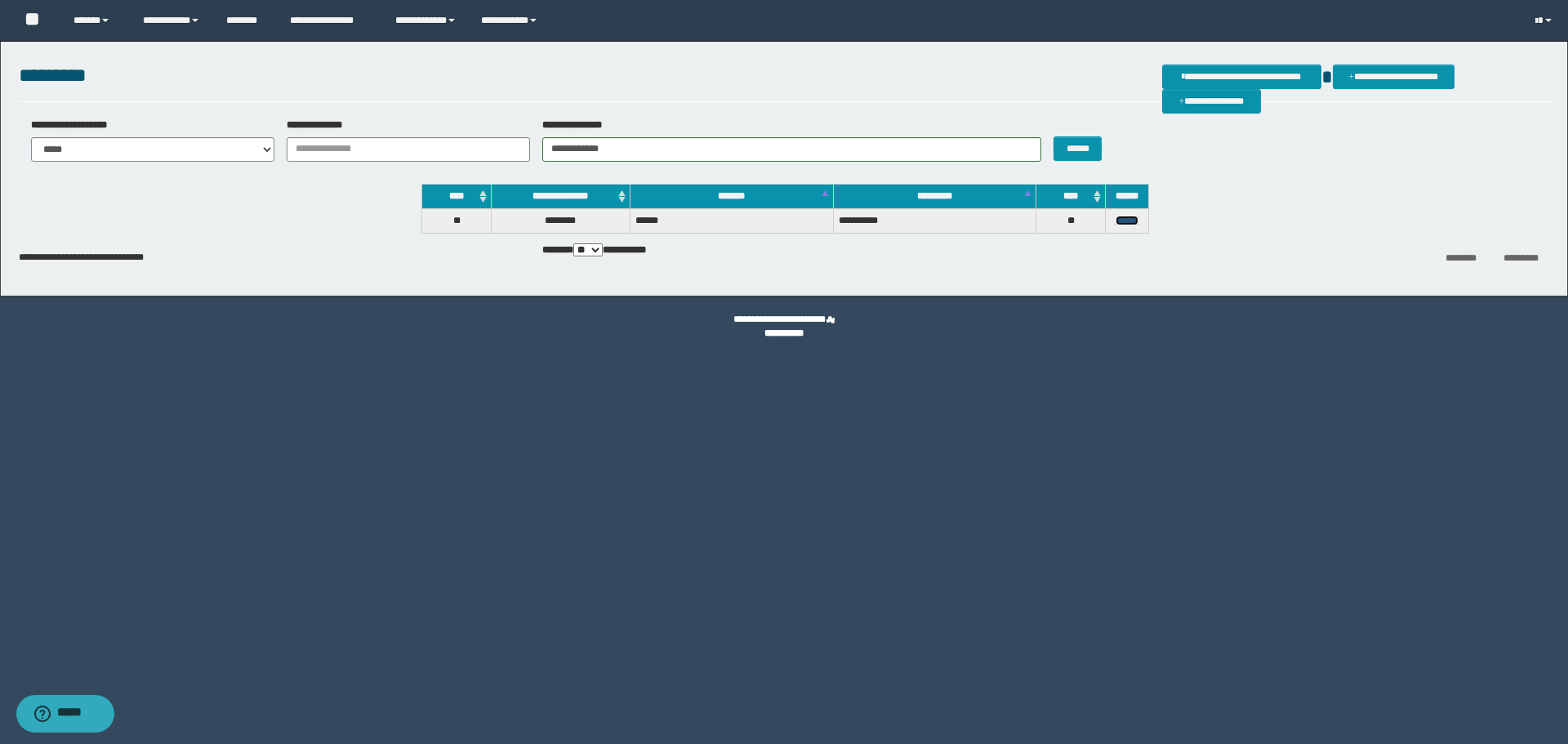 click on "******" at bounding box center [1127, 221] 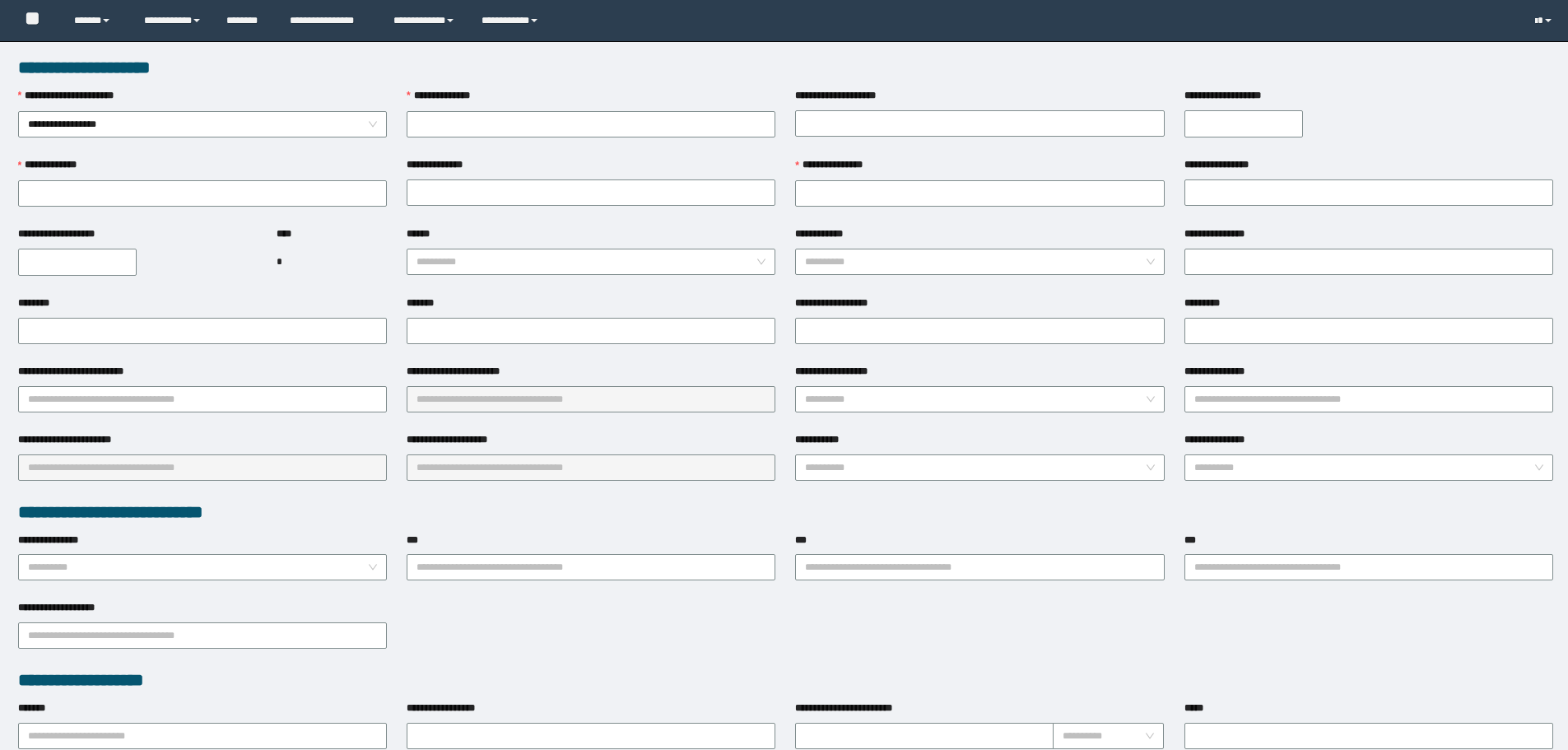 scroll, scrollTop: 0, scrollLeft: 0, axis: both 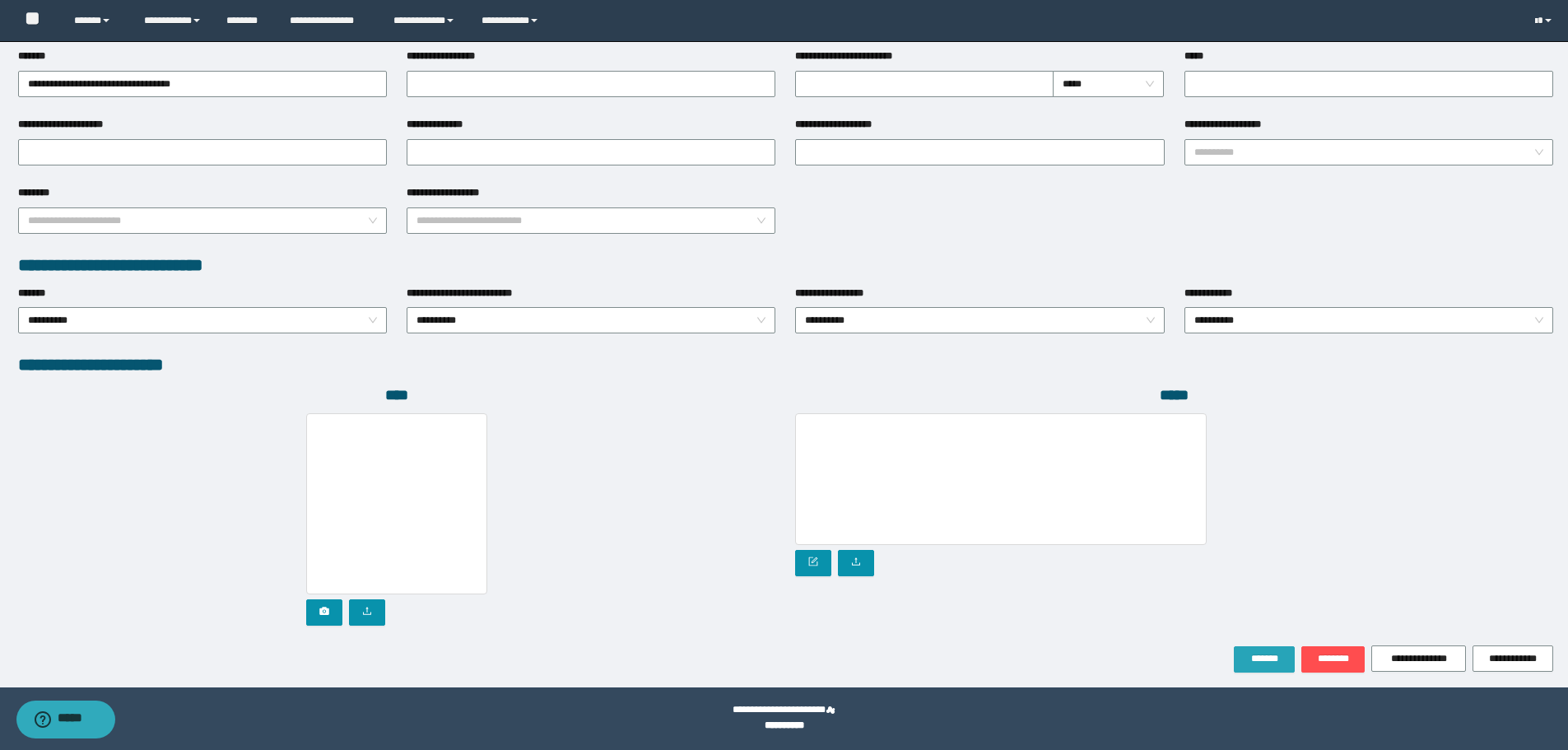 click on "*******" at bounding box center (1264, 659) 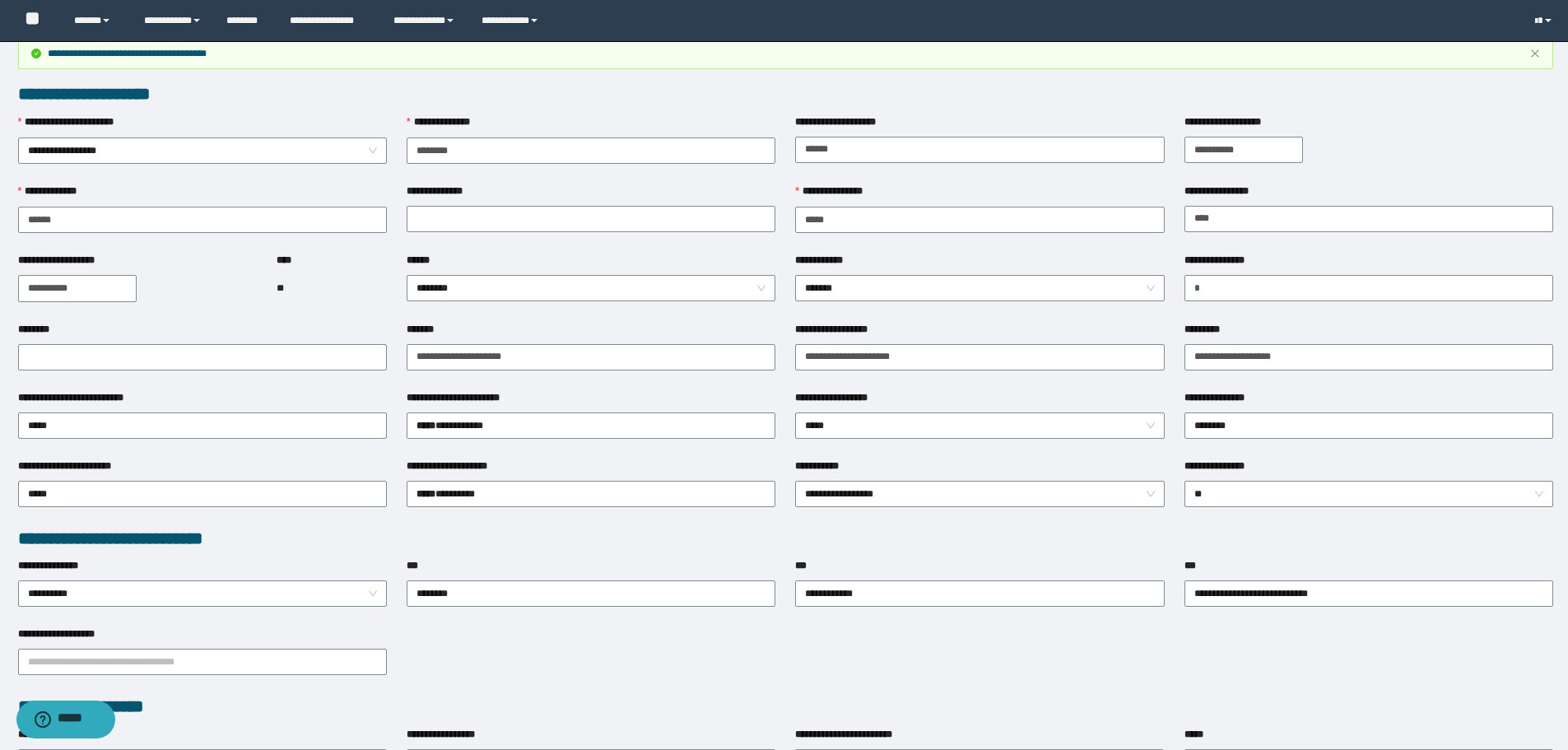 scroll, scrollTop: 0, scrollLeft: 0, axis: both 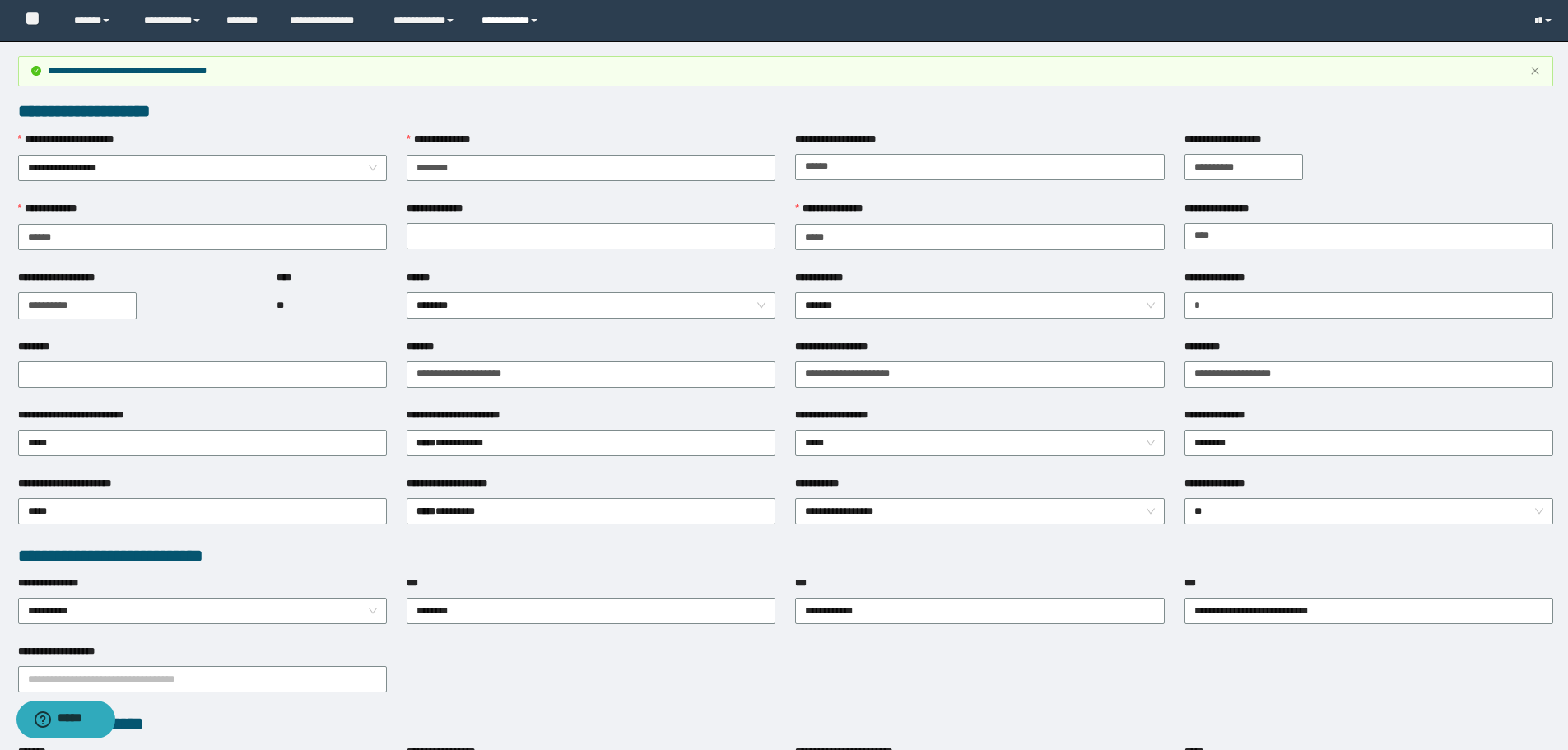 click on "**********" at bounding box center [512, 21] 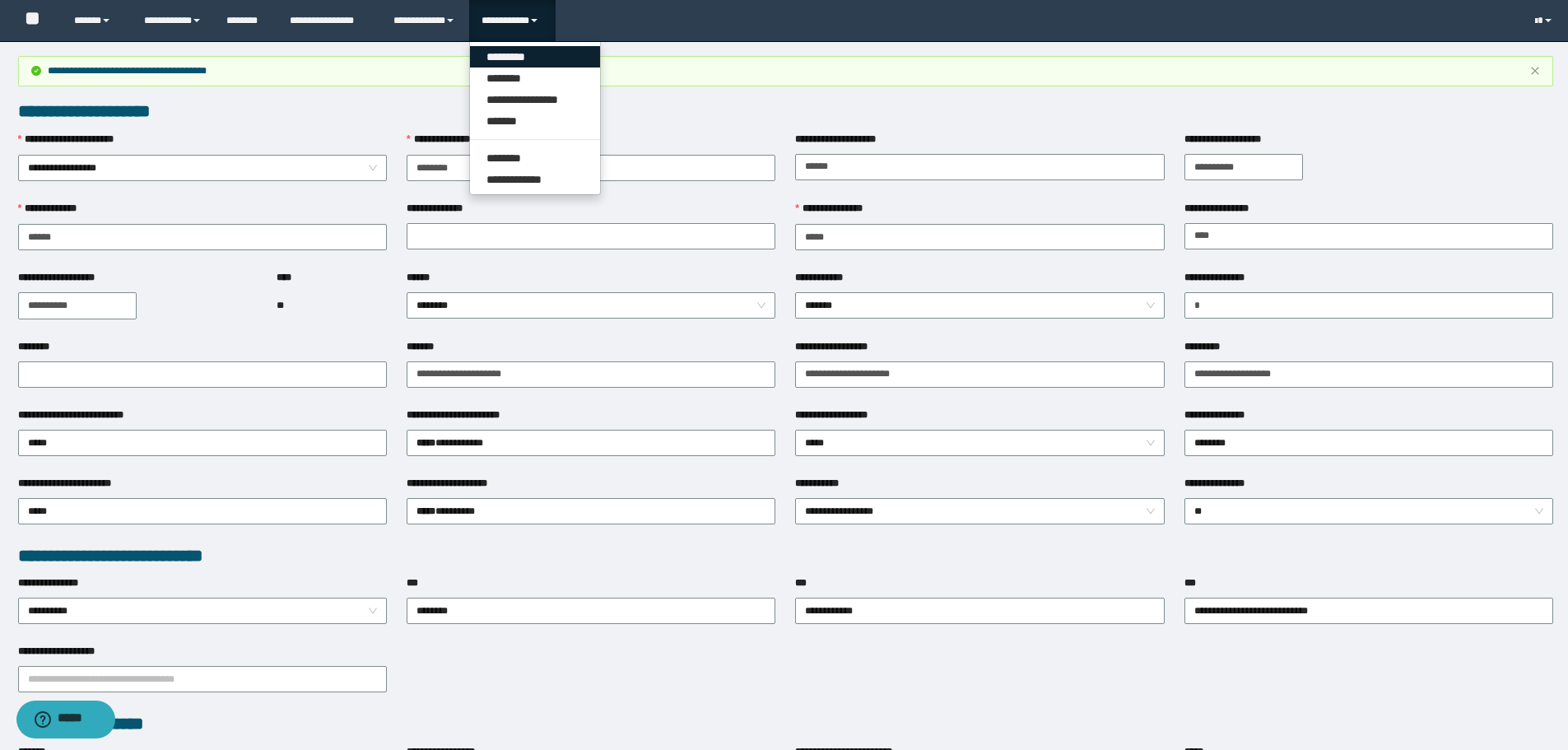click on "*********" at bounding box center [535, 57] 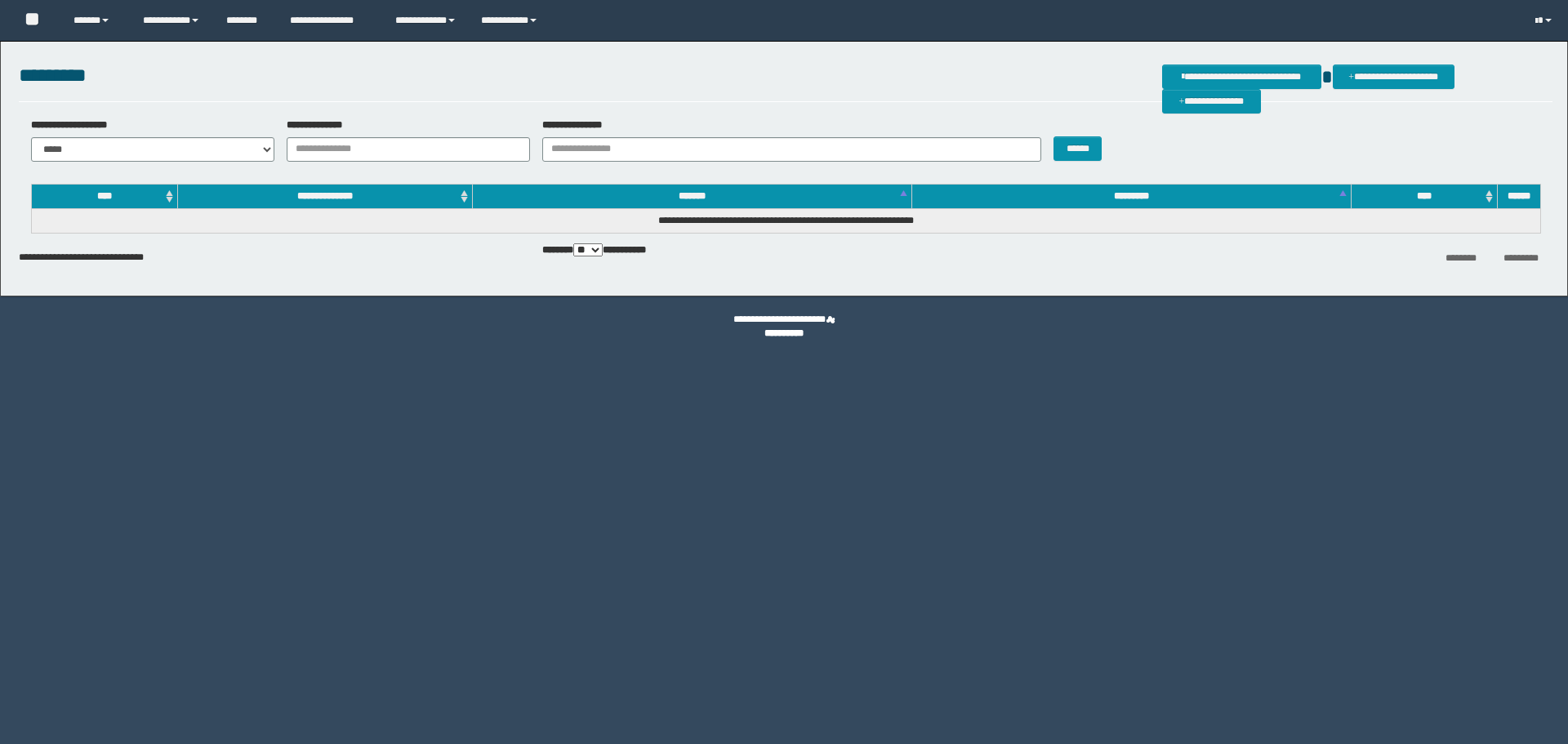 scroll, scrollTop: 0, scrollLeft: 0, axis: both 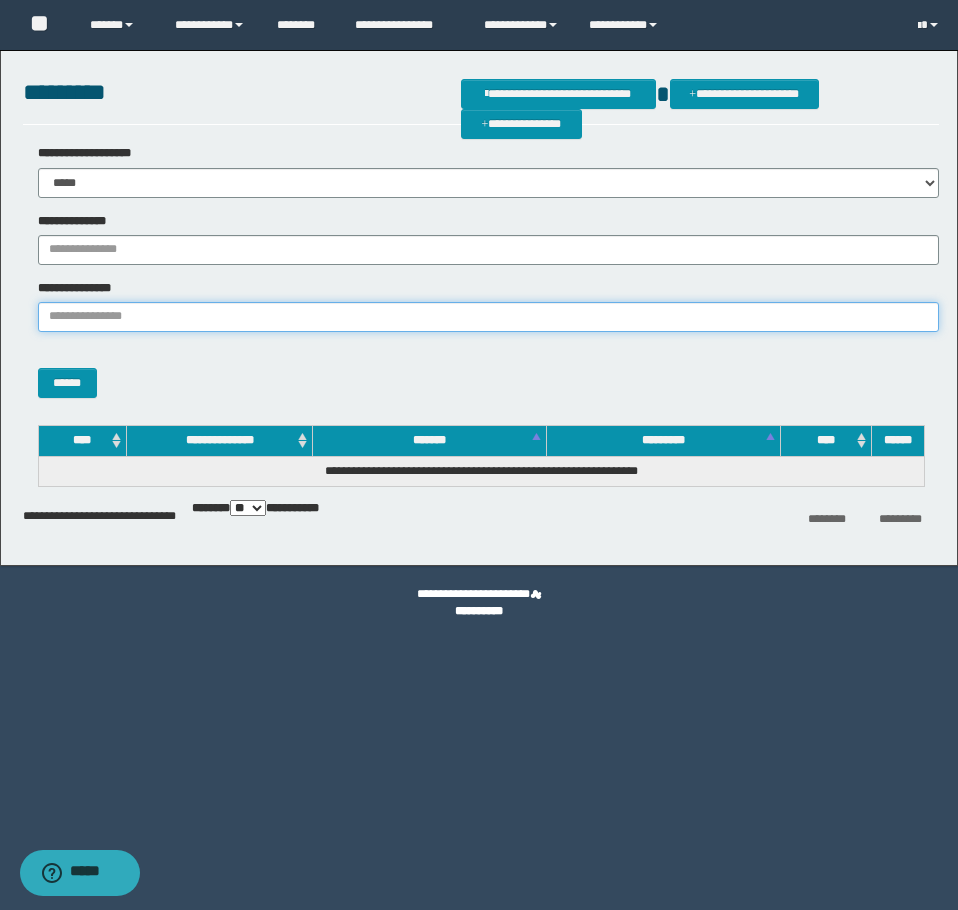click on "**********" at bounding box center (488, 317) 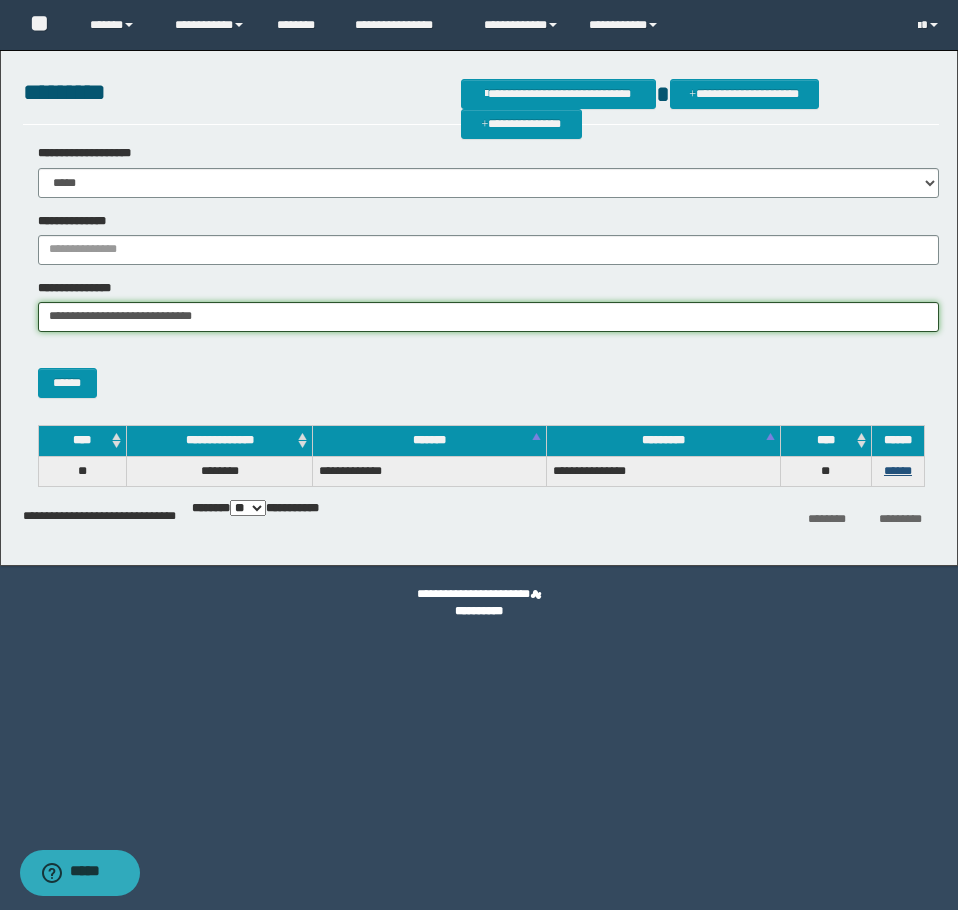 type on "**********" 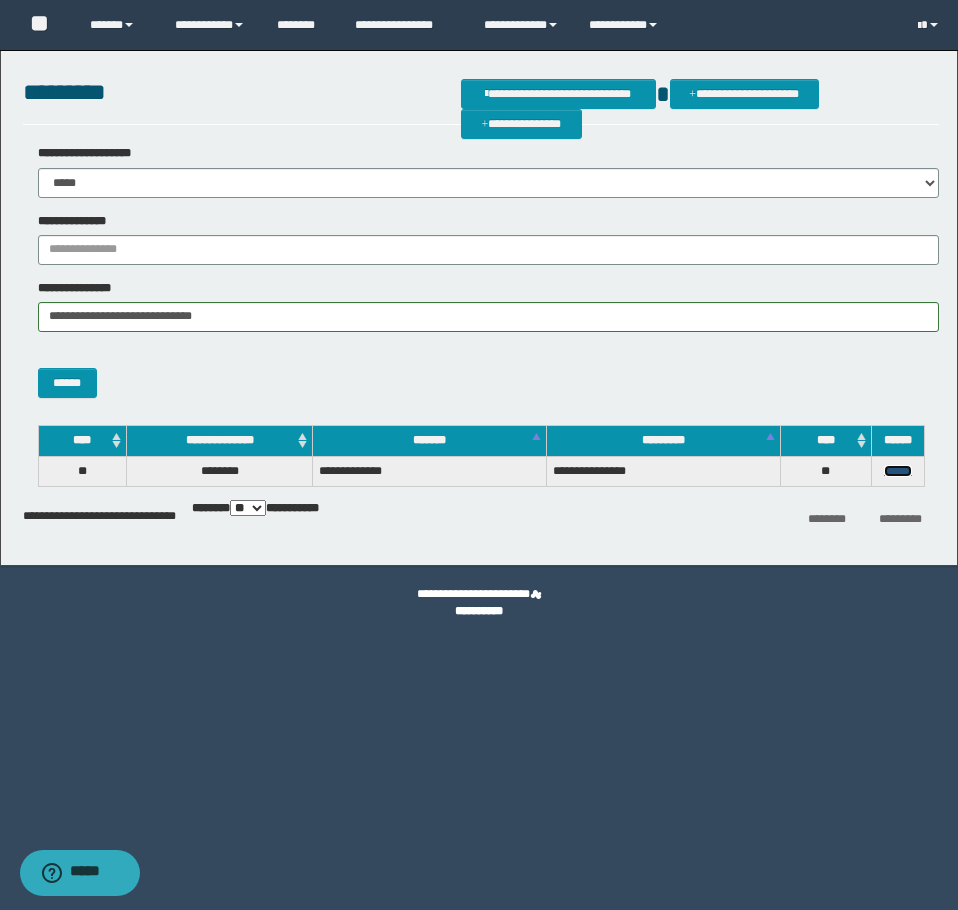 click on "******" at bounding box center (898, 471) 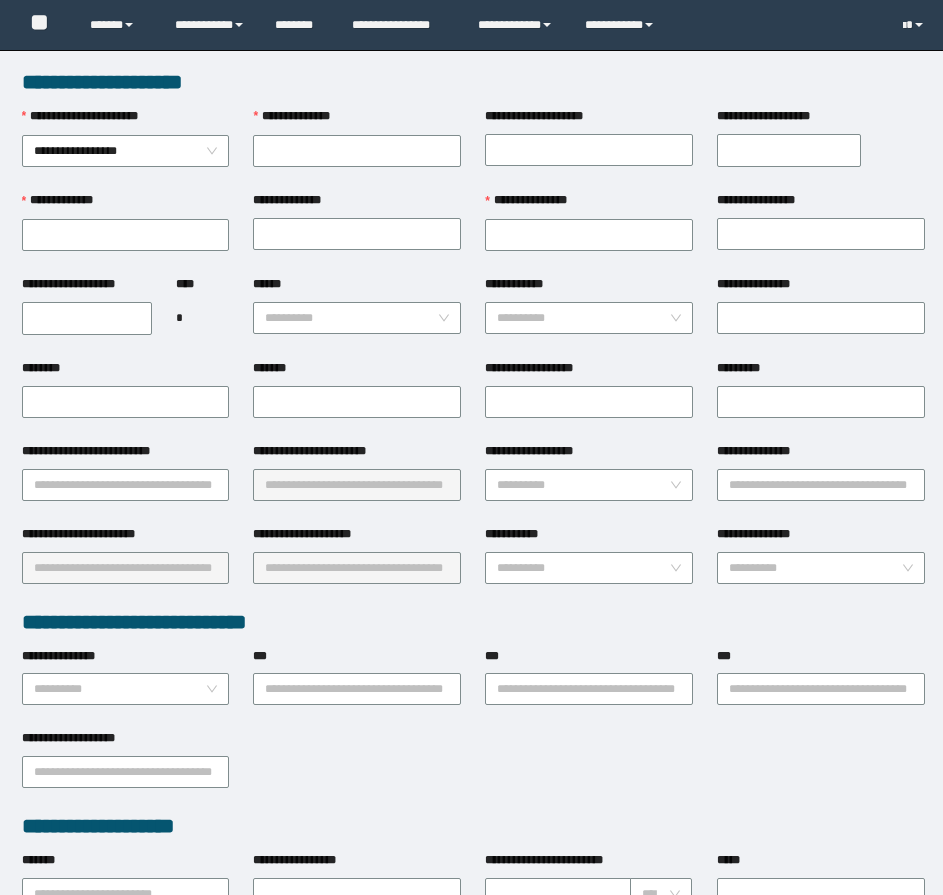 scroll, scrollTop: 0, scrollLeft: 0, axis: both 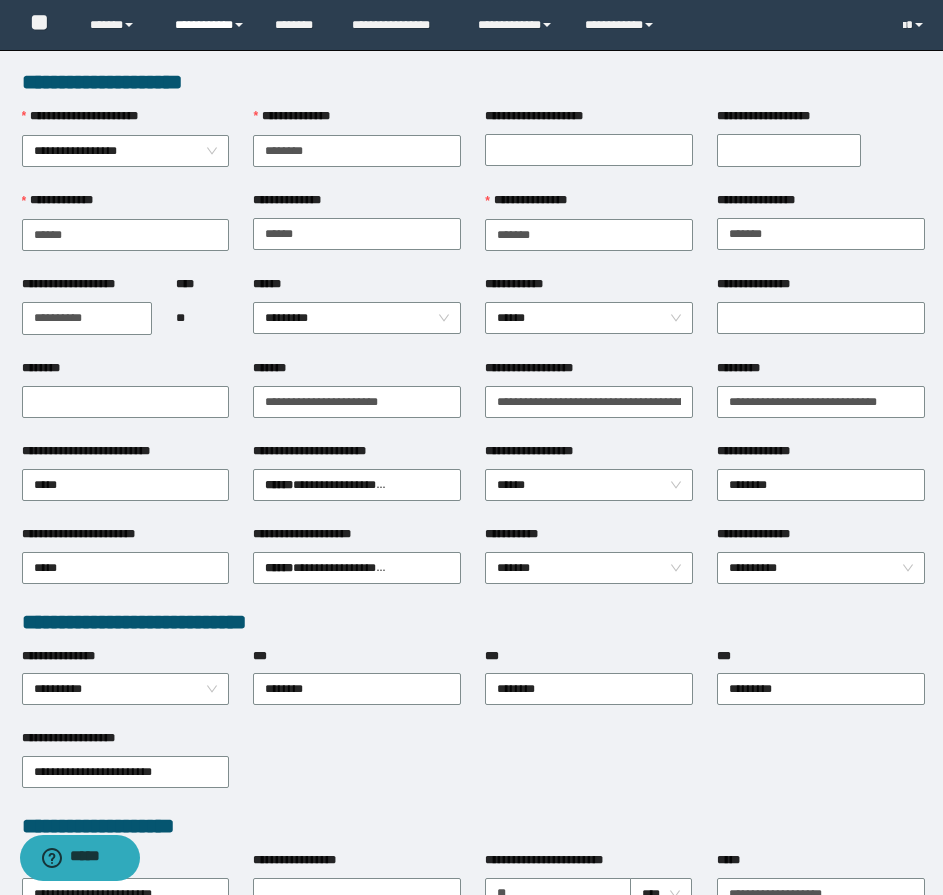 click on "**********" at bounding box center [210, 25] 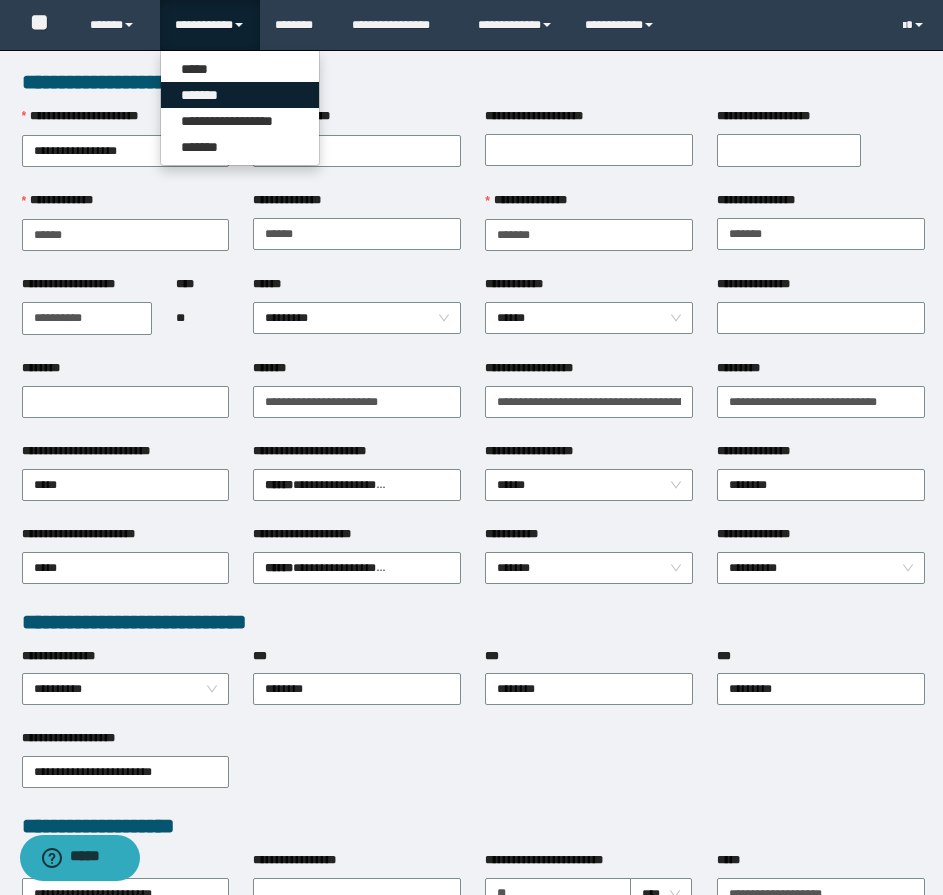 click on "*******" at bounding box center (240, 95) 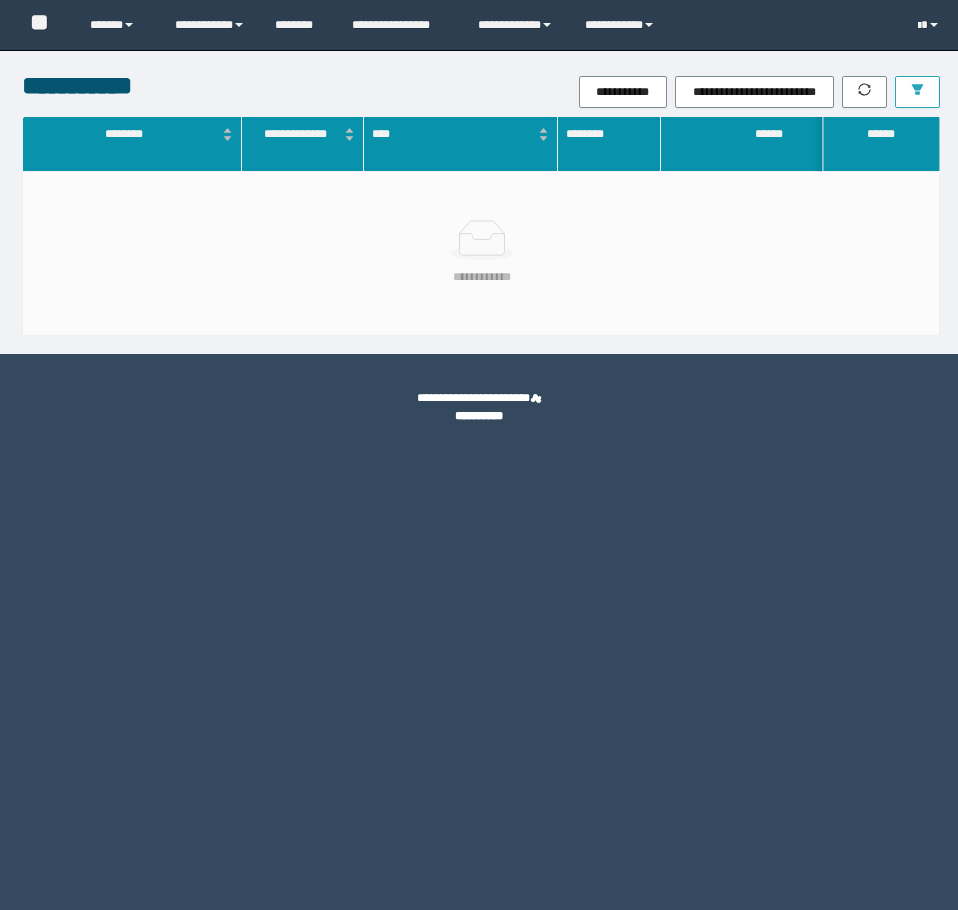 scroll, scrollTop: 0, scrollLeft: 0, axis: both 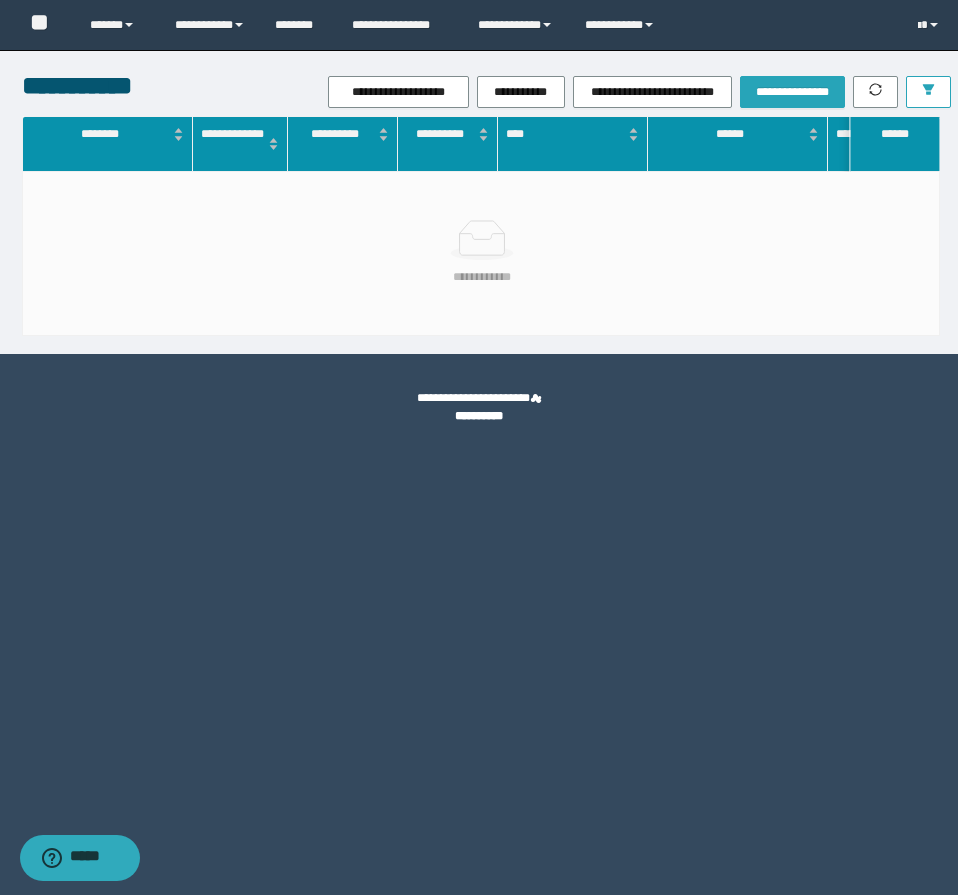 click 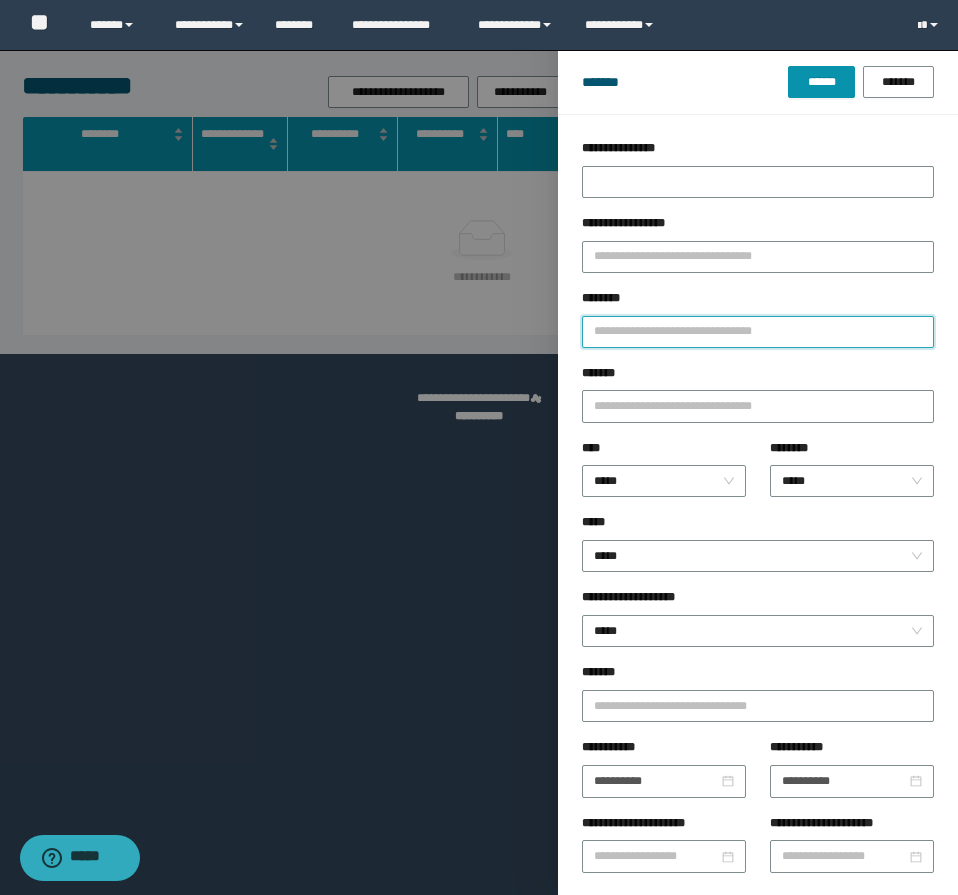 click on "********" at bounding box center [758, 332] 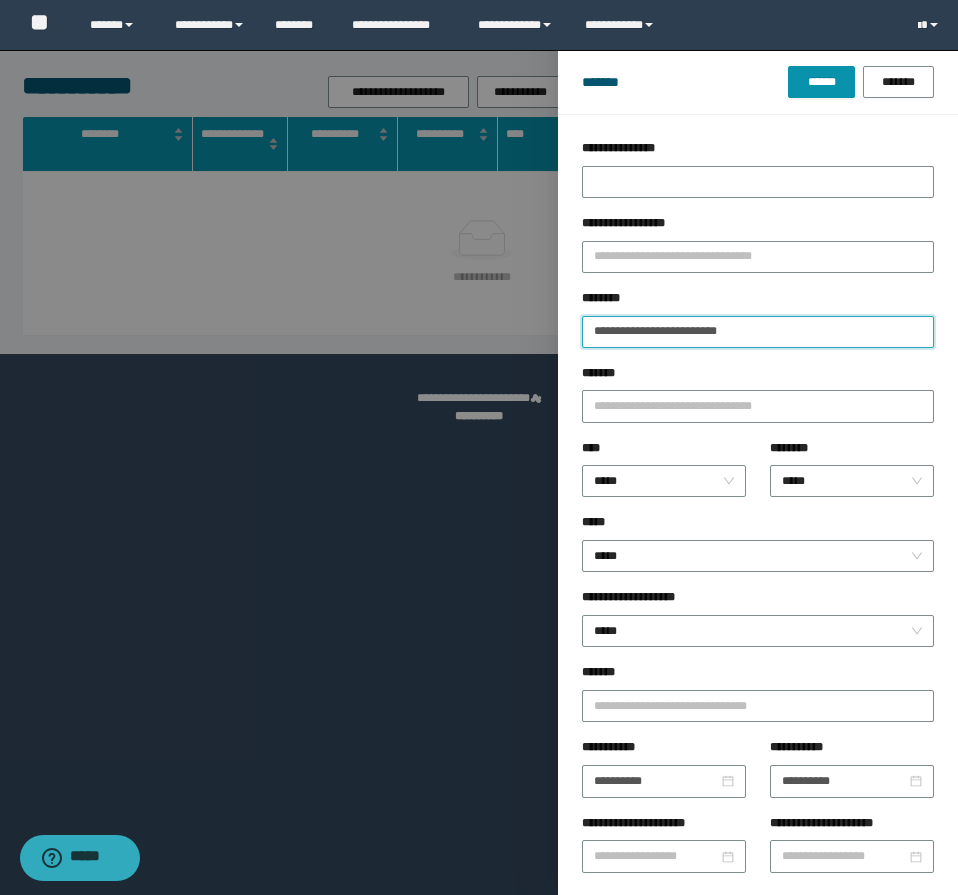 type 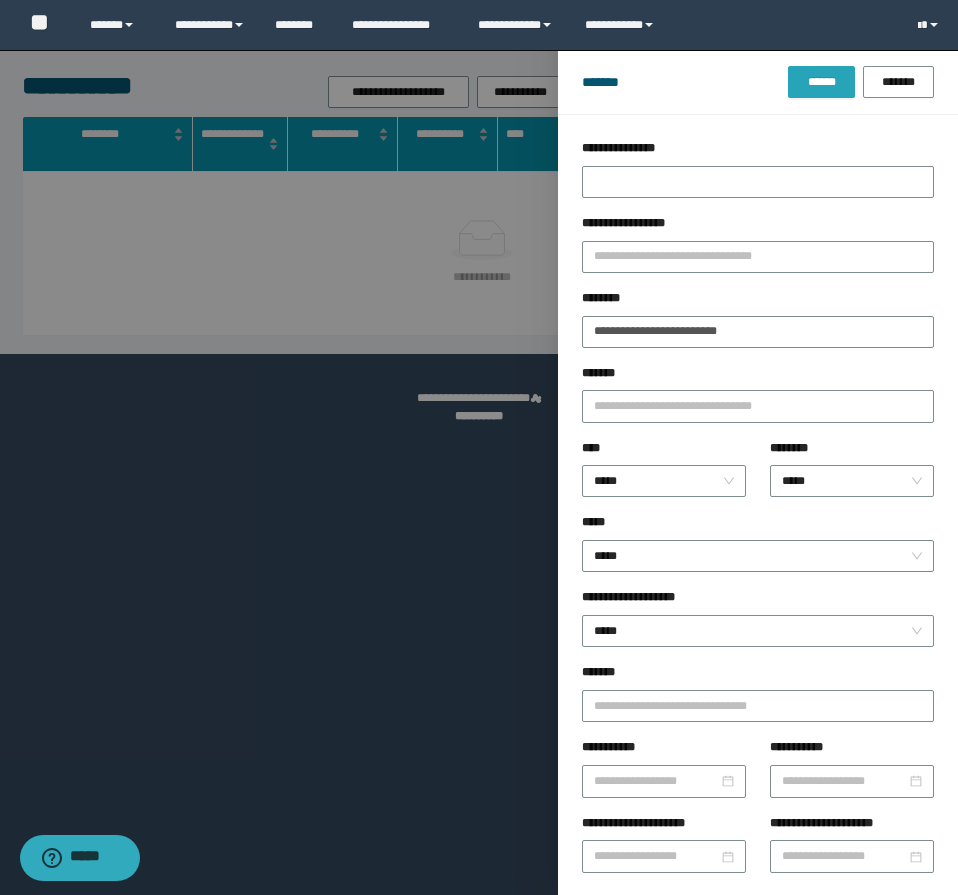 click on "******" at bounding box center [821, 82] 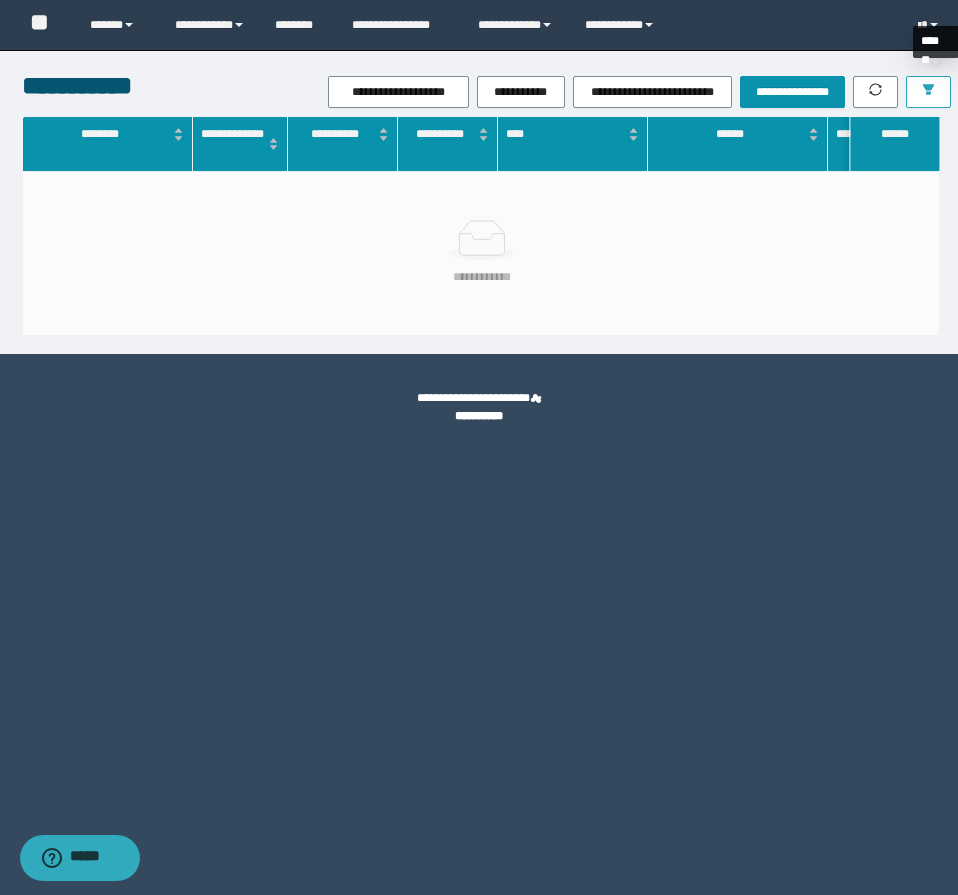 click 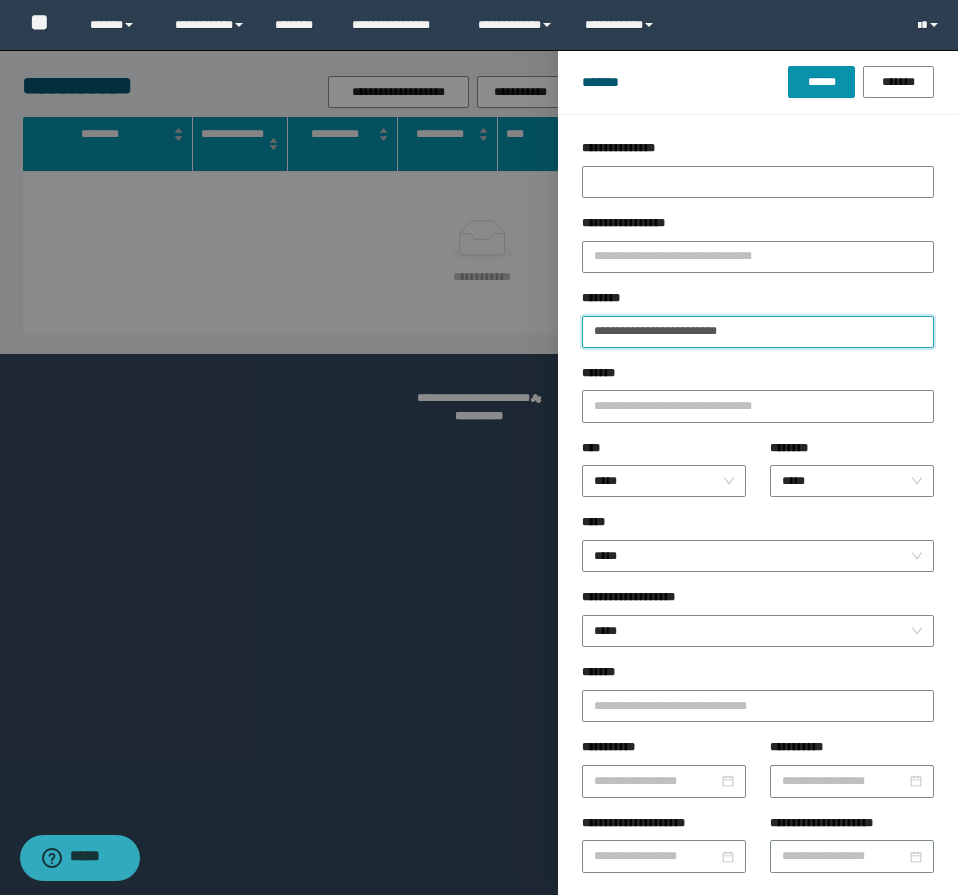 drag, startPoint x: 668, startPoint y: 334, endPoint x: 477, endPoint y: 331, distance: 191.02356 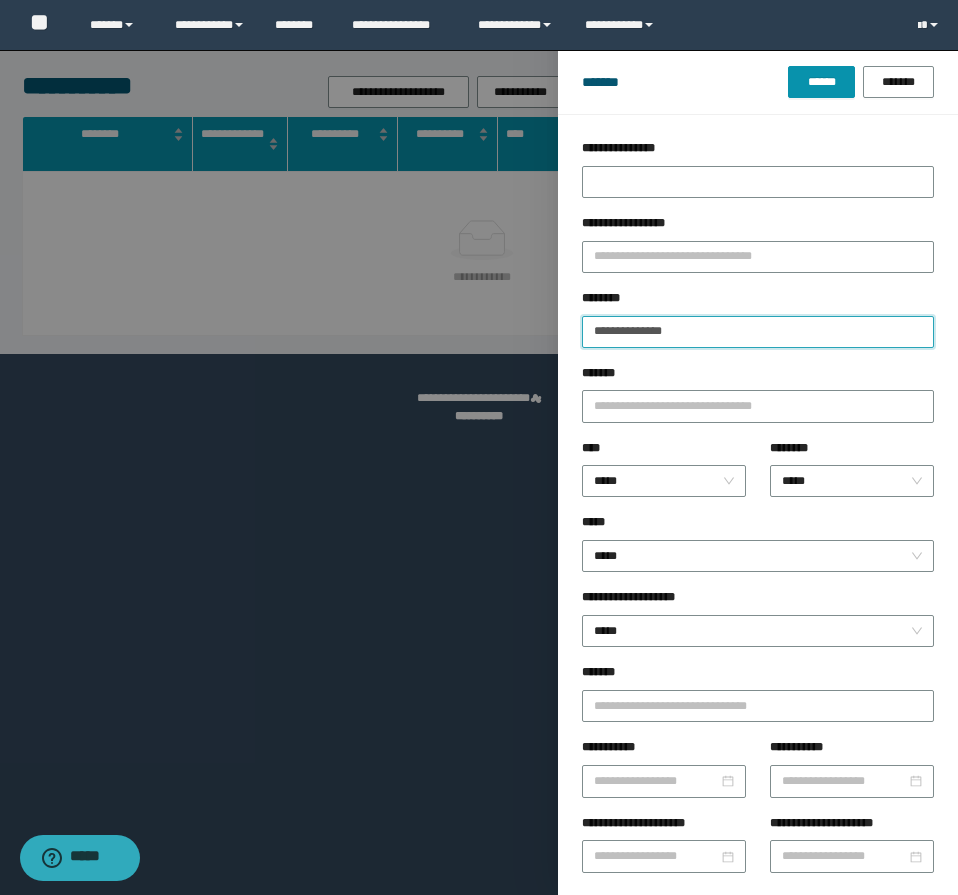 type on "**********" 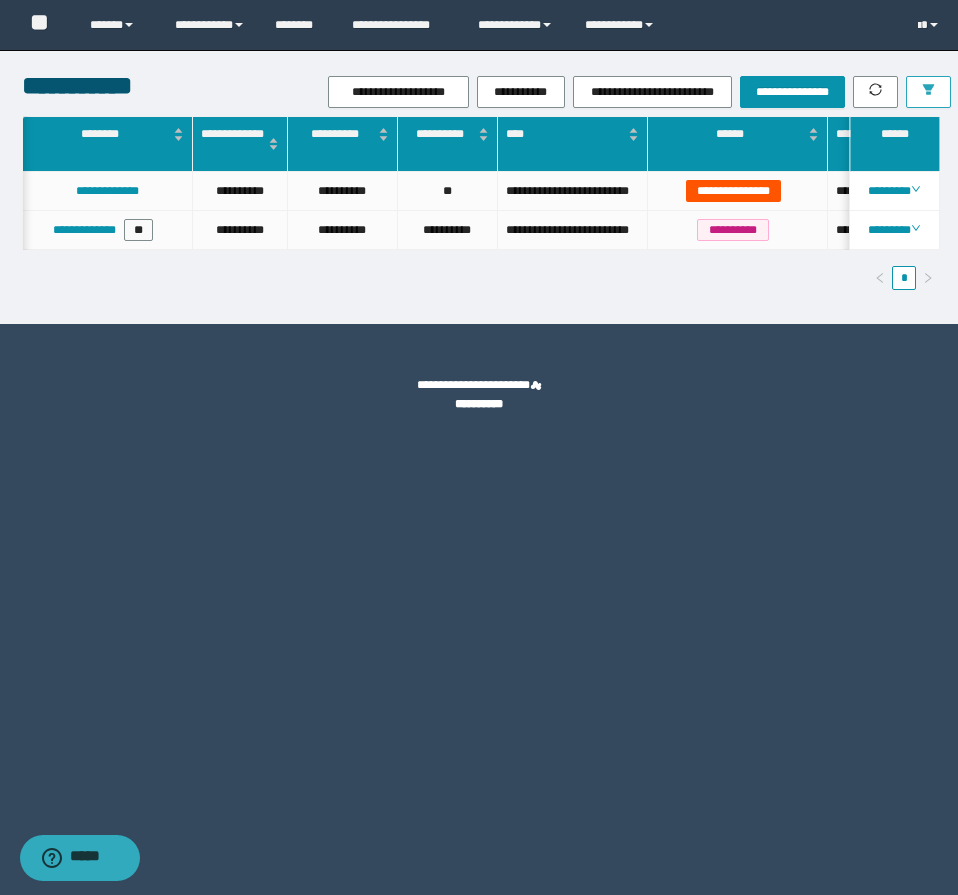 scroll, scrollTop: 0, scrollLeft: 954, axis: horizontal 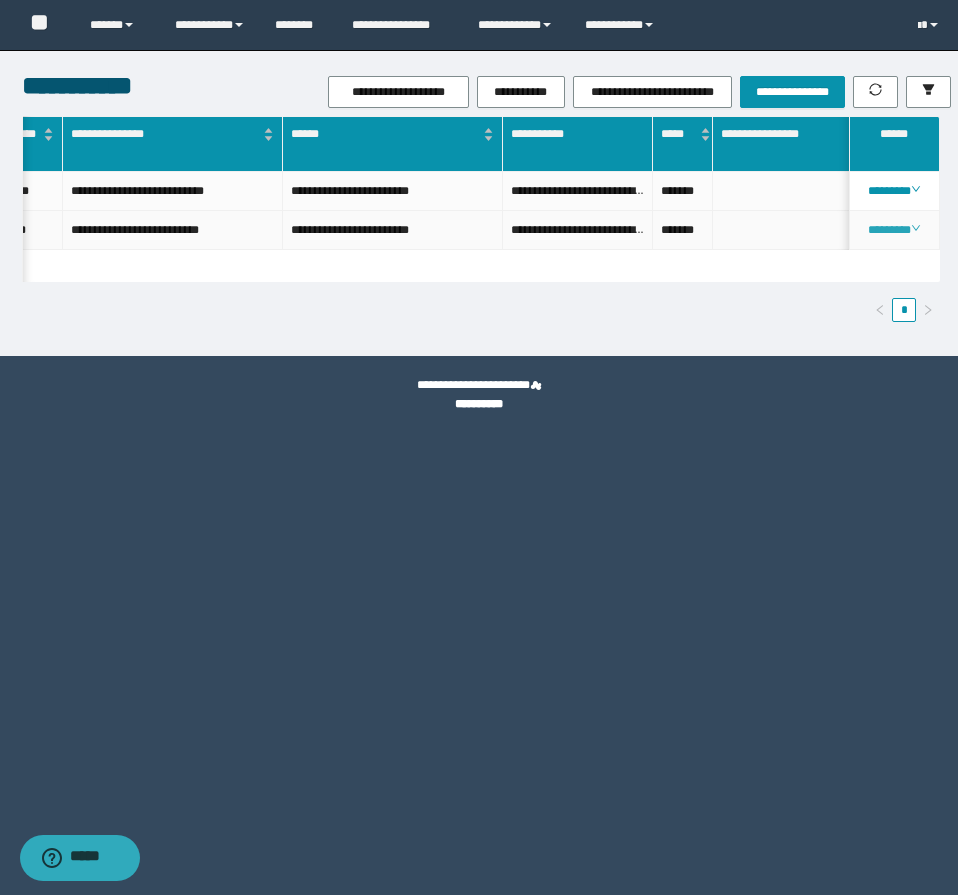 click on "********" at bounding box center (894, 230) 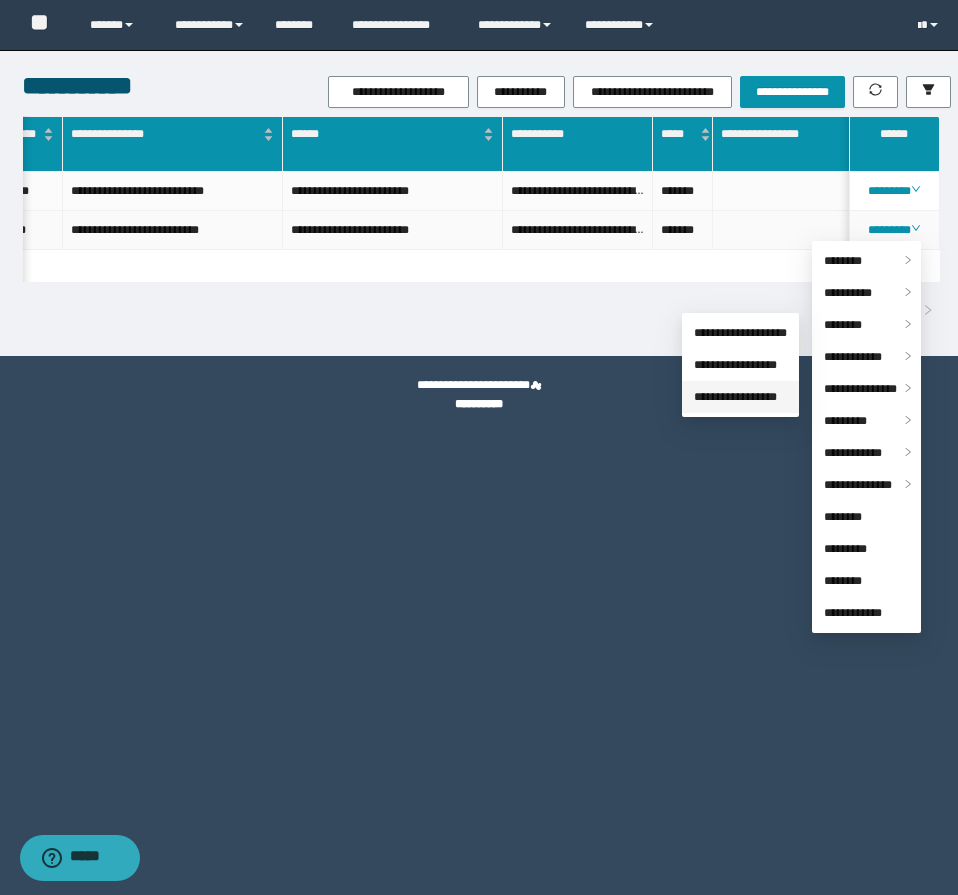 click on "**********" at bounding box center [735, 397] 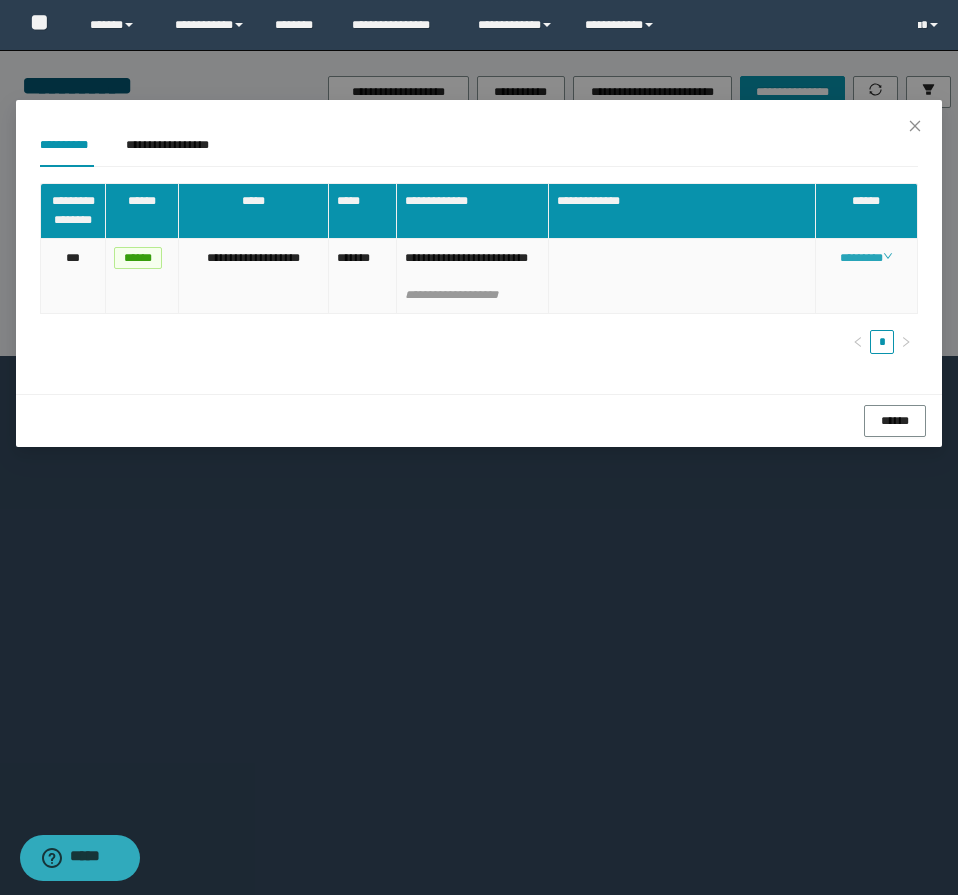 click on "********" at bounding box center [866, 258] 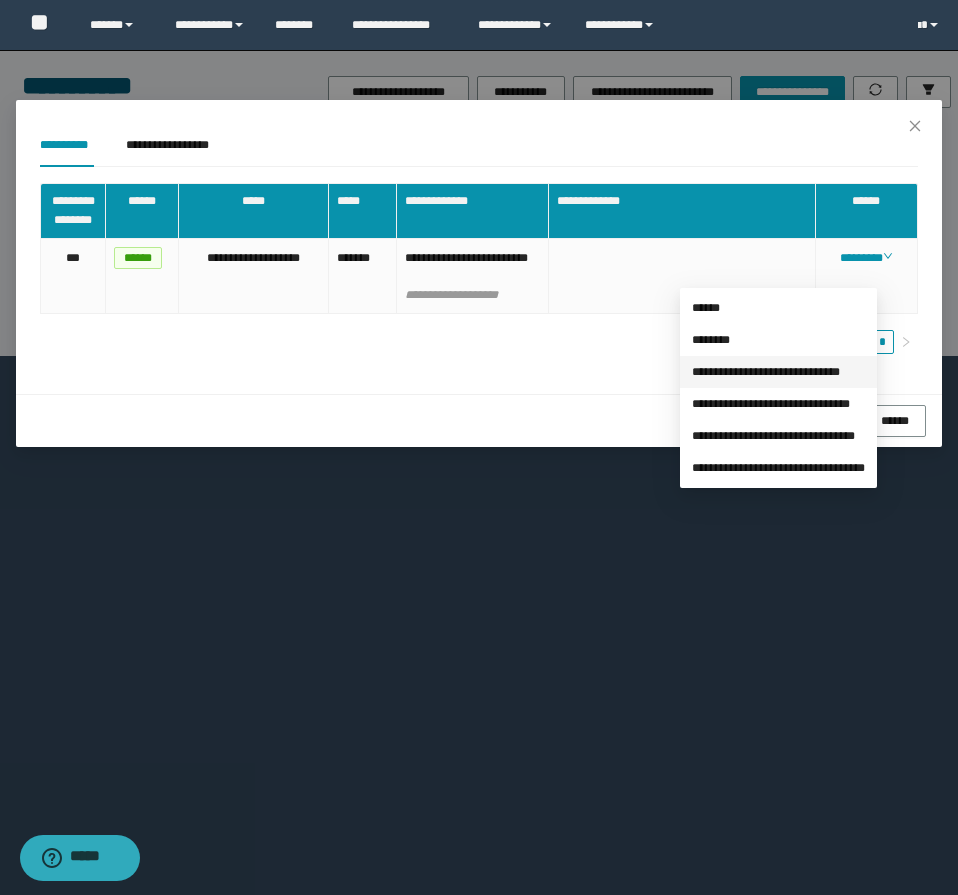 click on "**********" at bounding box center (766, 372) 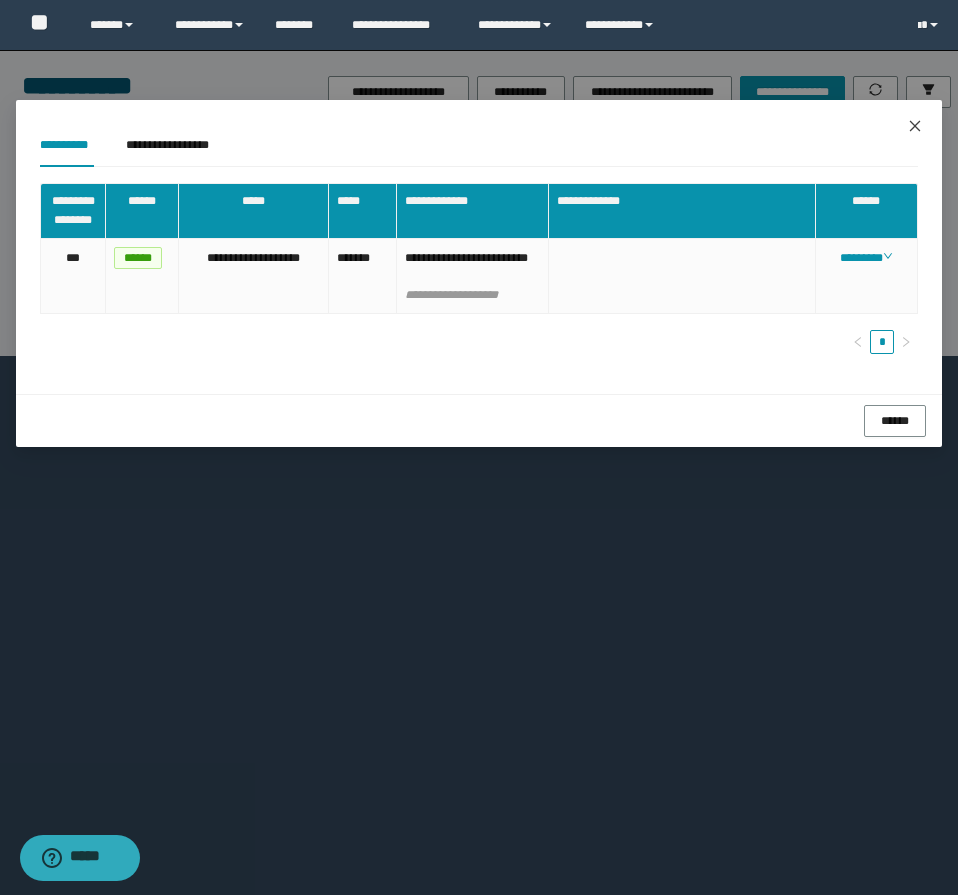 click 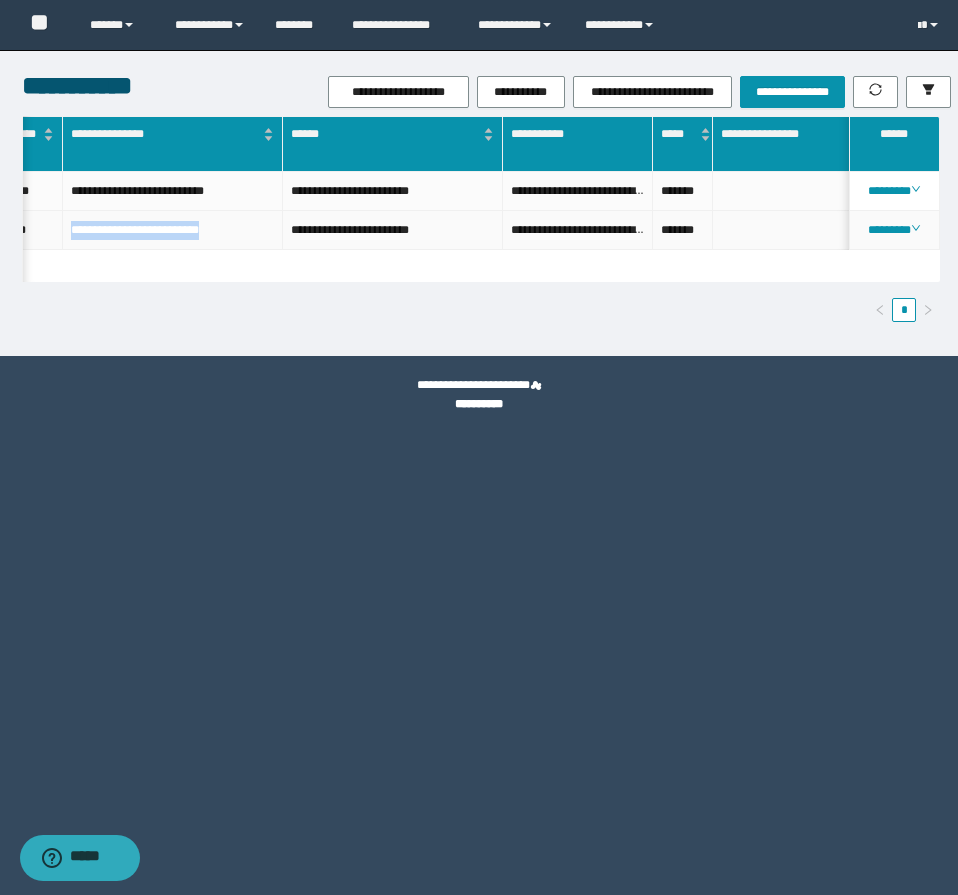 drag, startPoint x: 239, startPoint y: 235, endPoint x: 54, endPoint y: 255, distance: 186.07794 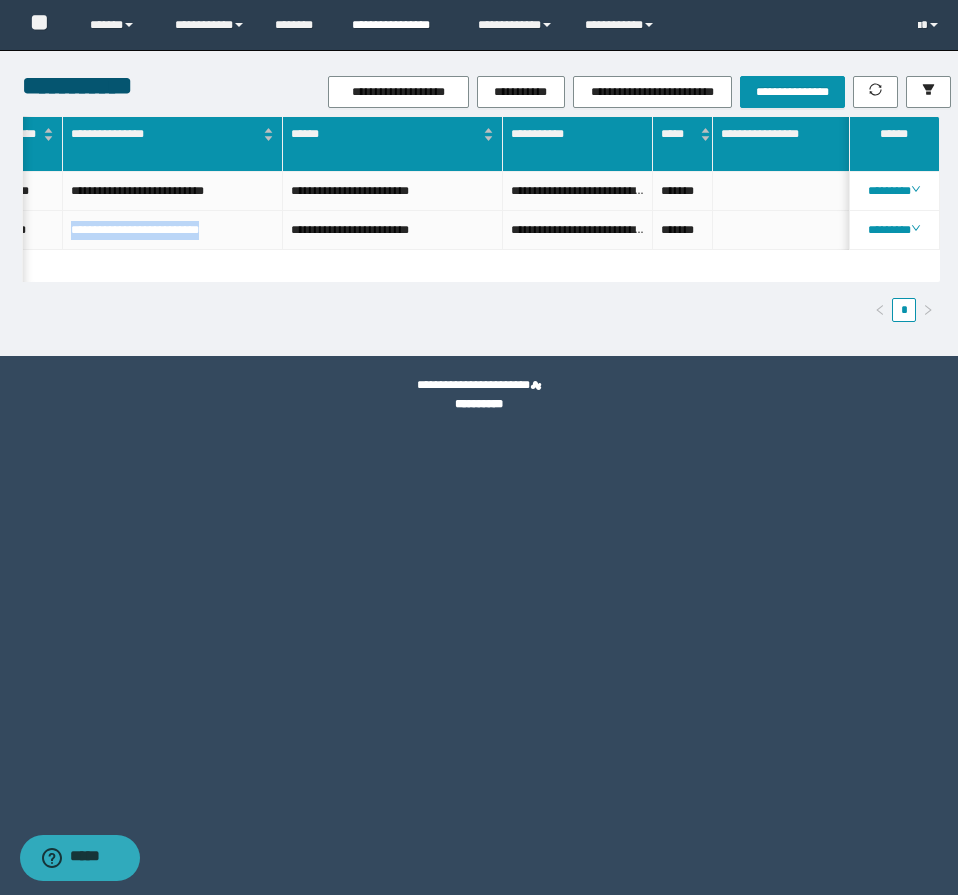 click on "**********" at bounding box center (400, 25) 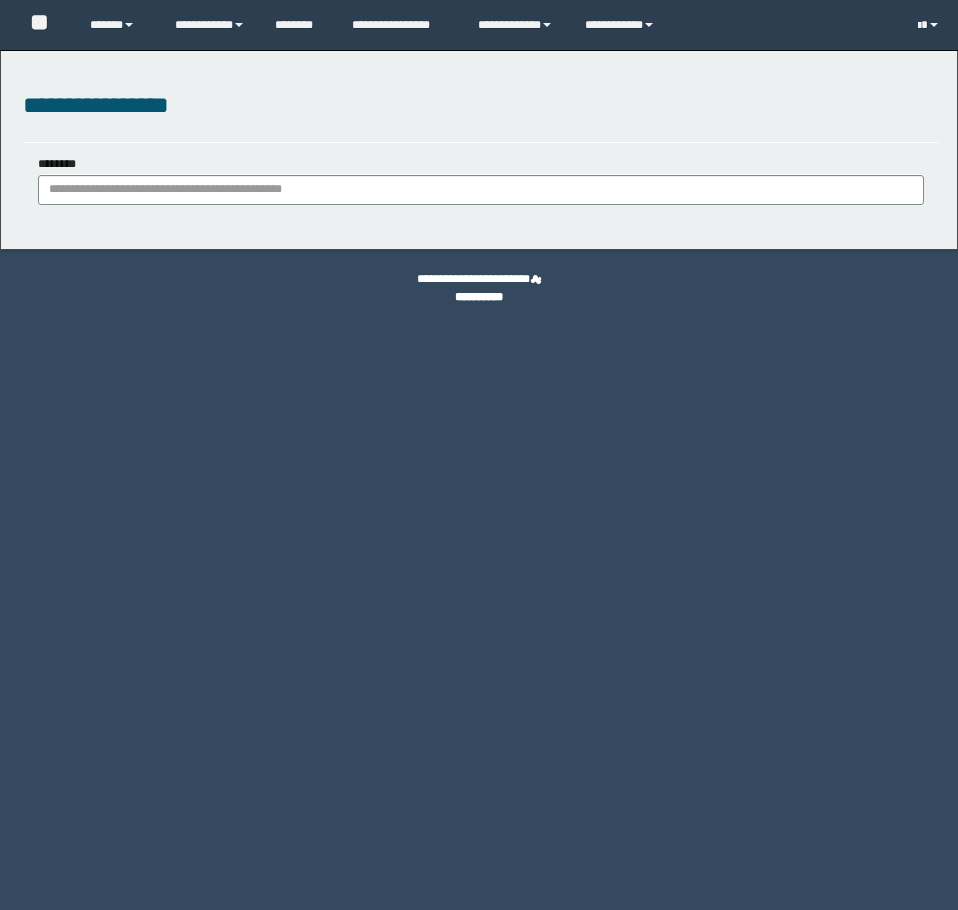 scroll, scrollTop: 0, scrollLeft: 0, axis: both 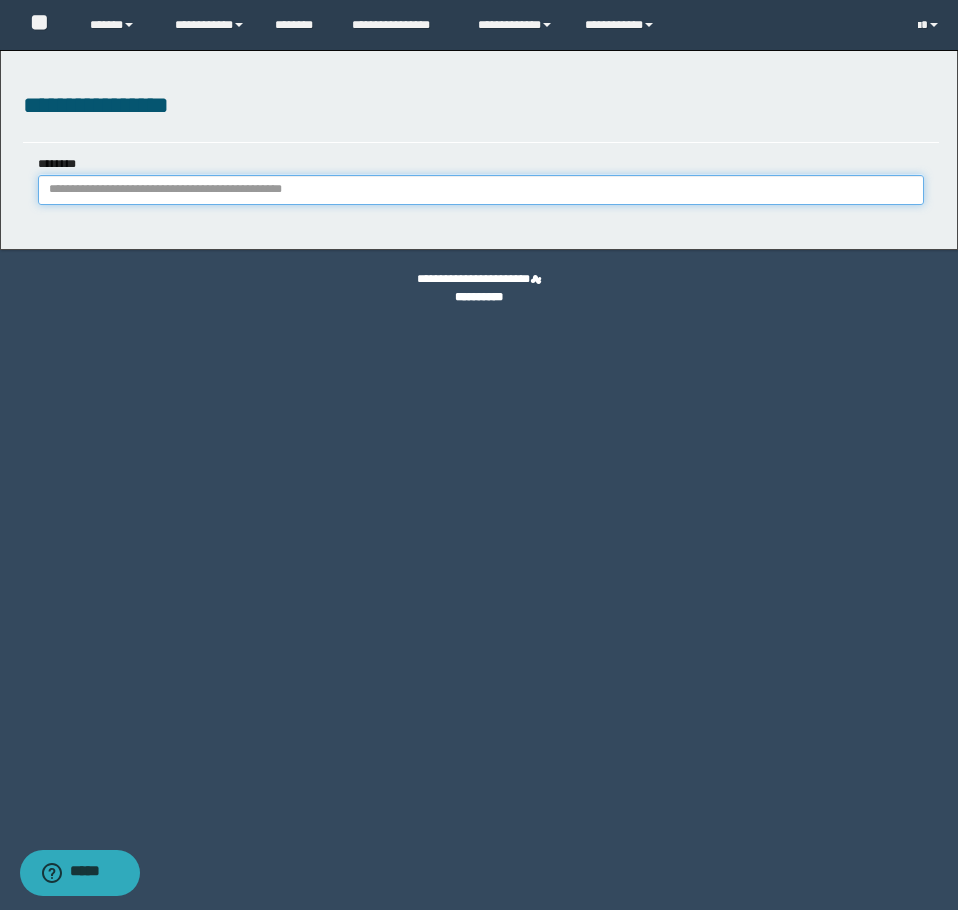 click on "********" at bounding box center [481, 190] 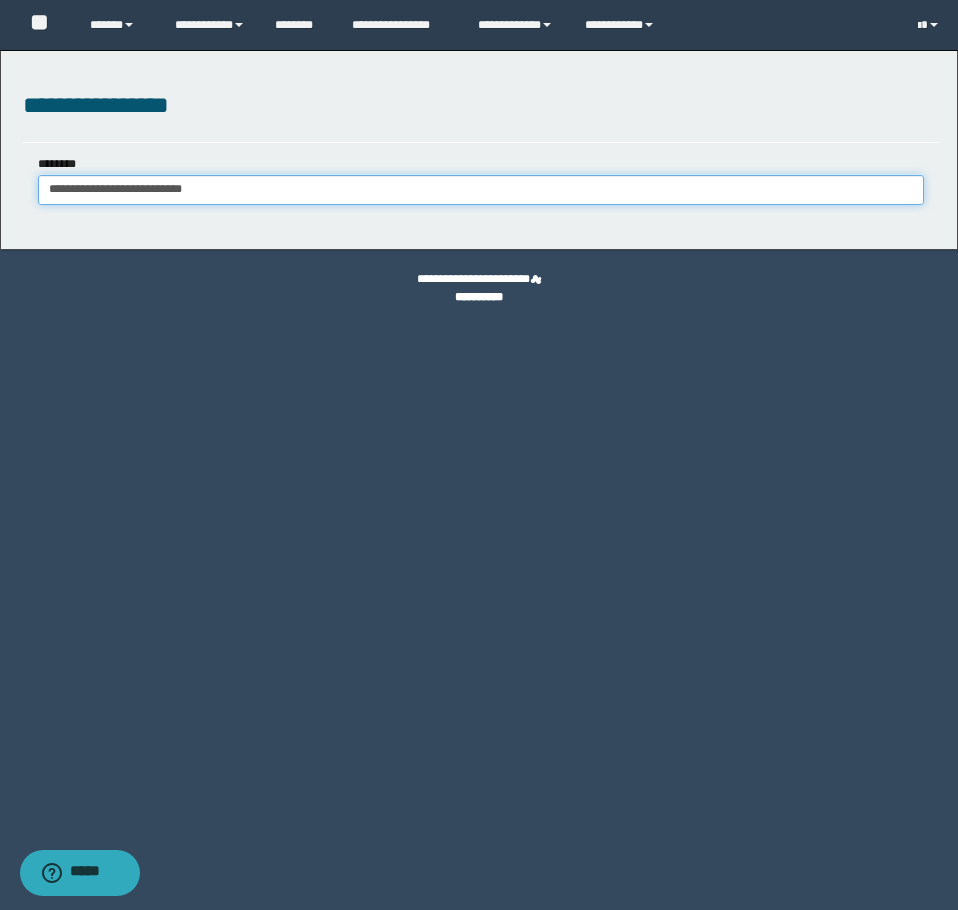 type on "**********" 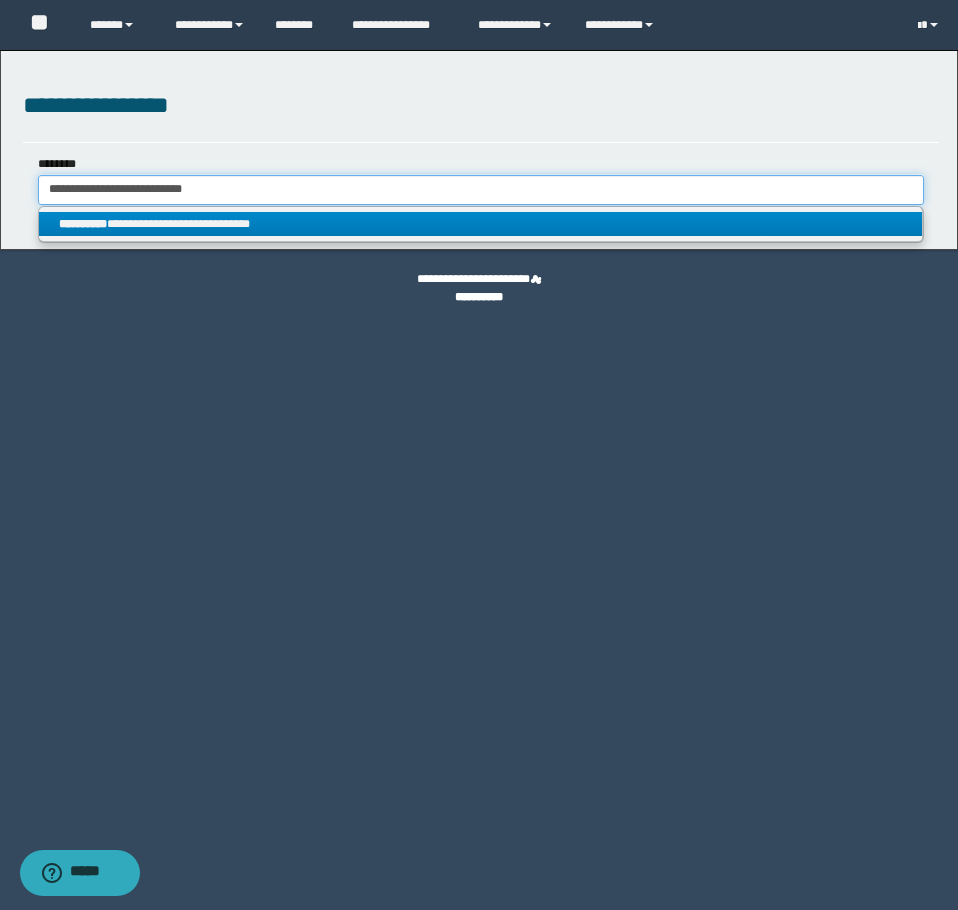type on "**********" 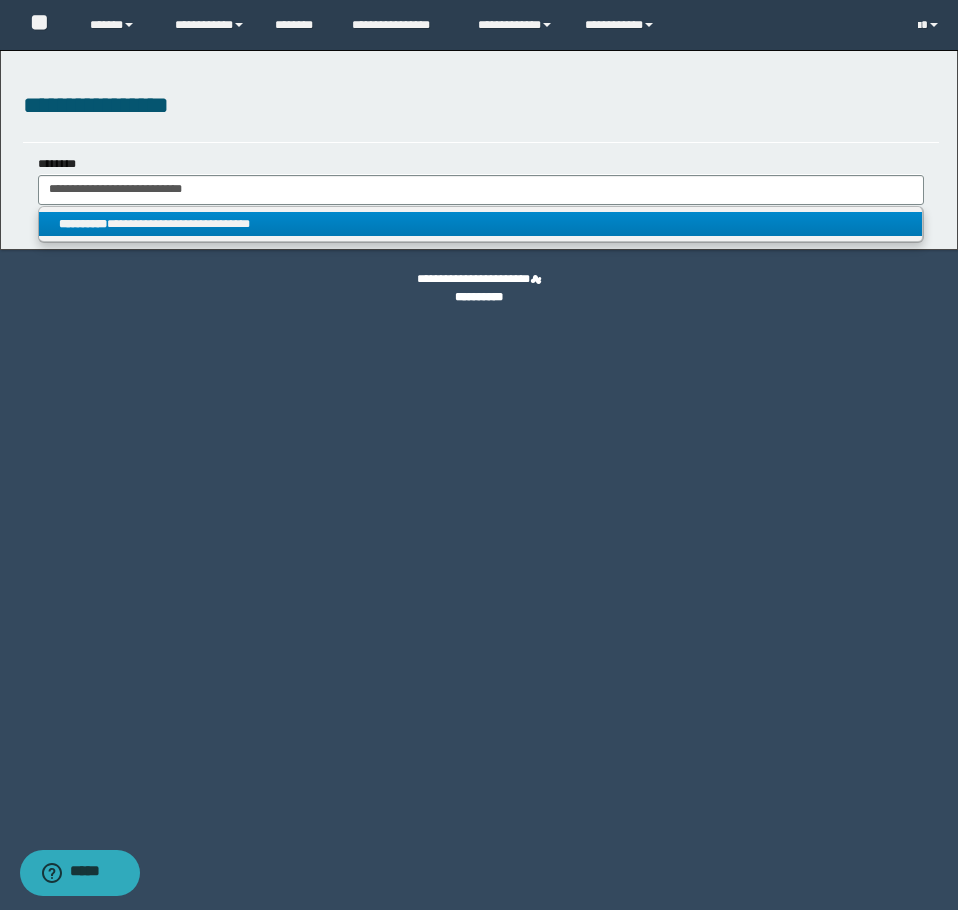 click on "**********" at bounding box center (480, 224) 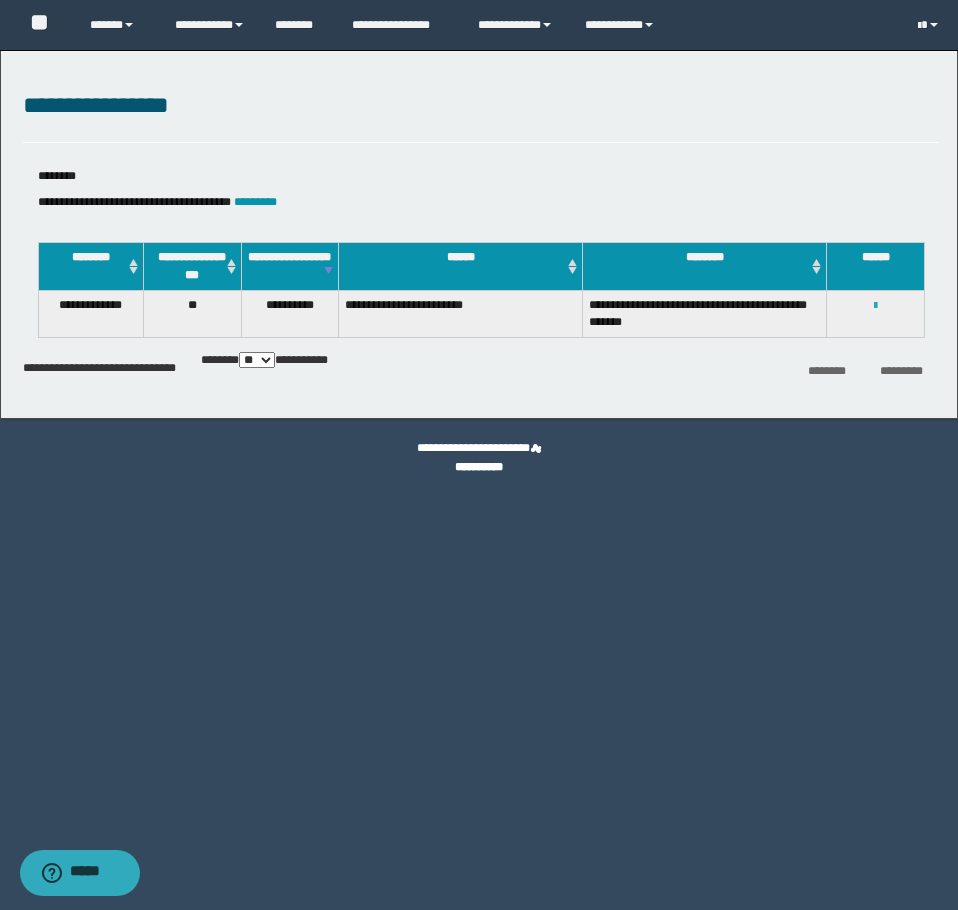 click at bounding box center [875, 306] 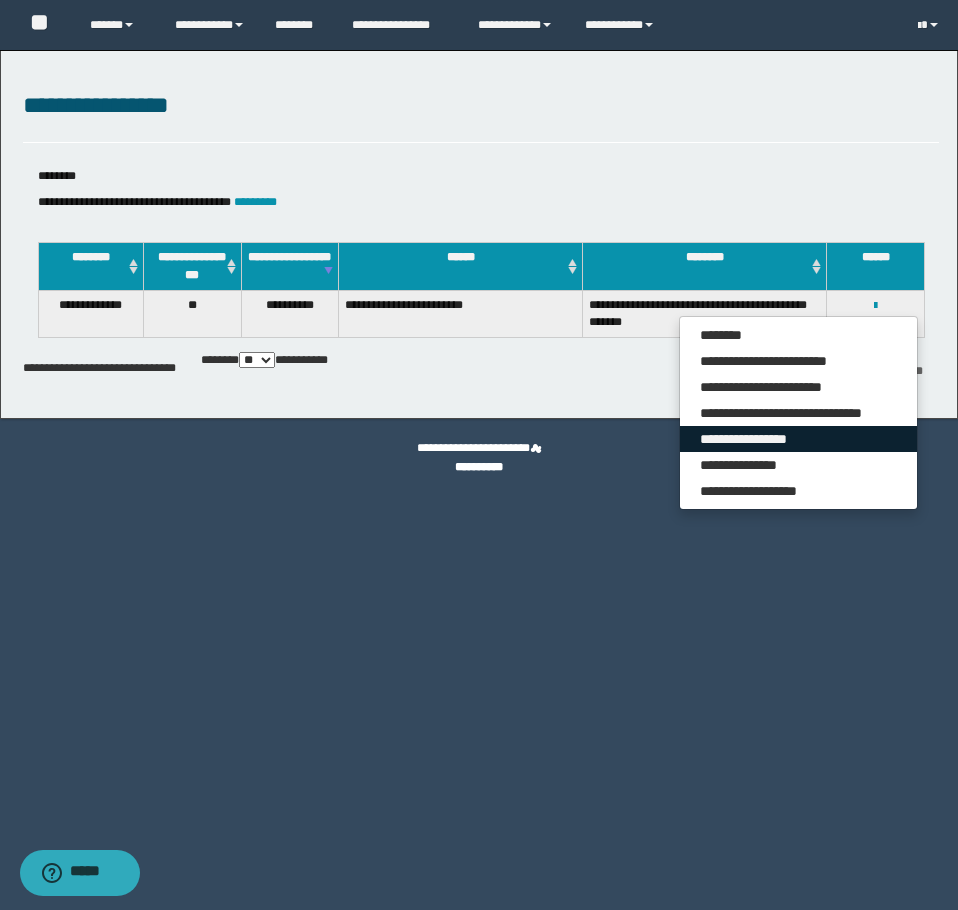click on "**********" at bounding box center [798, 439] 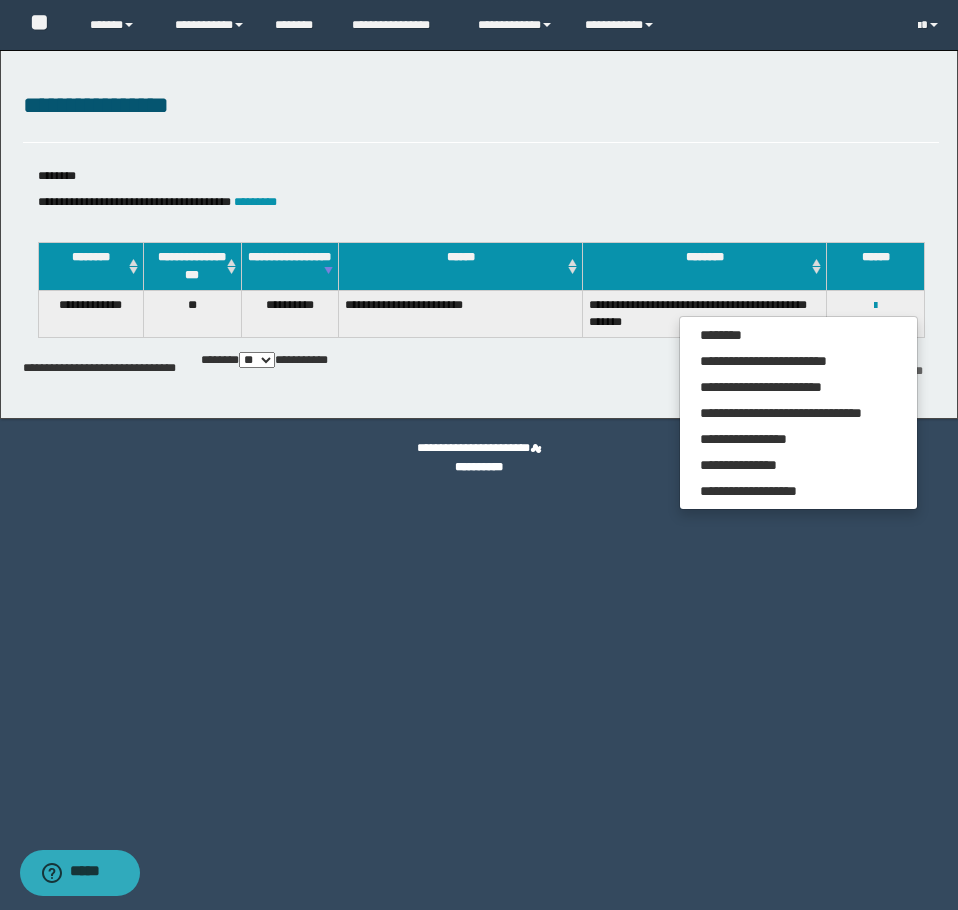 click on "**********" at bounding box center [481, 106] 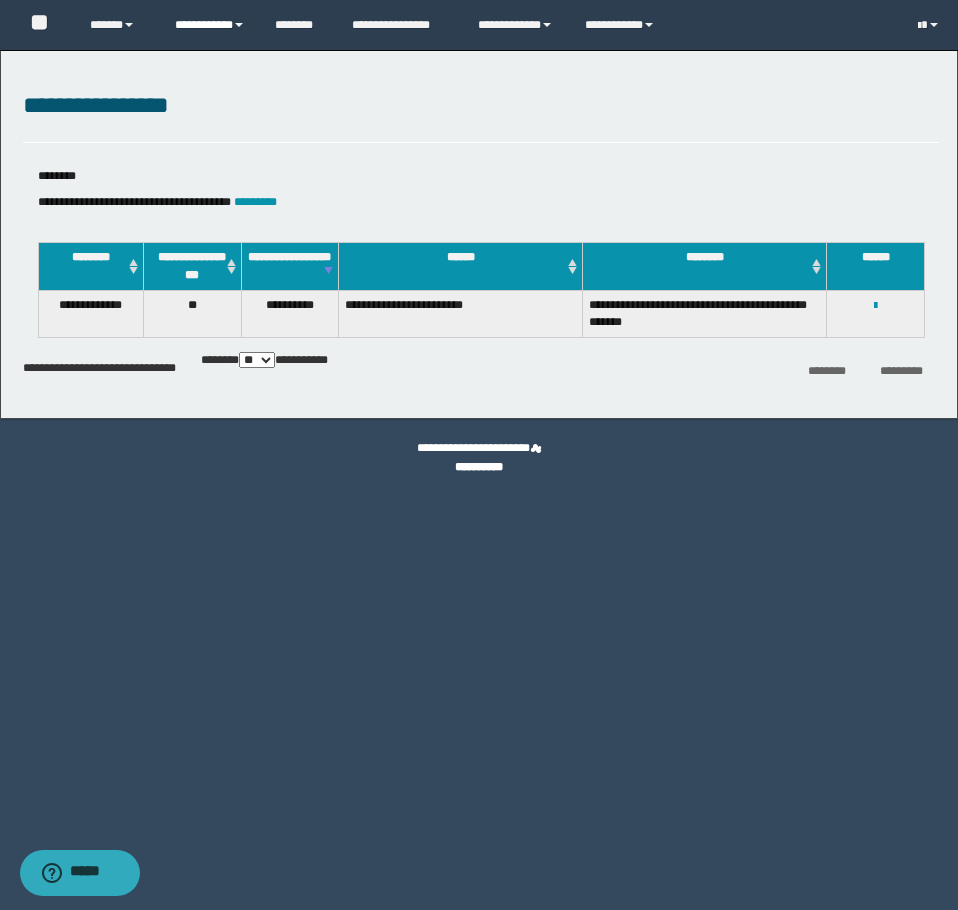 click on "**********" at bounding box center [210, 25] 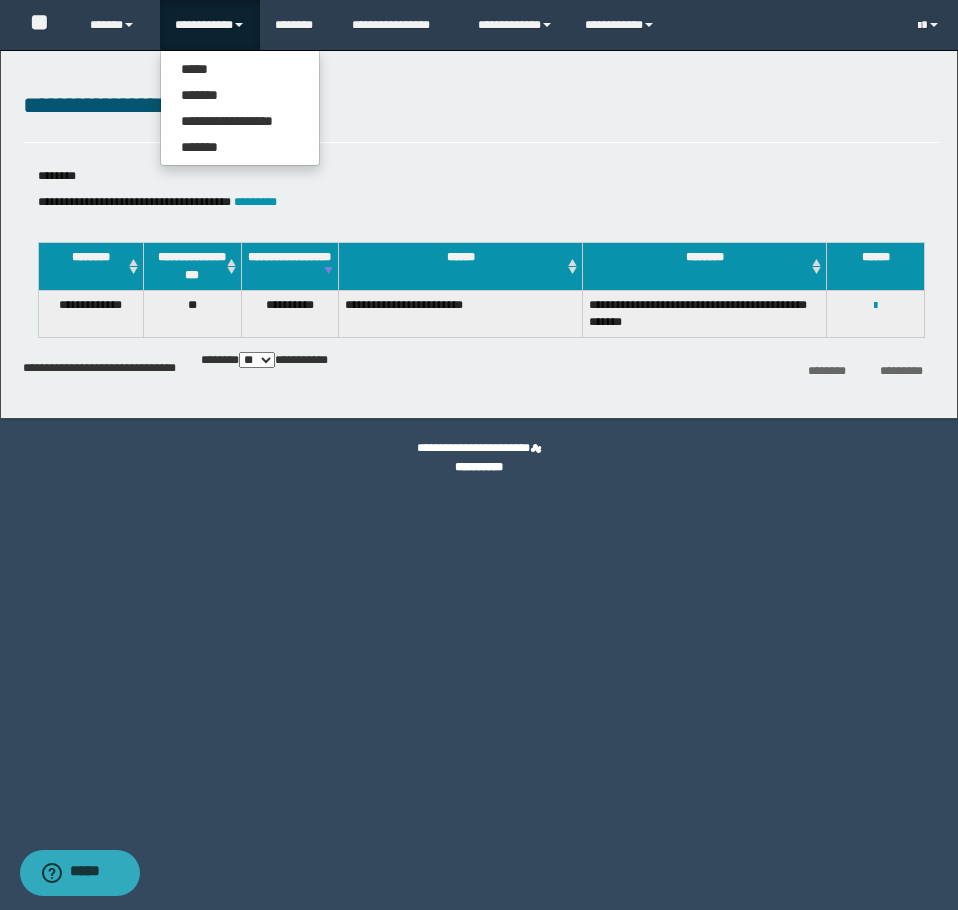 click on "**********" at bounding box center (481, 106) 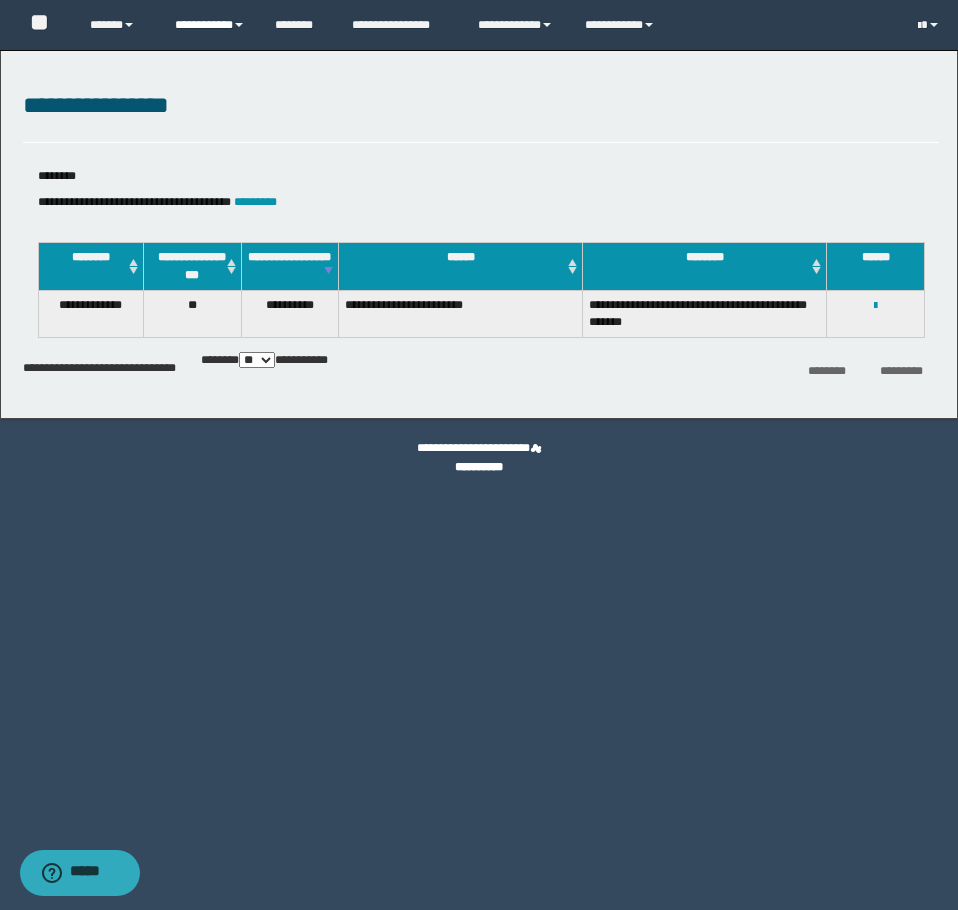 click on "**********" at bounding box center (210, 25) 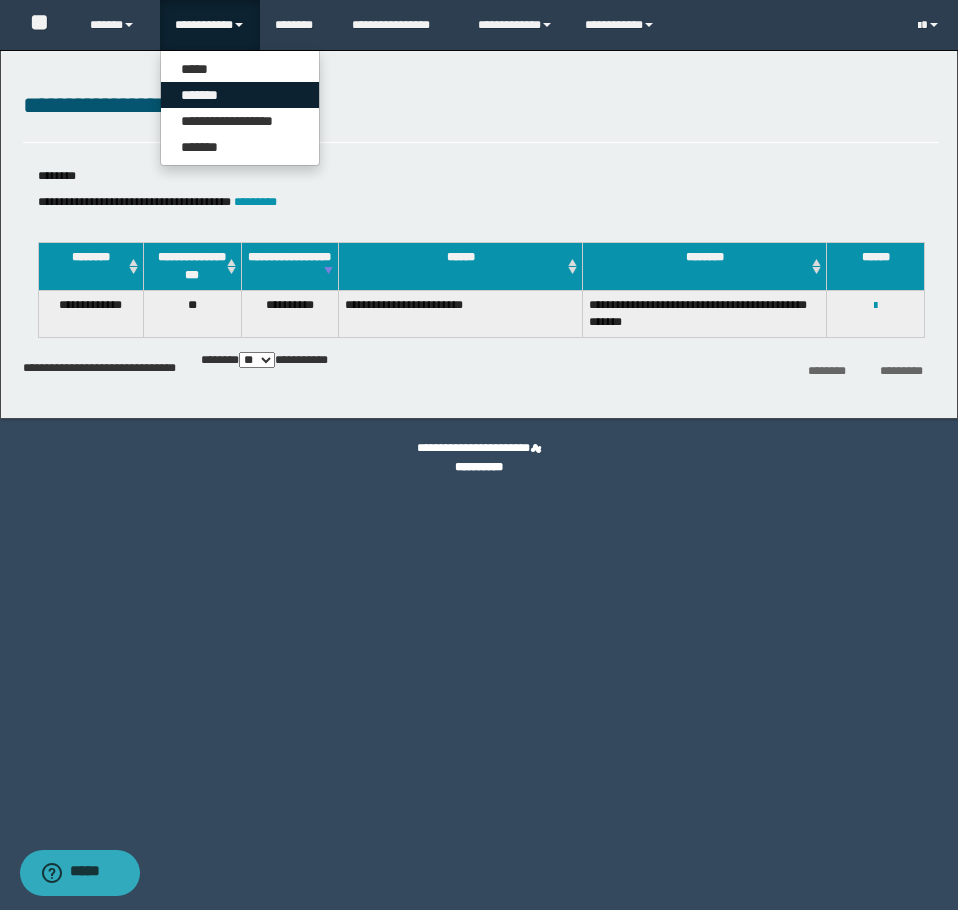 click on "*******" at bounding box center (240, 95) 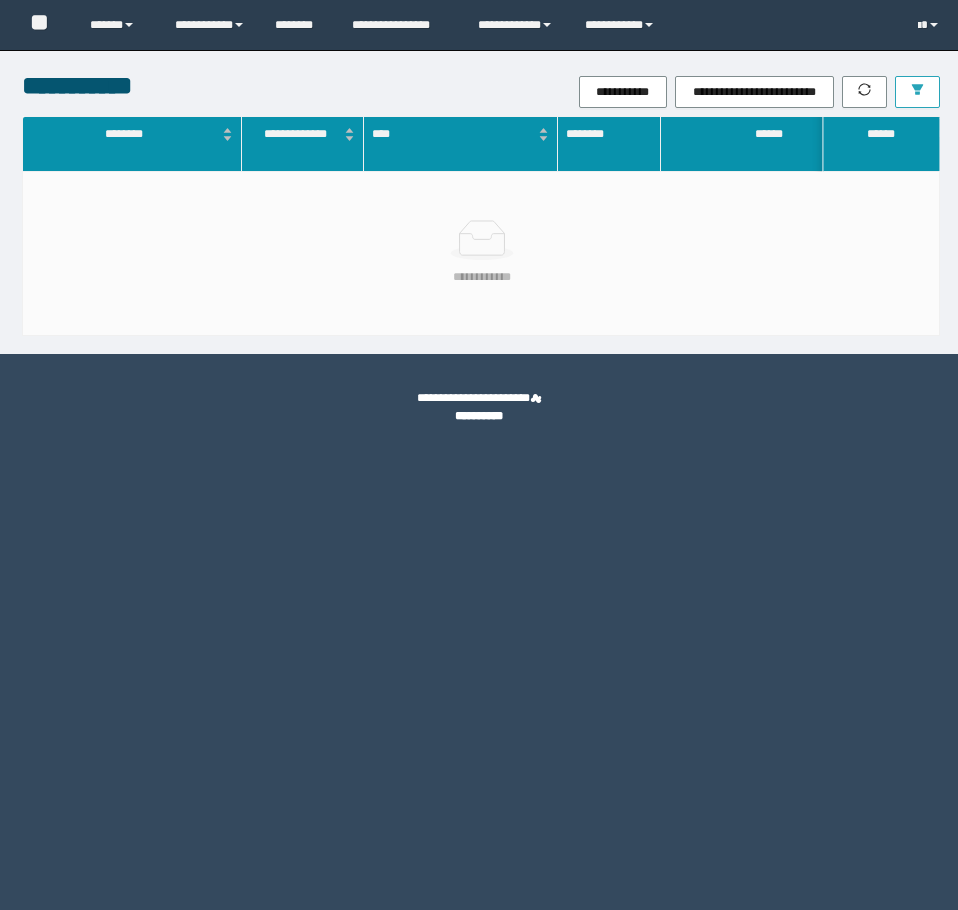 scroll, scrollTop: 0, scrollLeft: 0, axis: both 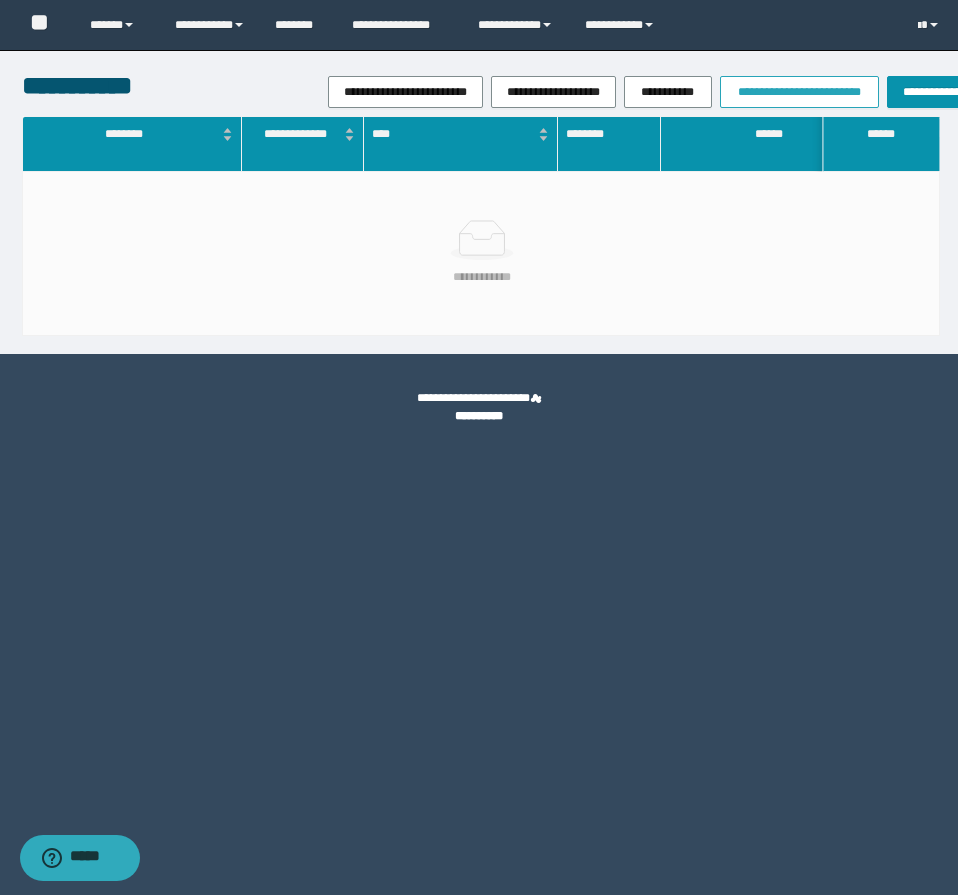 click on "**********" at bounding box center (799, 92) 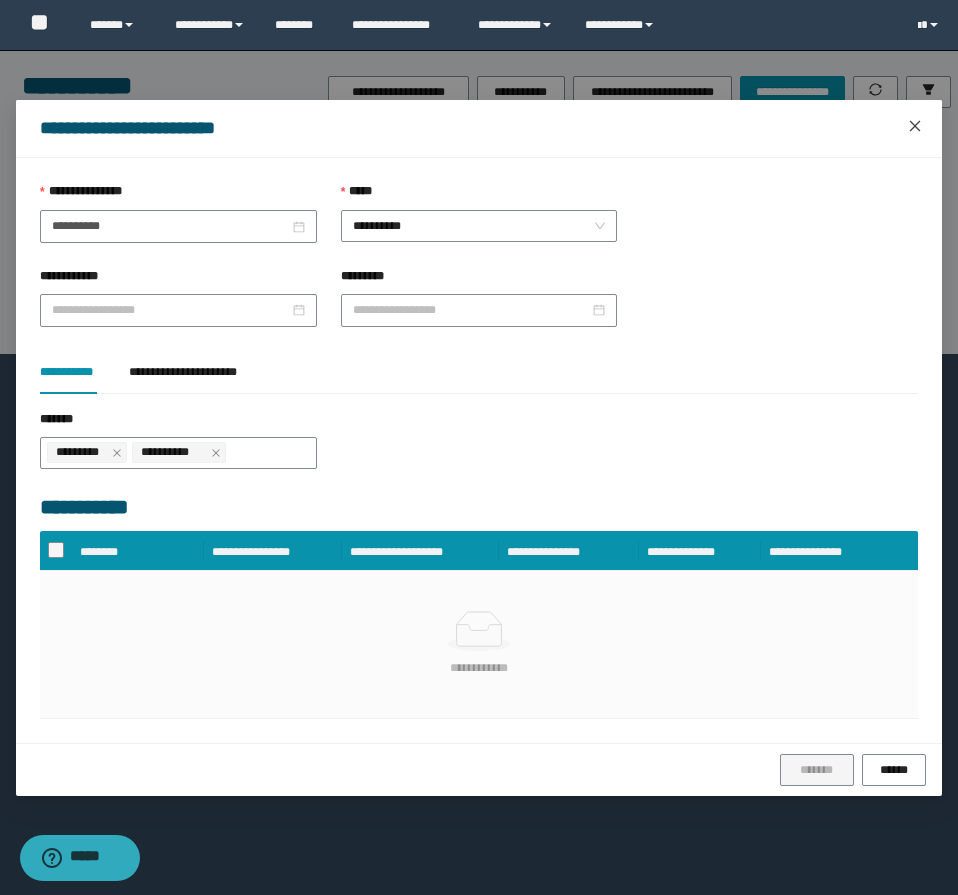 click 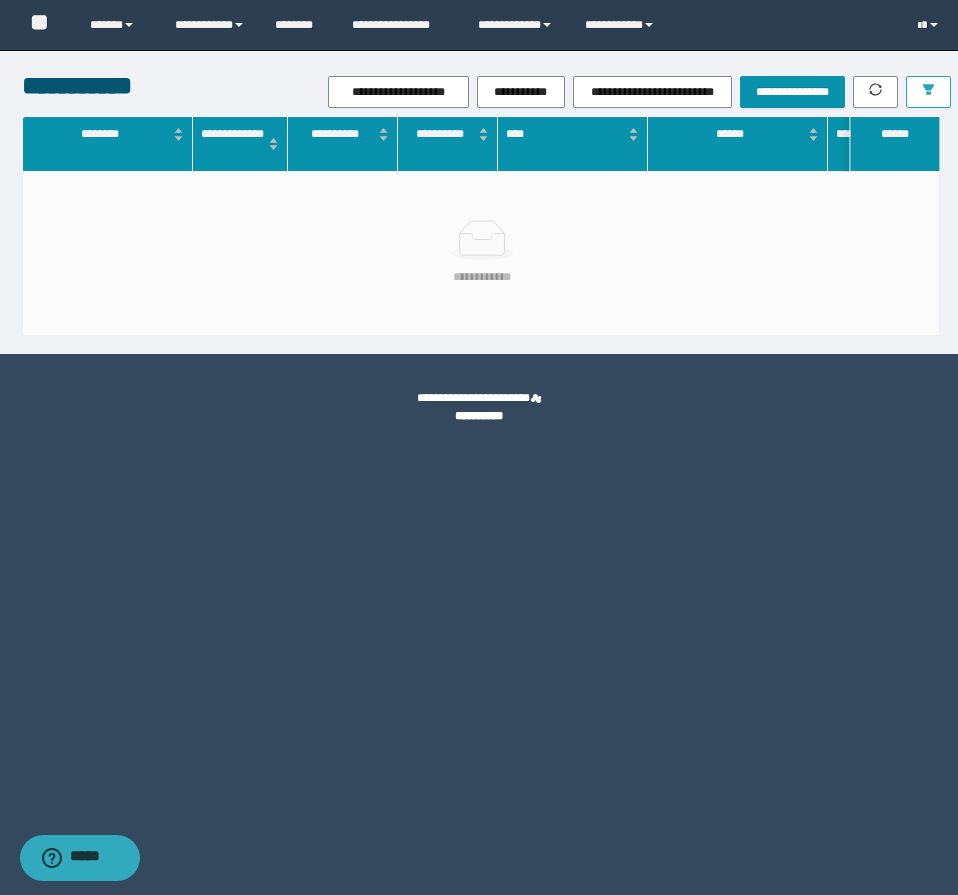 click at bounding box center [928, 92] 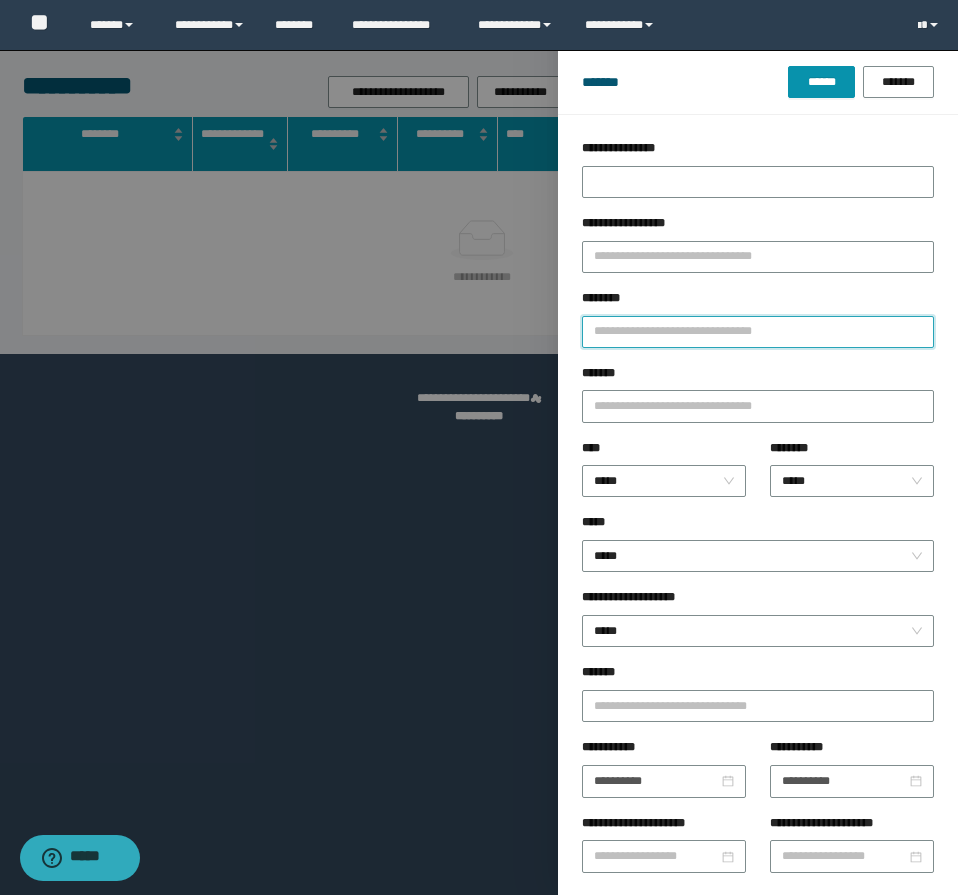 click on "********" at bounding box center (758, 332) 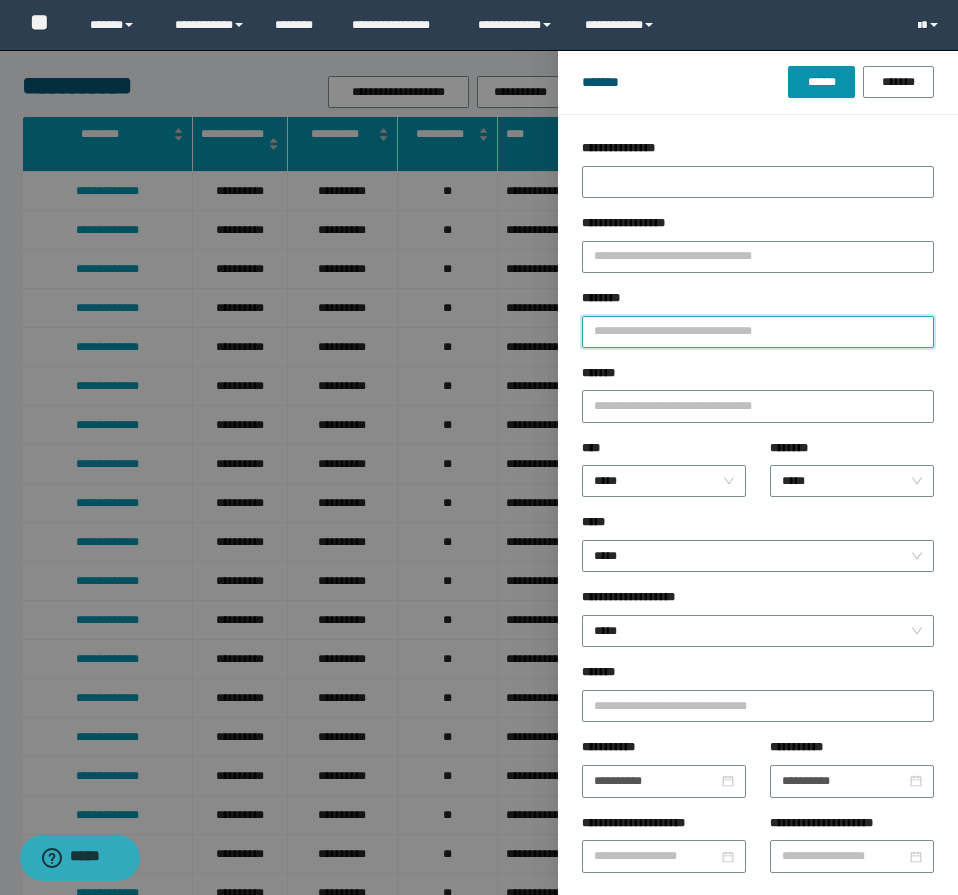 type on "*" 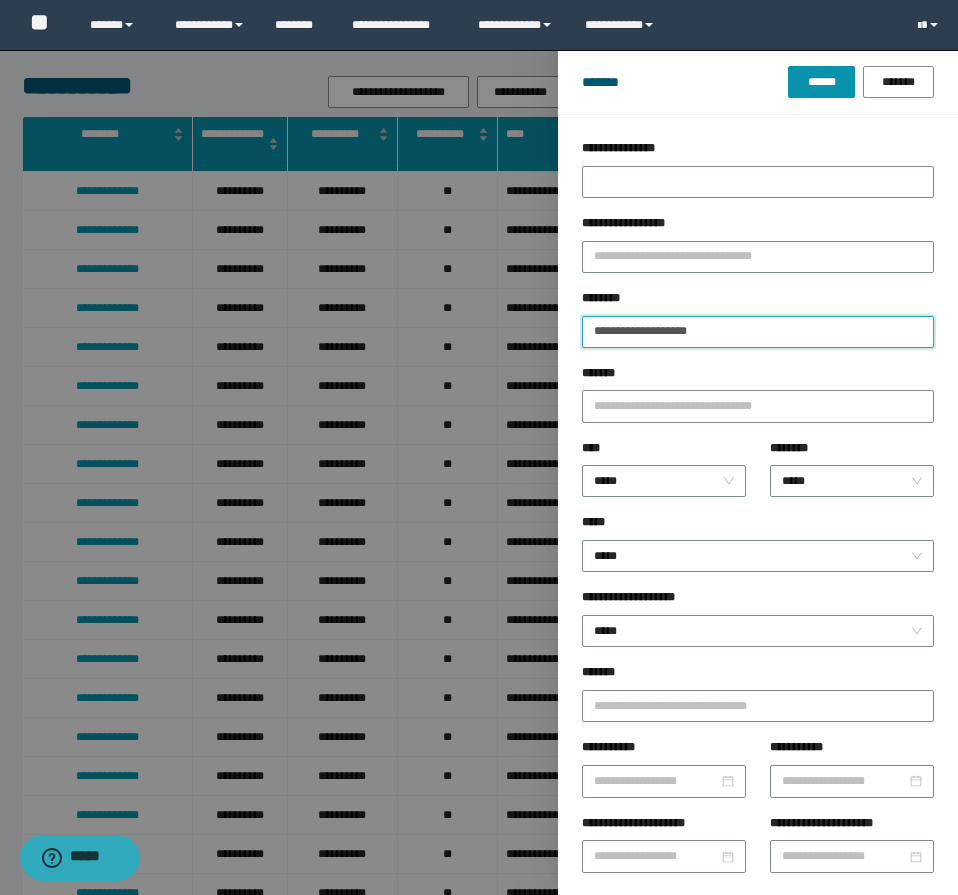 click on "******" at bounding box center (821, 82) 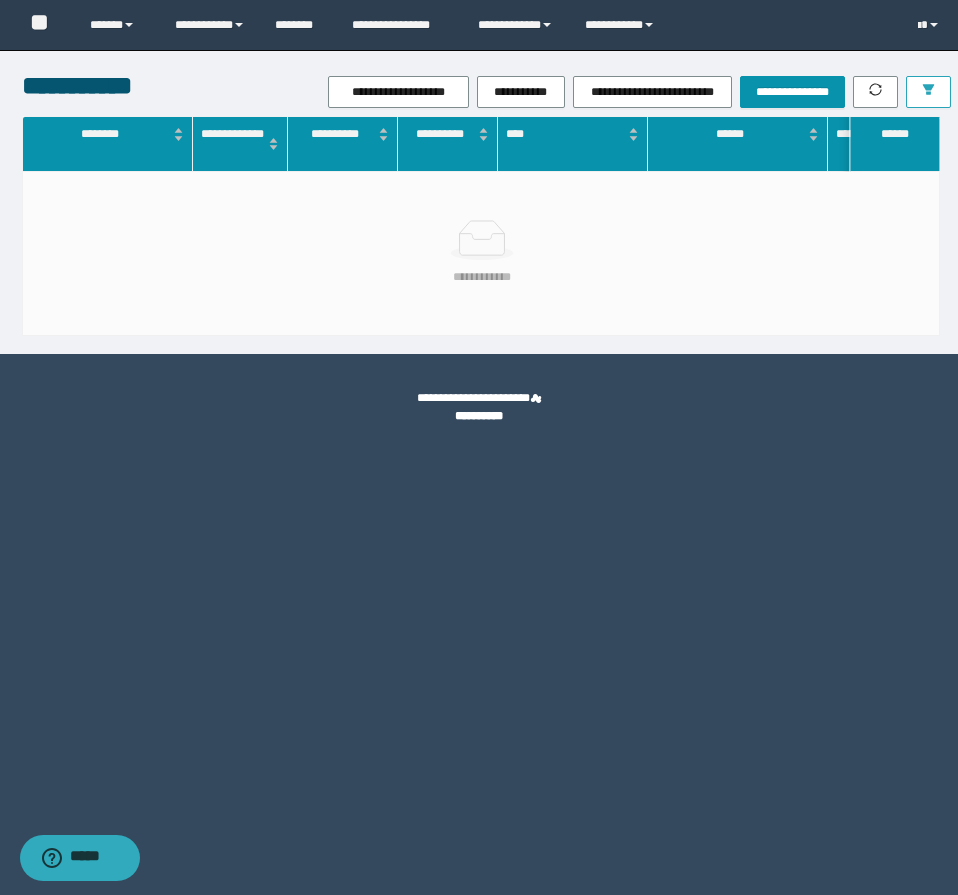 click at bounding box center [928, 92] 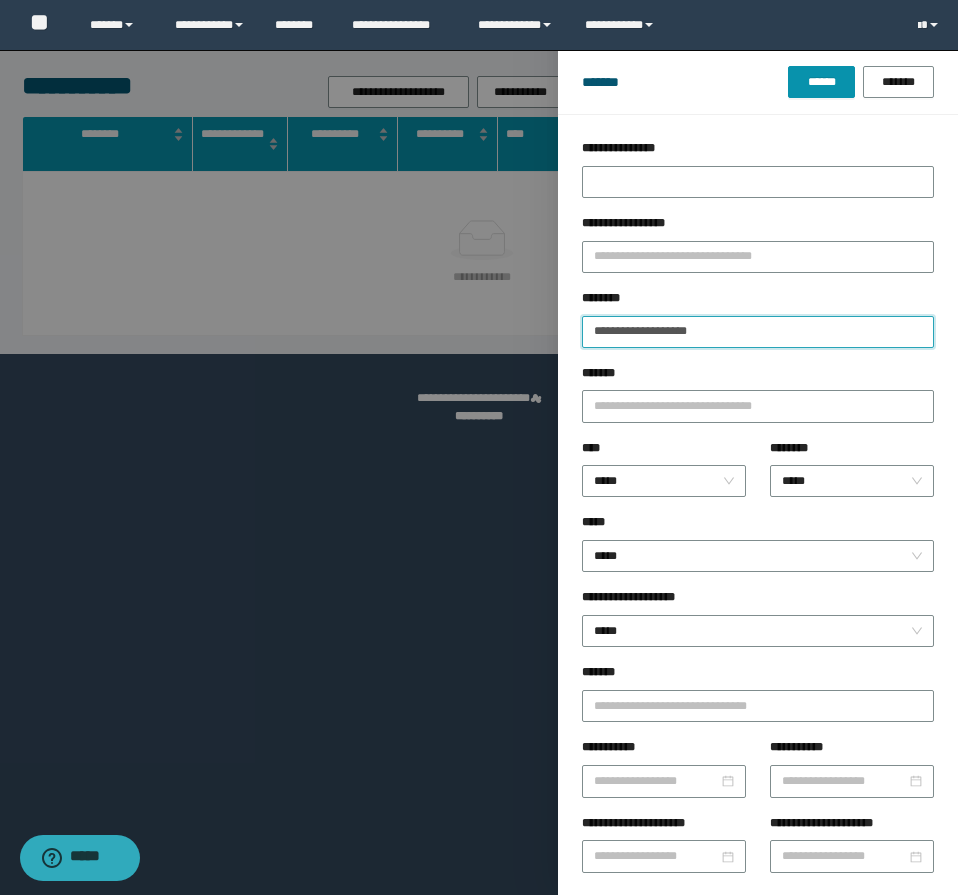 drag, startPoint x: 743, startPoint y: 324, endPoint x: 669, endPoint y: 332, distance: 74.431175 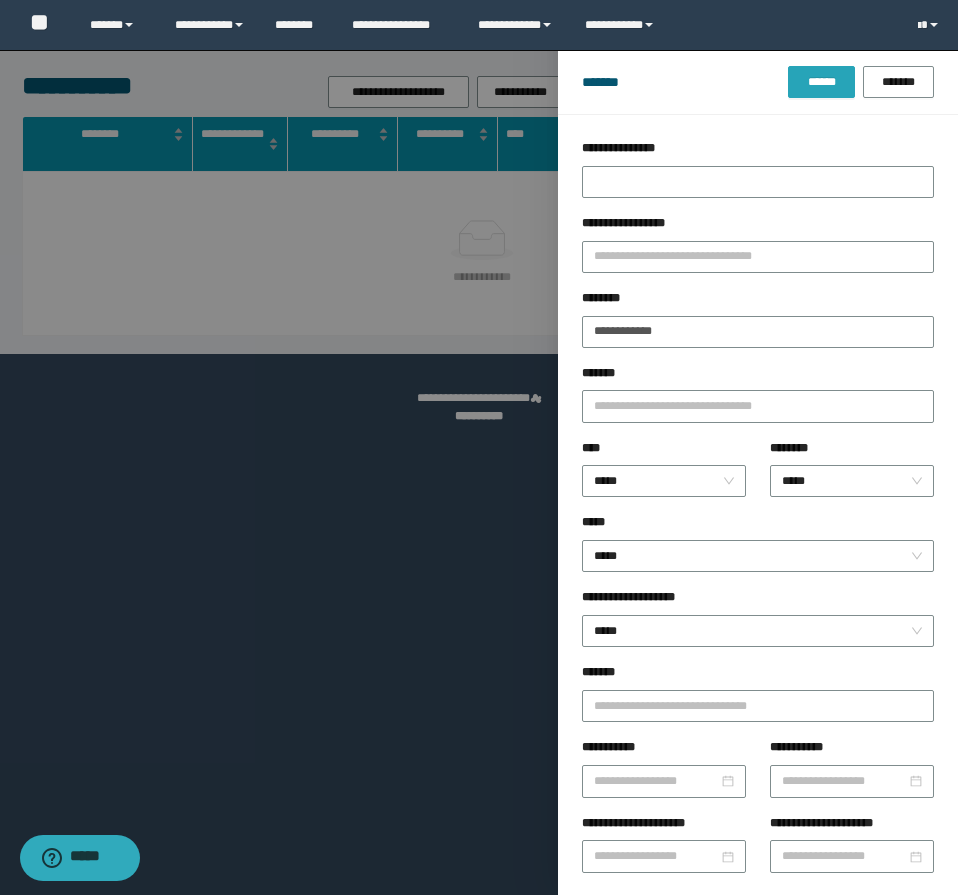 click on "******" at bounding box center (821, 82) 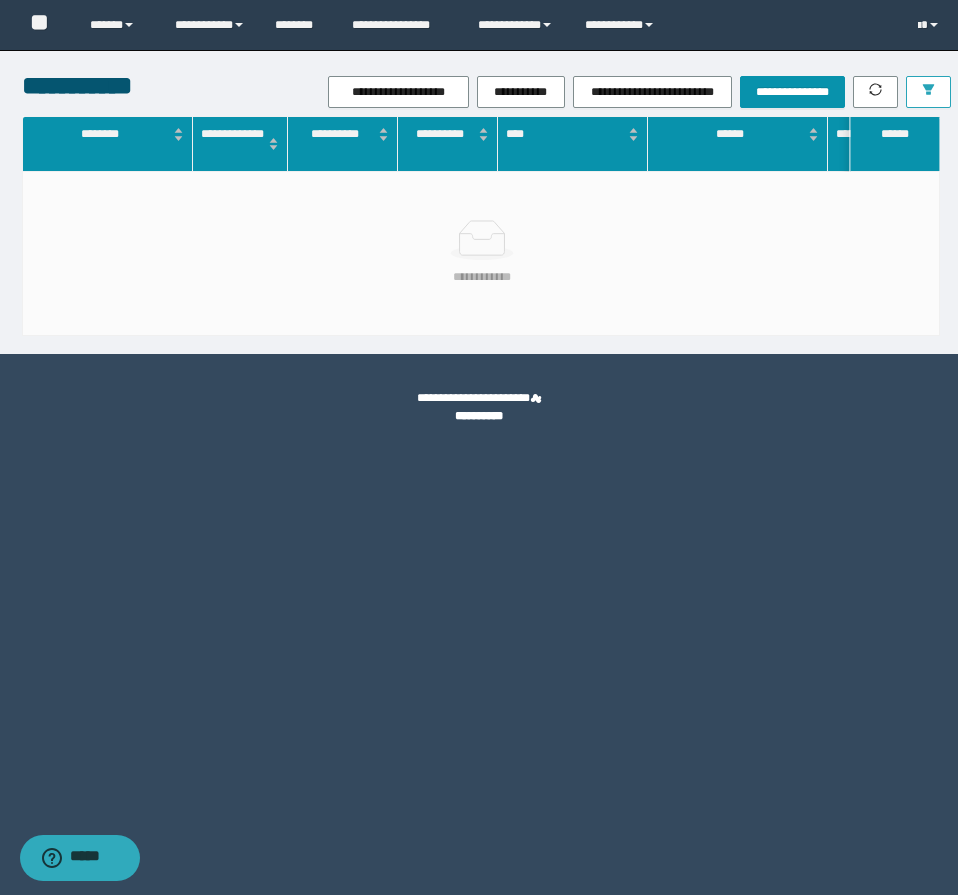 click 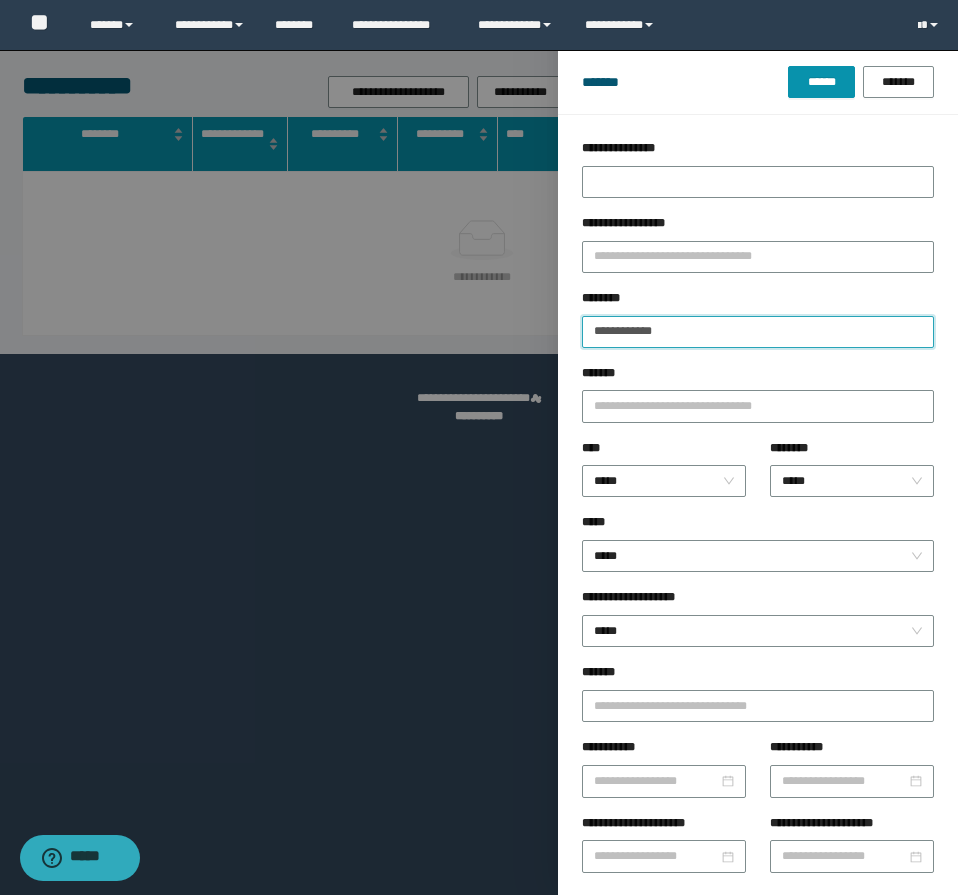 click on "**********" at bounding box center [758, 332] 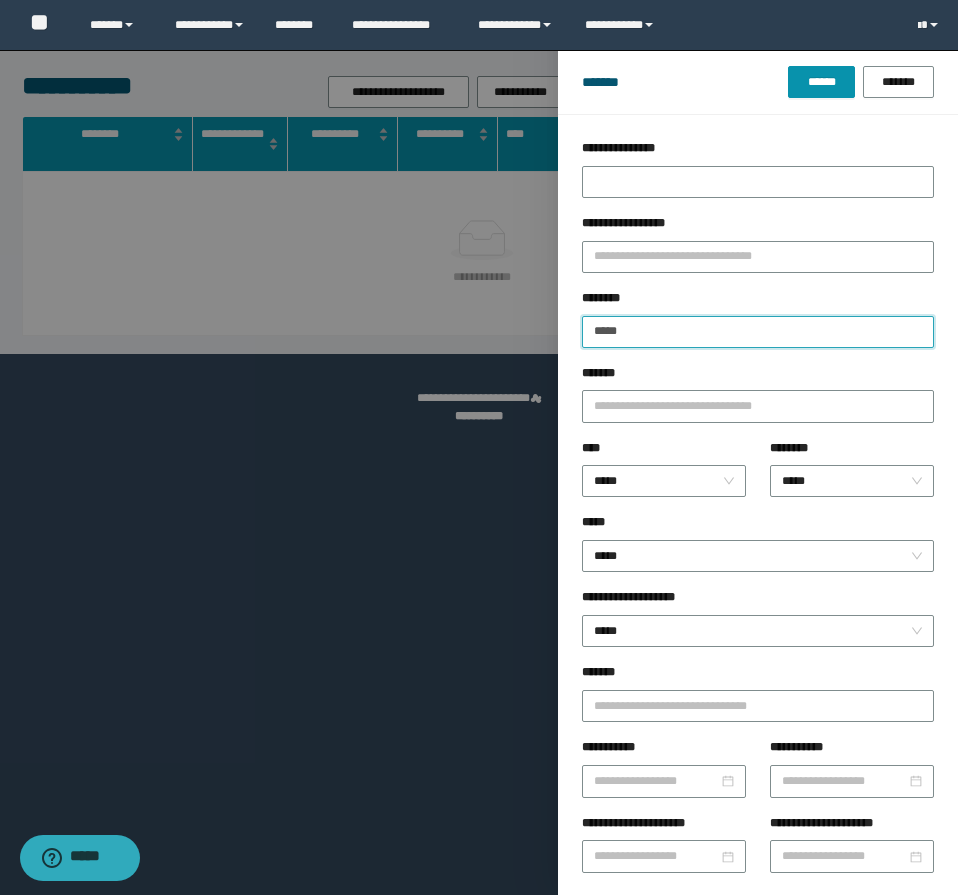 type on "*****" 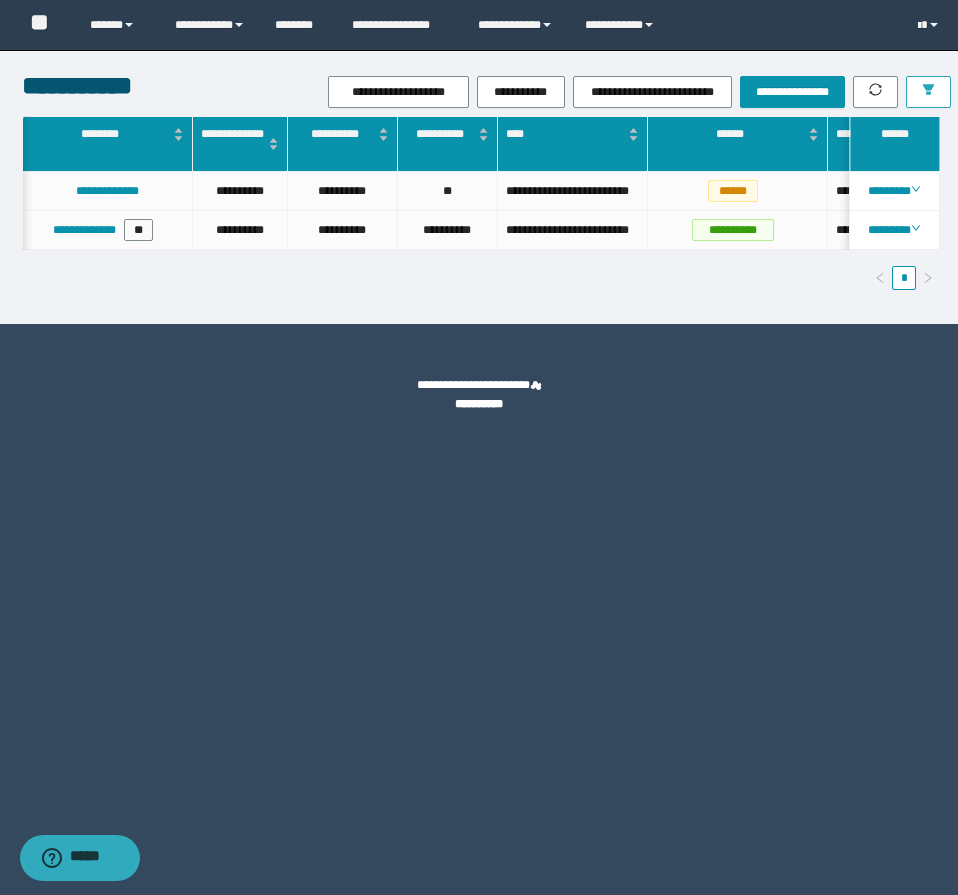 scroll, scrollTop: 0, scrollLeft: 404, axis: horizontal 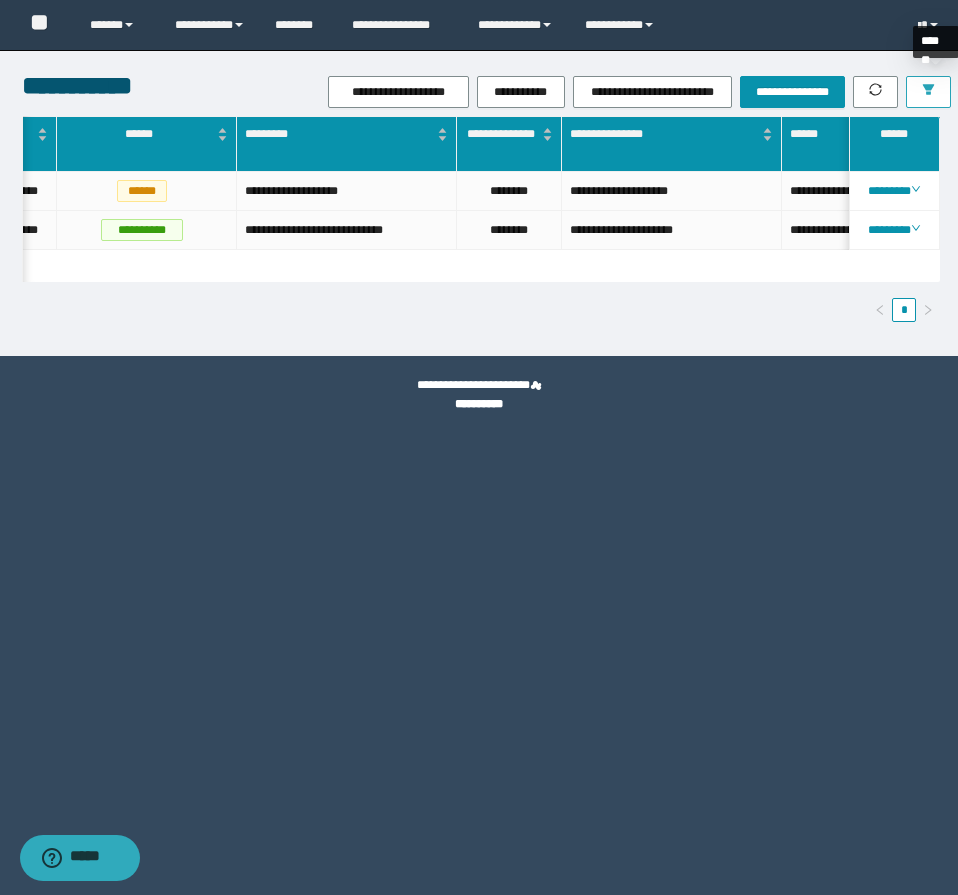click at bounding box center (928, 92) 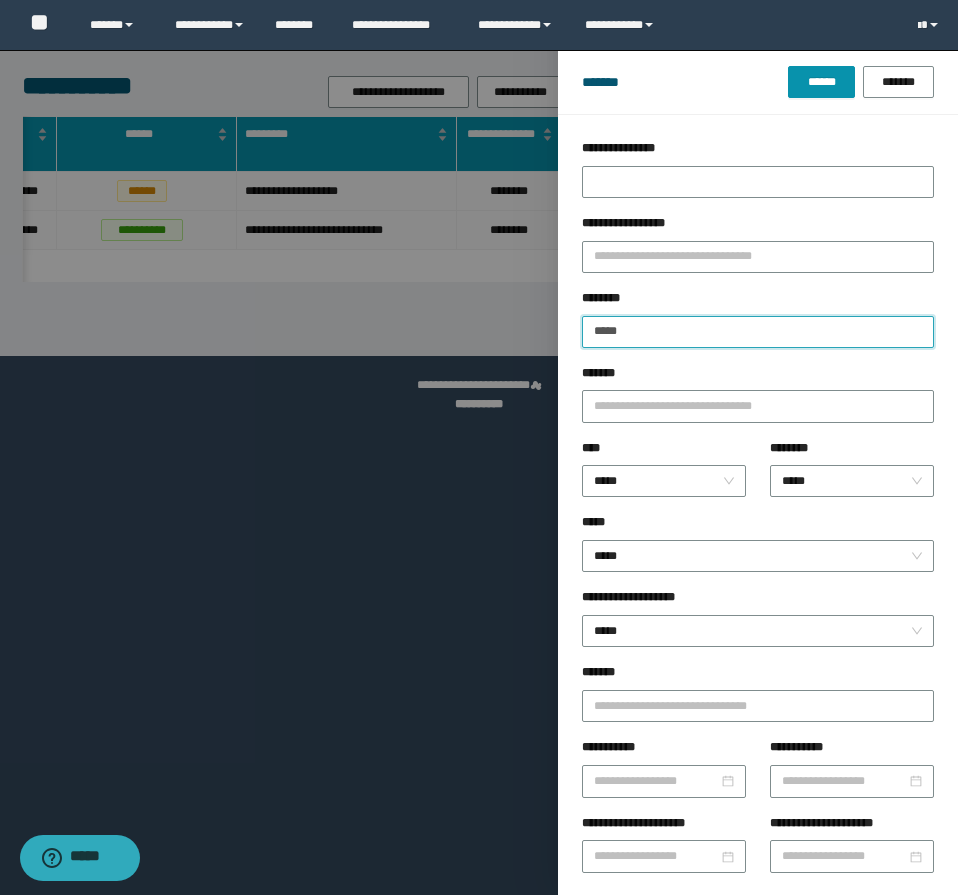 click on "*****" at bounding box center [758, 332] 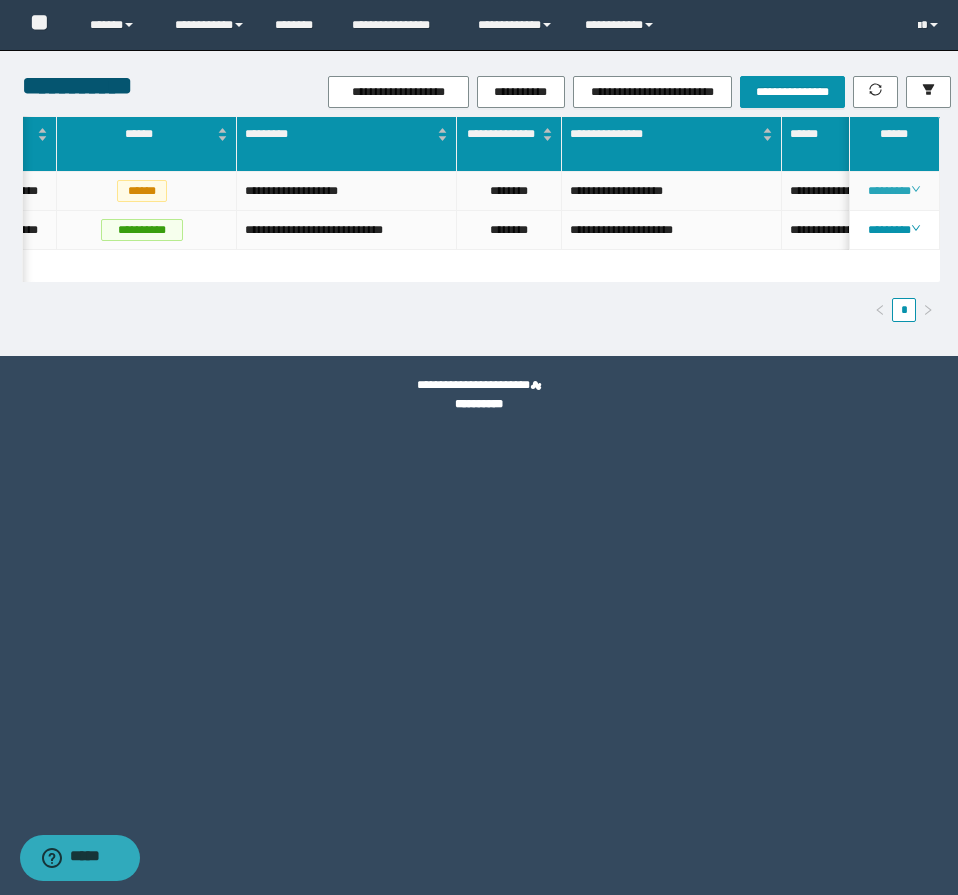 click on "********" at bounding box center [894, 191] 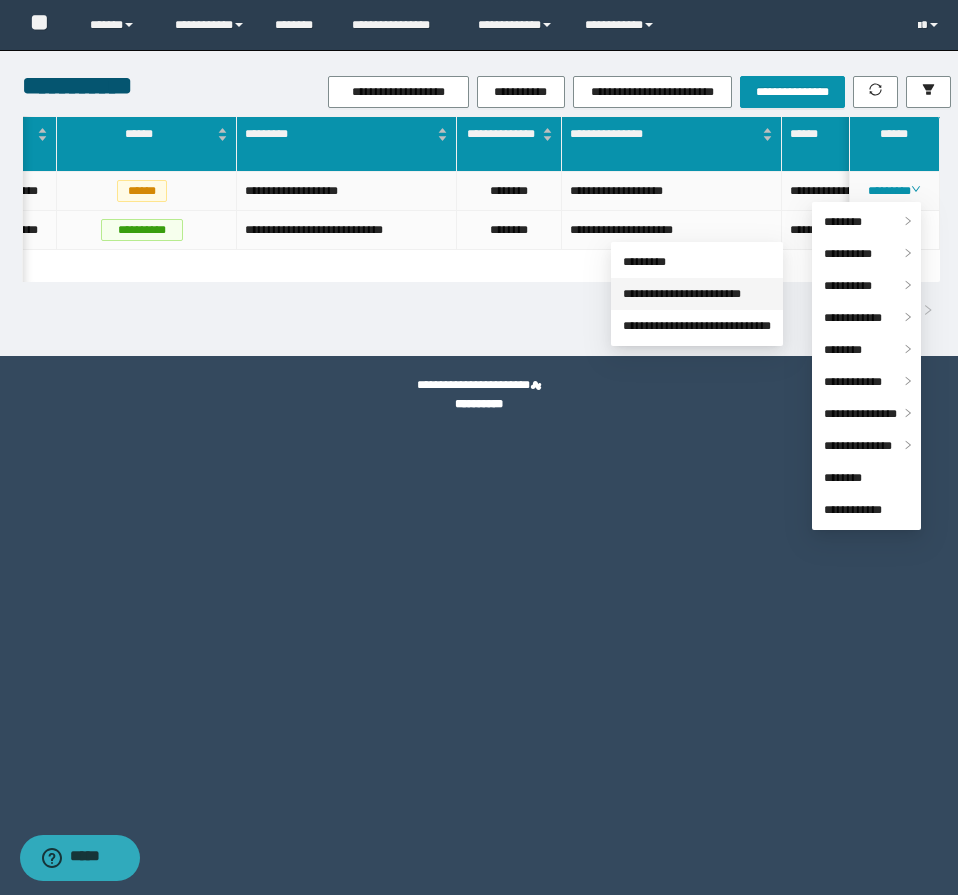 click on "**********" at bounding box center [682, 294] 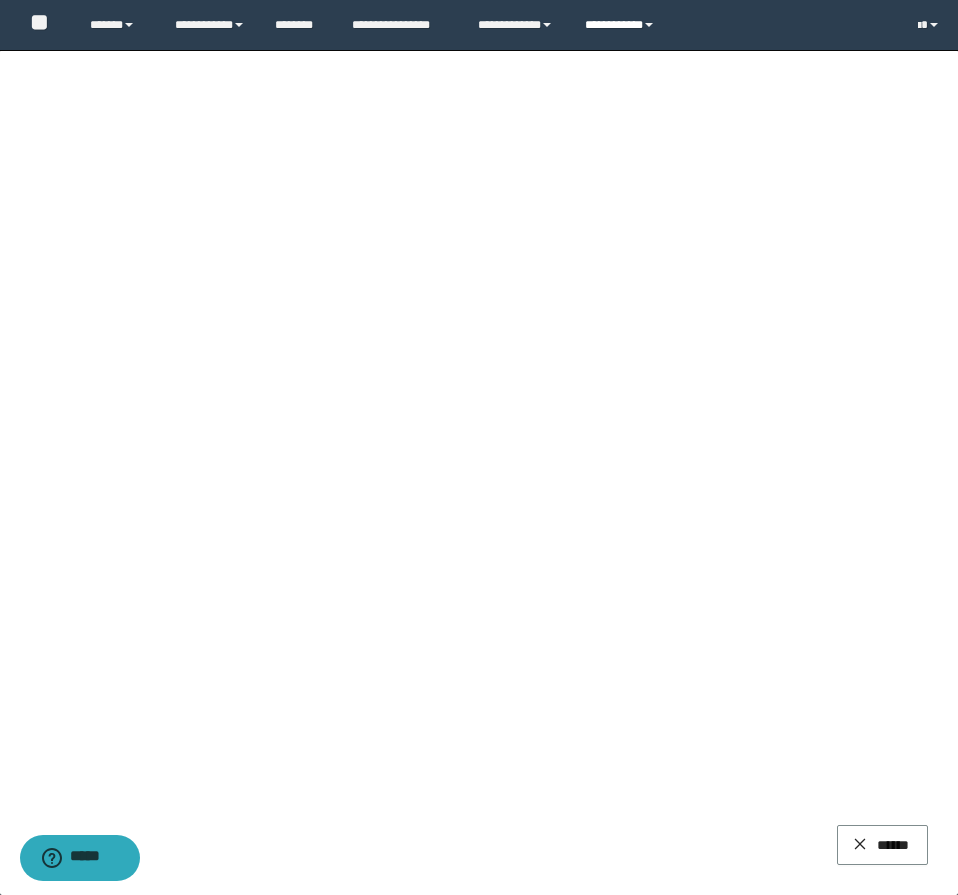 click on "**********" at bounding box center (622, 25) 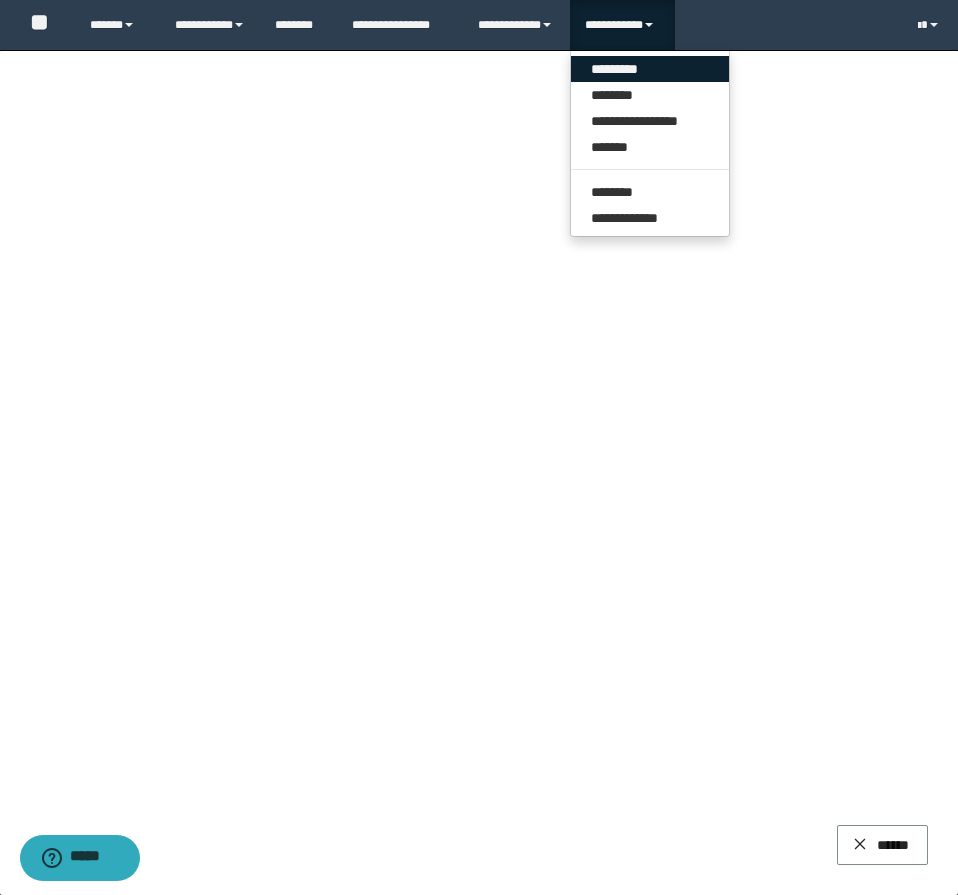 click on "*********" at bounding box center [650, 69] 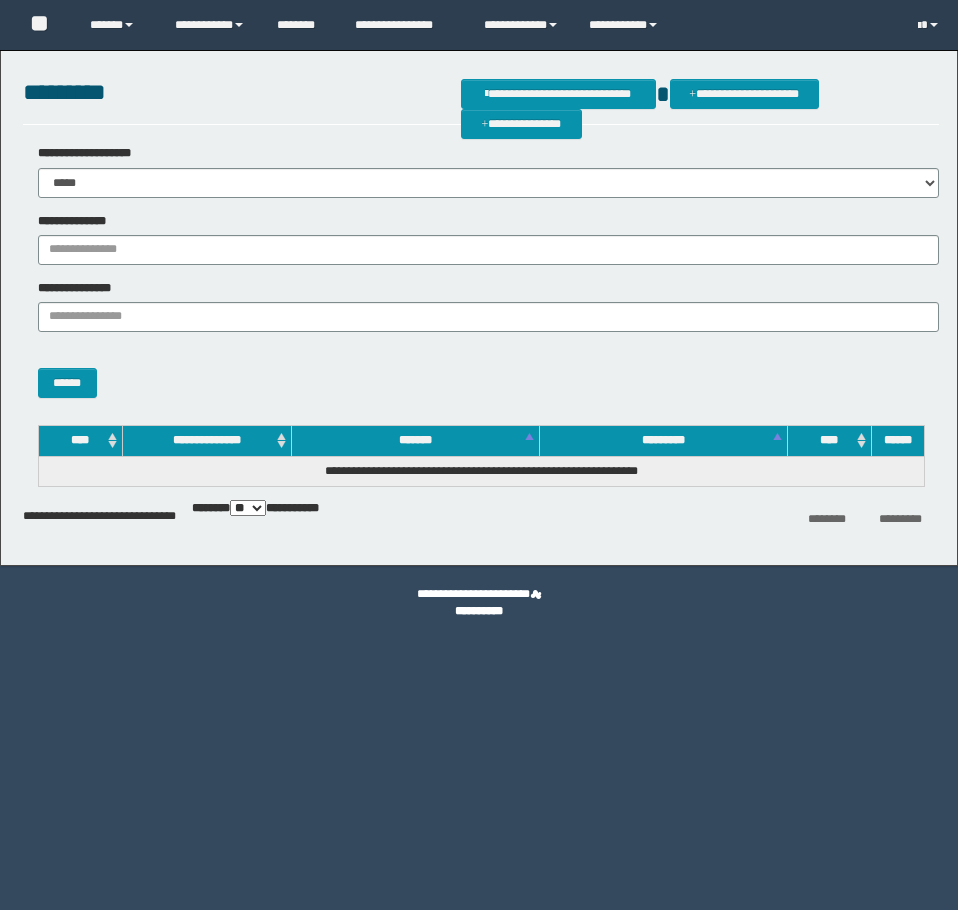 scroll, scrollTop: 0, scrollLeft: 0, axis: both 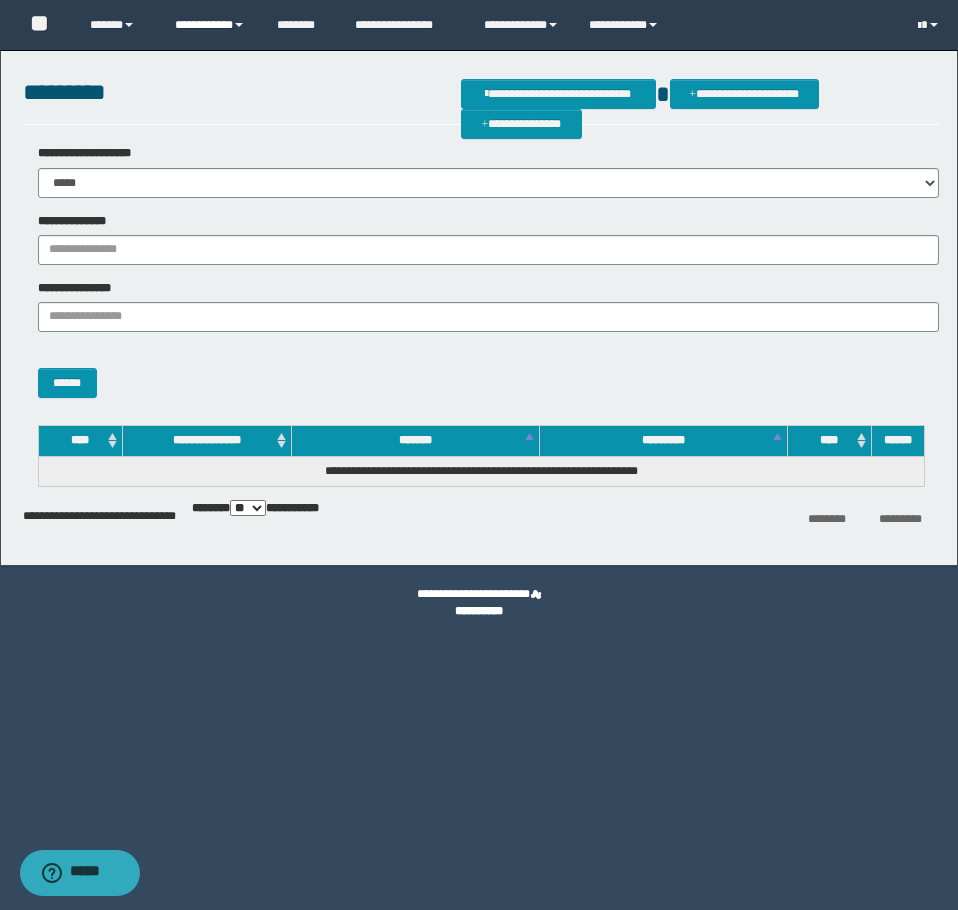 click on "**********" at bounding box center (210, 25) 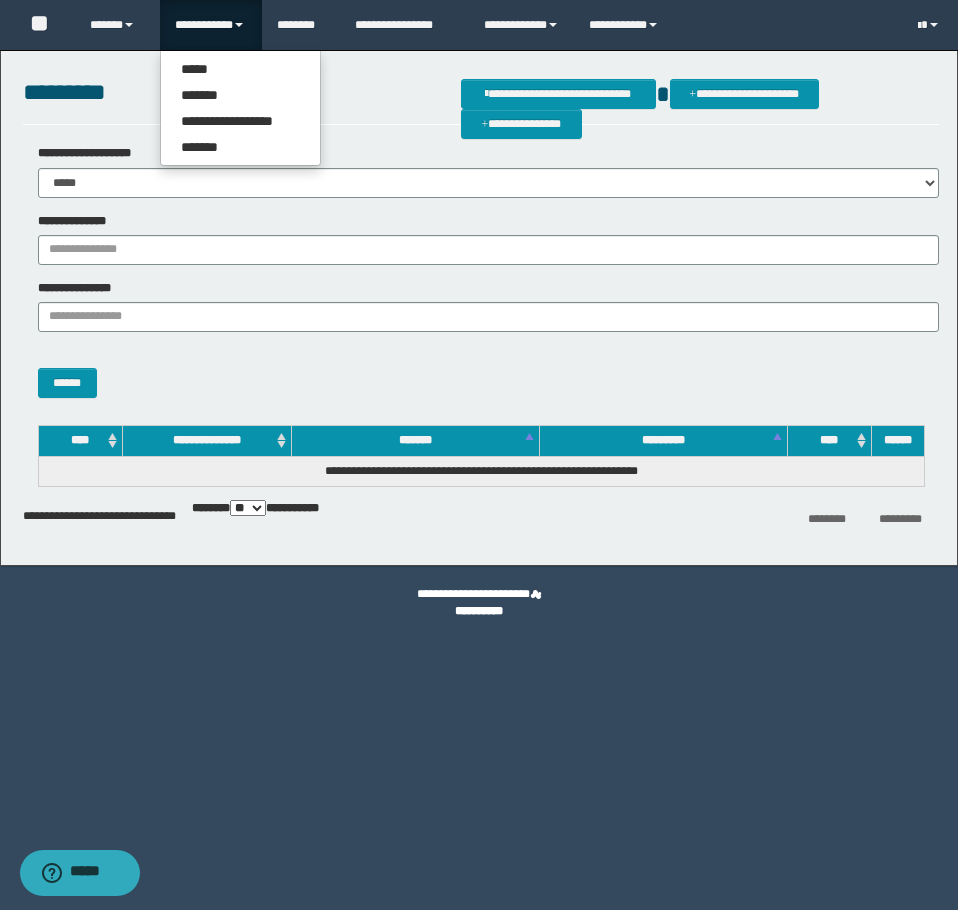 click on "**********" at bounding box center [210, 25] 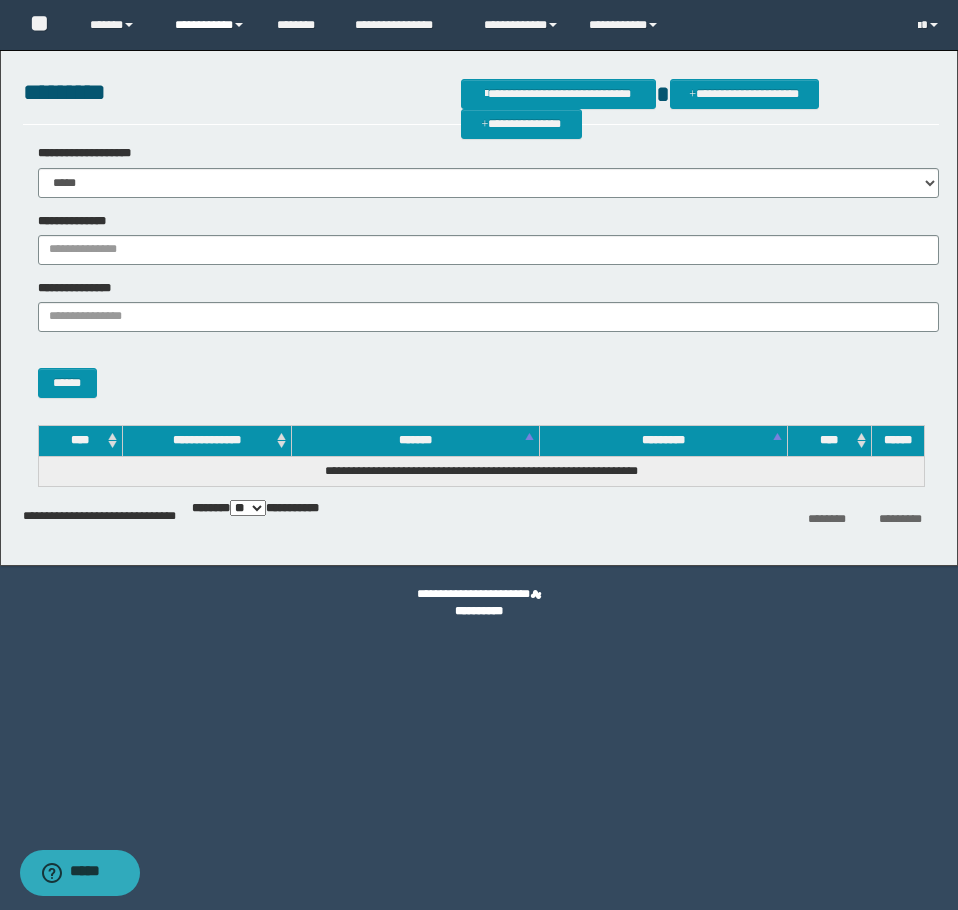 click on "**********" at bounding box center [210, 25] 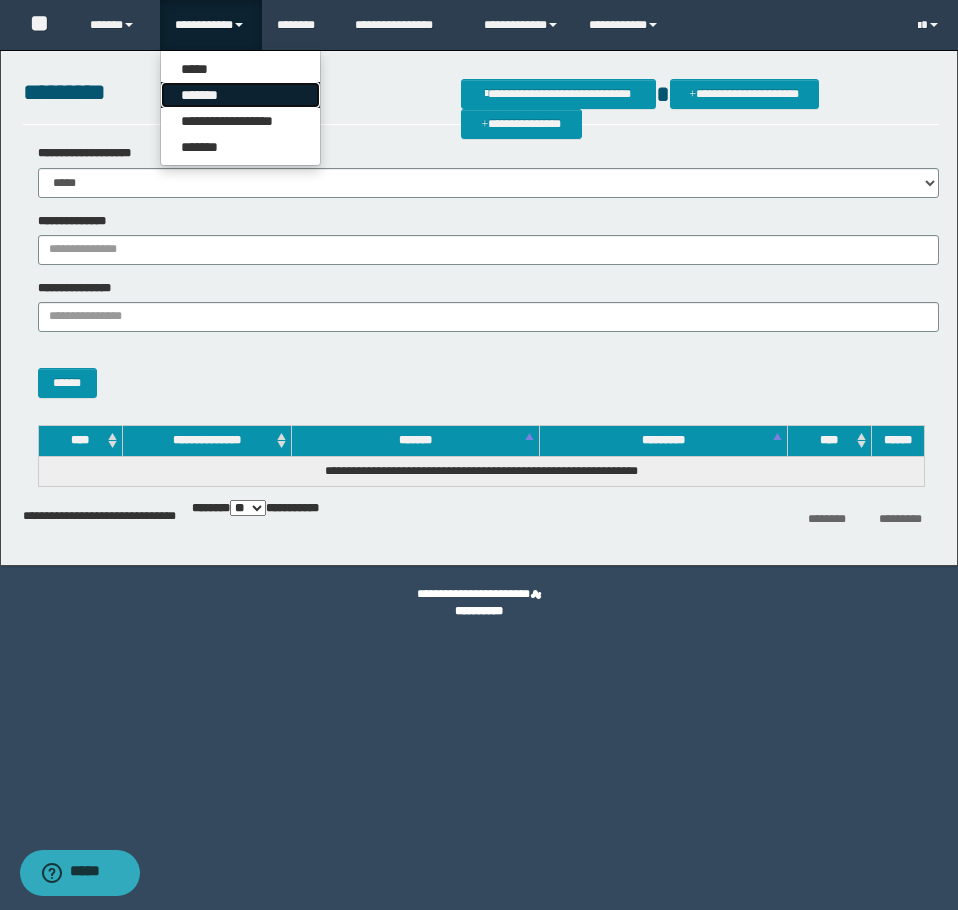 click on "*******" at bounding box center (240, 95) 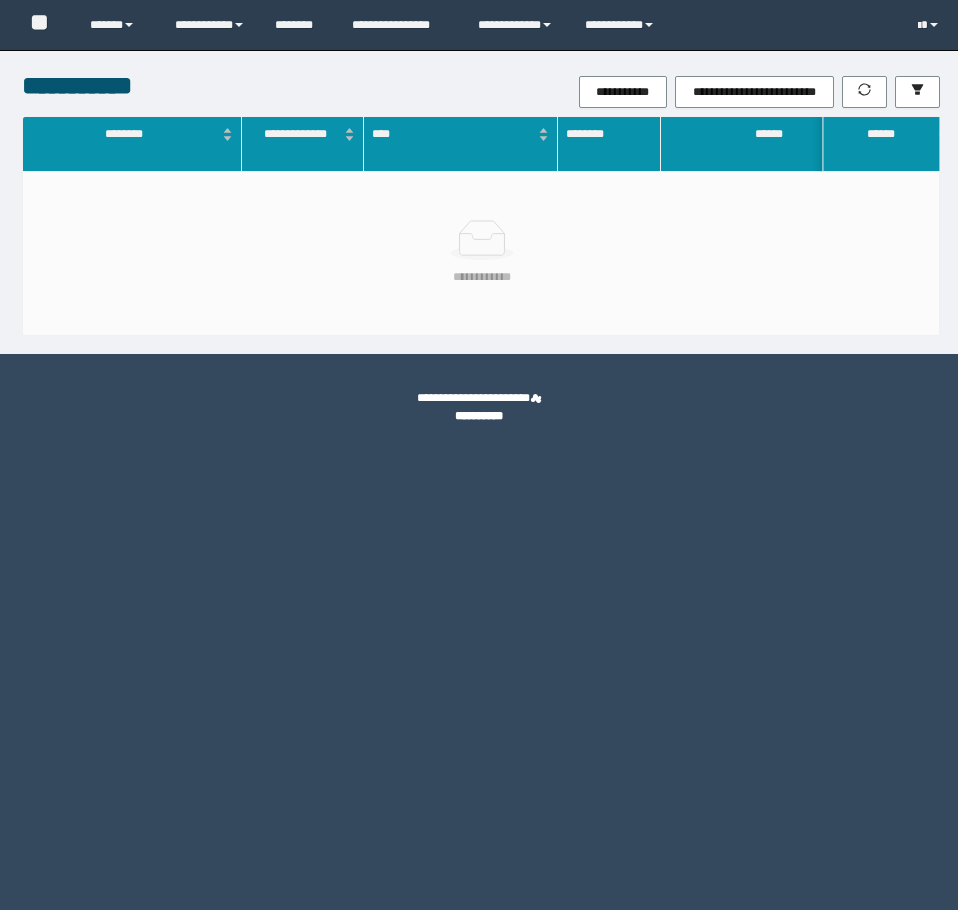 scroll, scrollTop: 0, scrollLeft: 0, axis: both 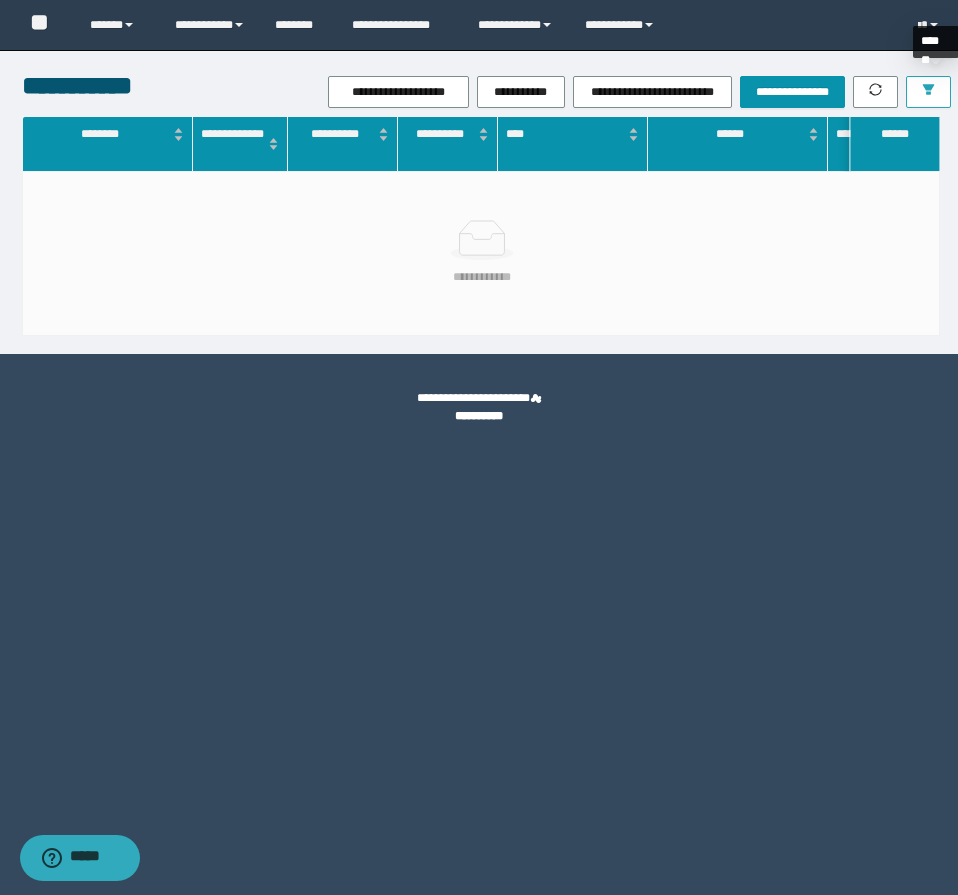 click at bounding box center [928, 92] 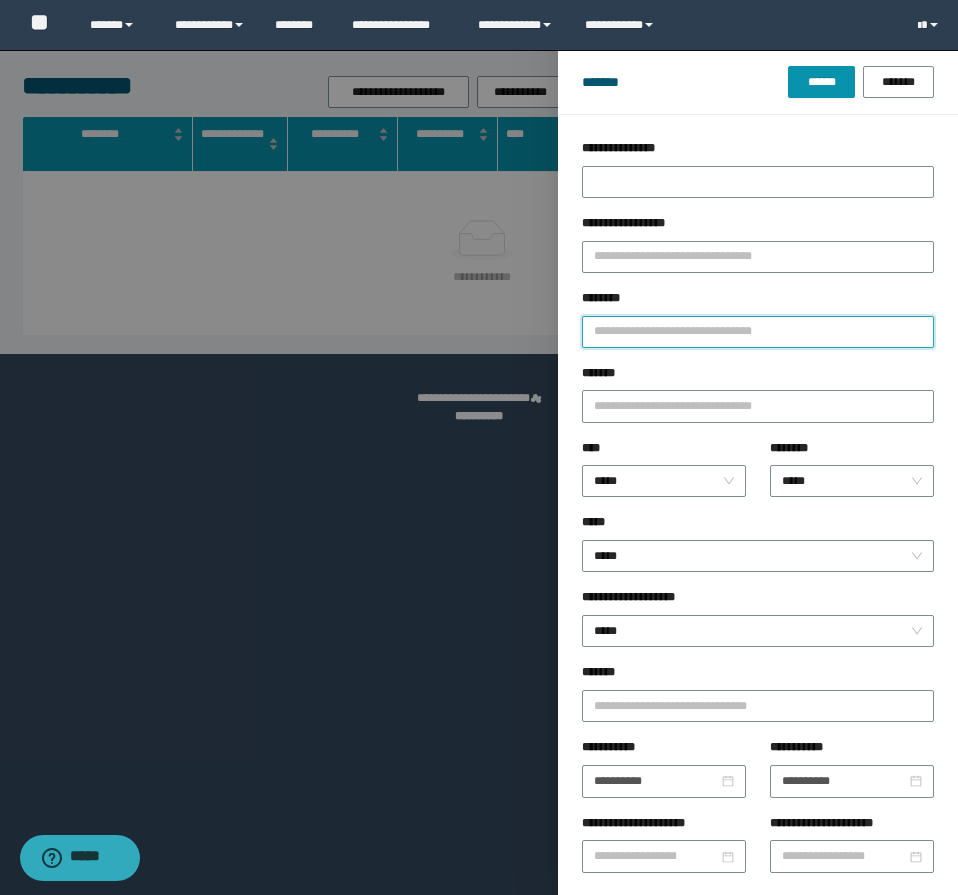 click on "********" at bounding box center (758, 332) 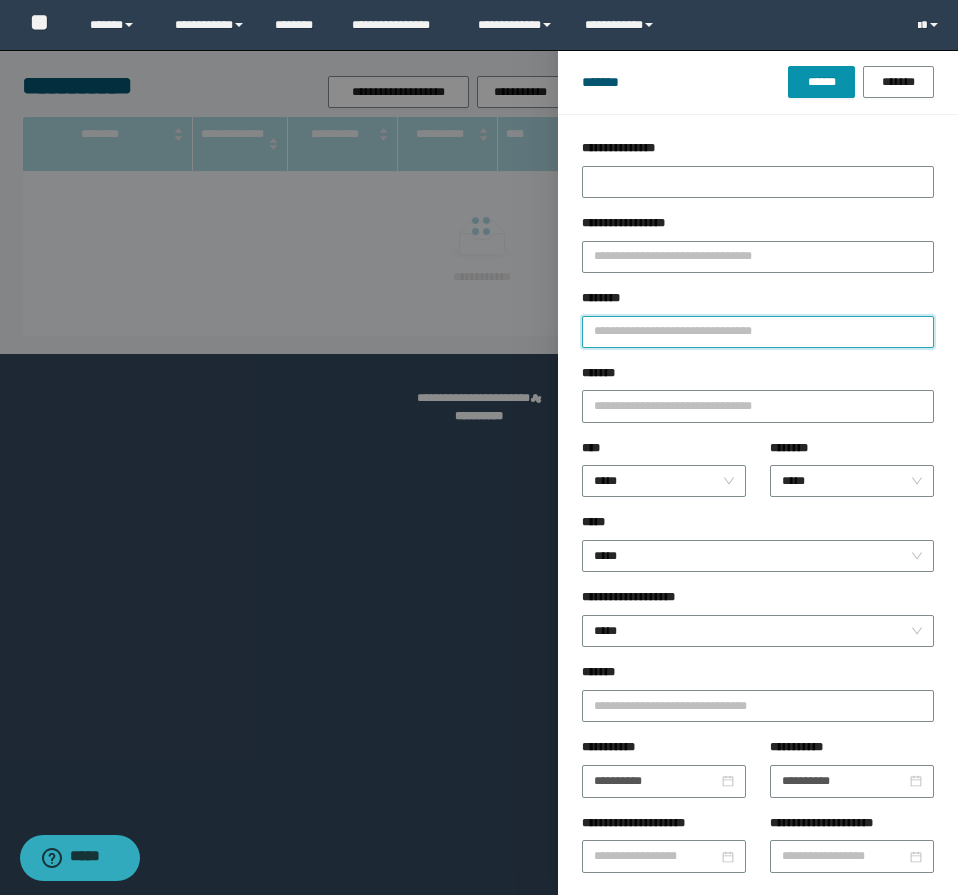 type on "*" 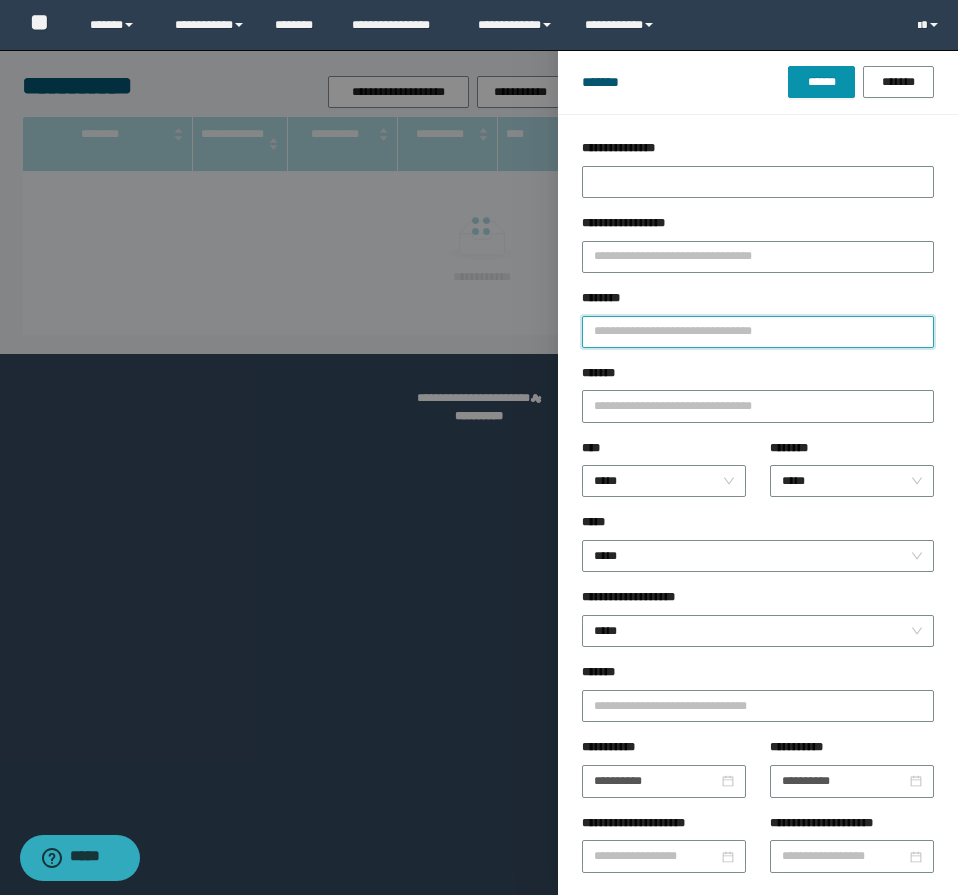 type 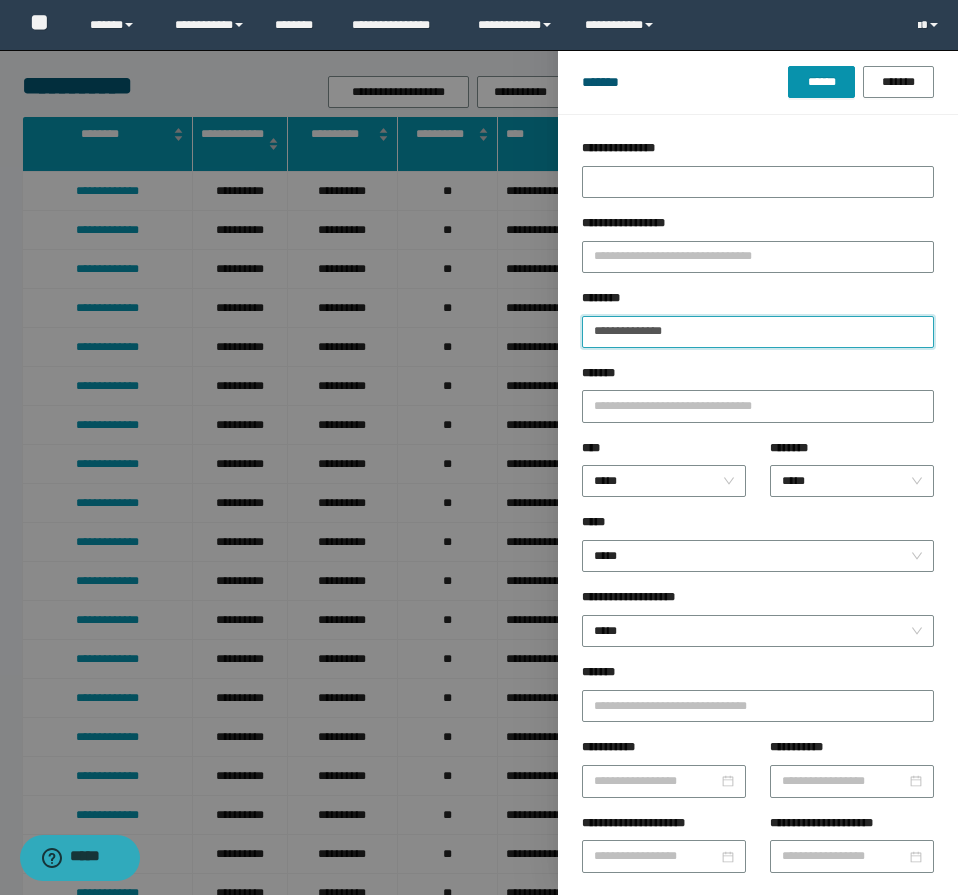 type on "**********" 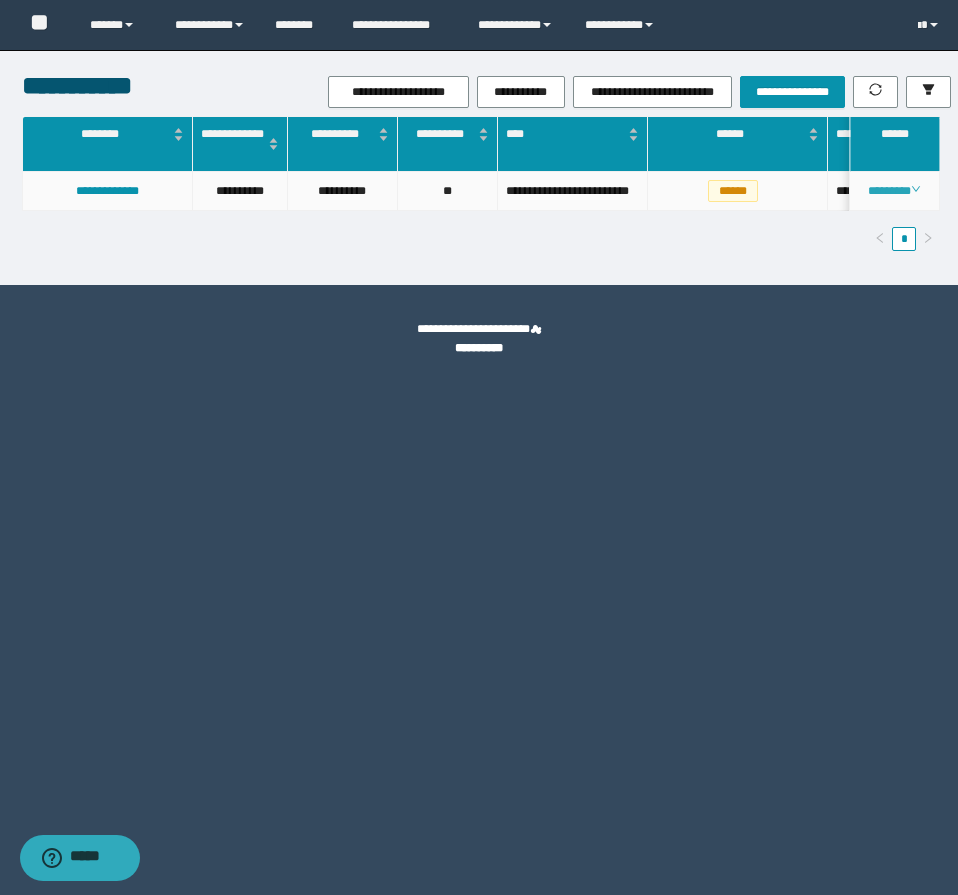 click on "********" at bounding box center (894, 191) 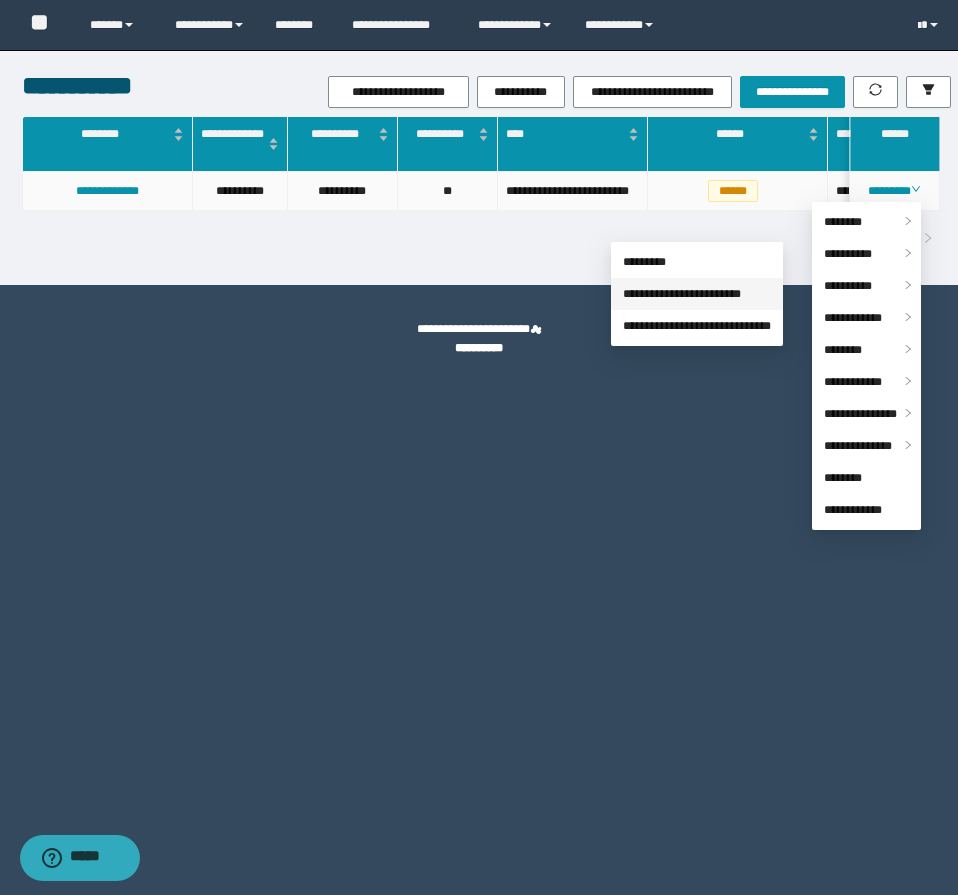 click on "**********" at bounding box center (682, 294) 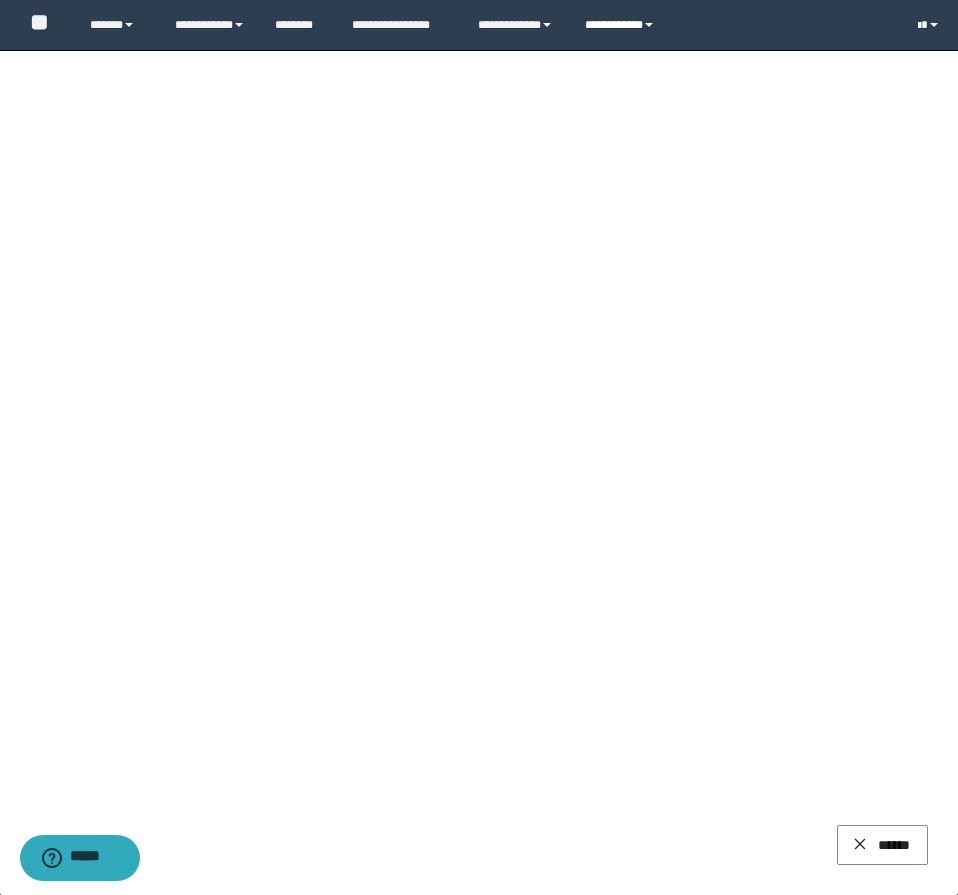 click on "**********" at bounding box center (622, 25) 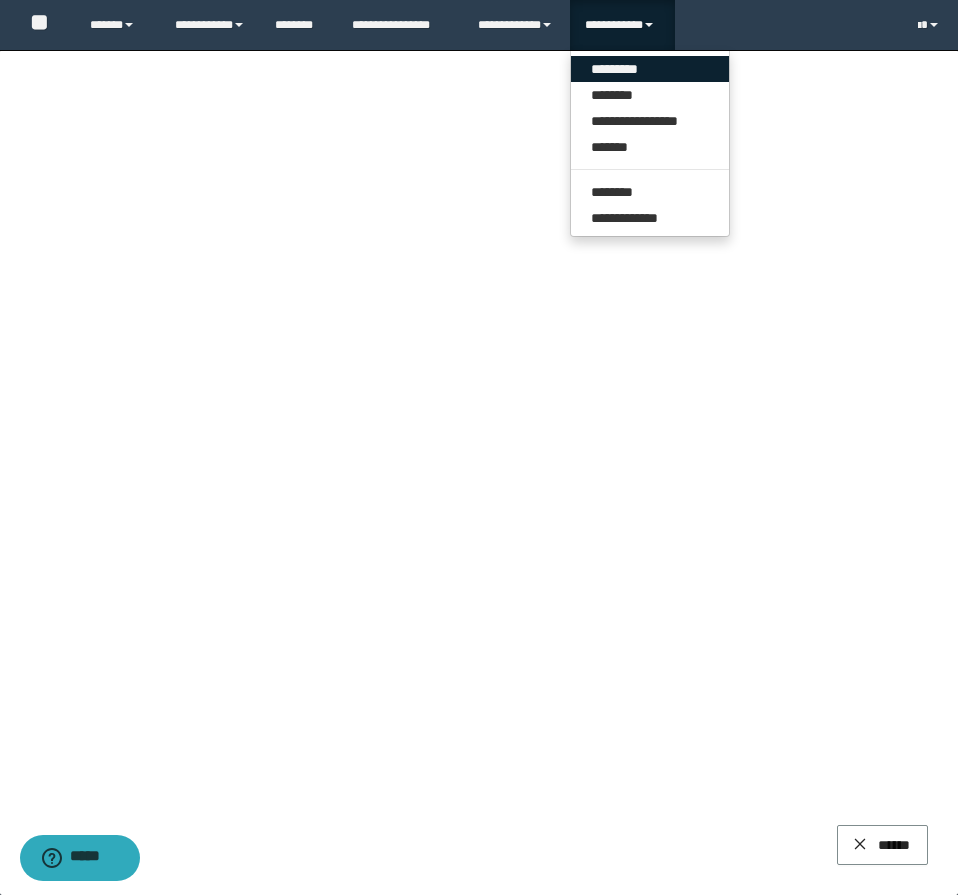 click on "*********" at bounding box center [650, 69] 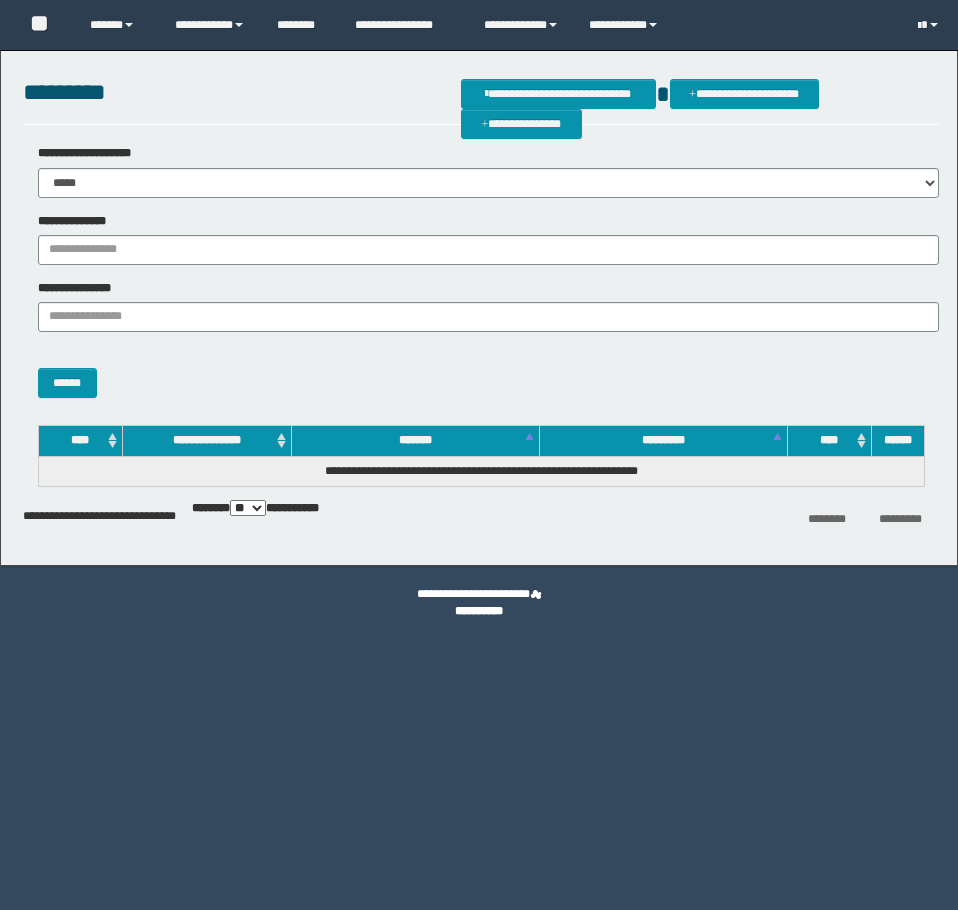 scroll, scrollTop: 0, scrollLeft: 0, axis: both 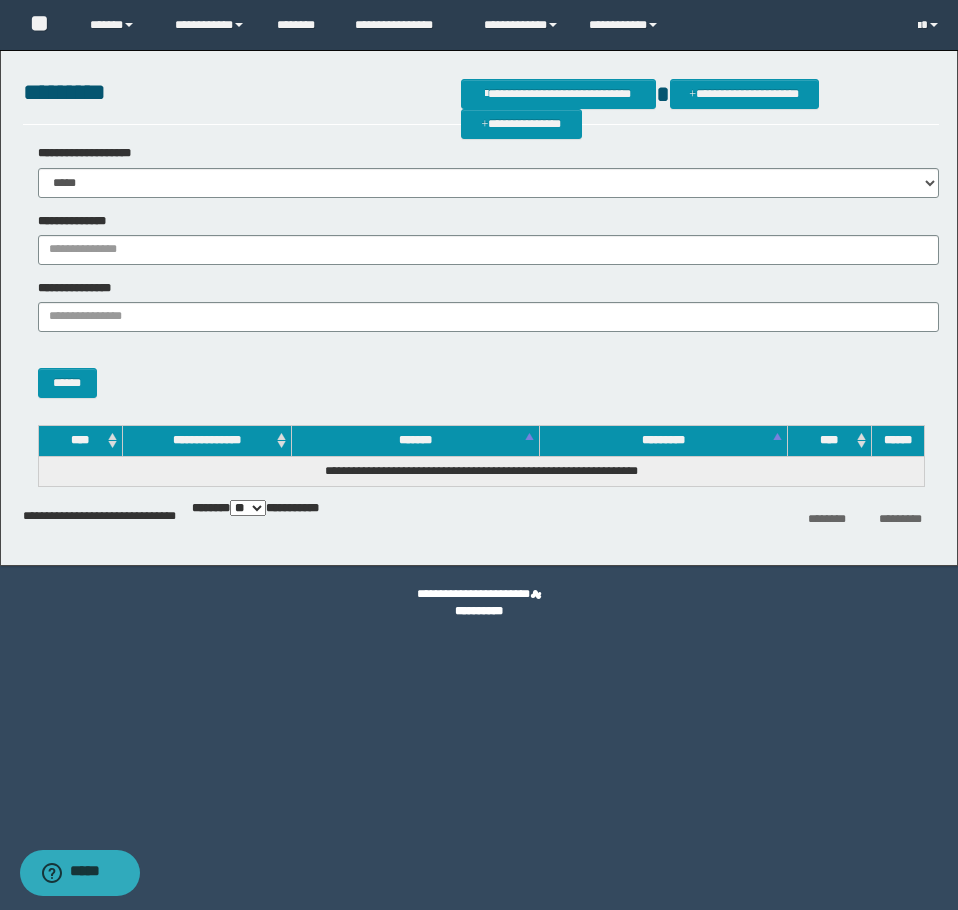 click on "******" at bounding box center [481, 373] 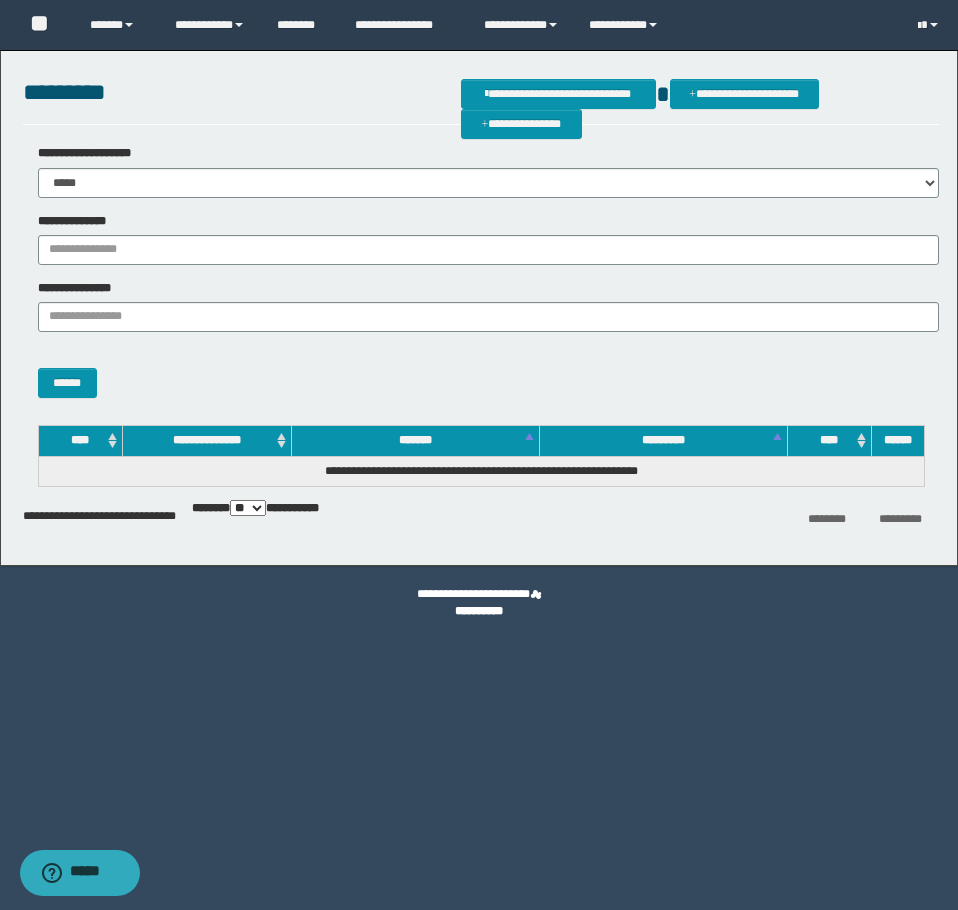 click on "** *** *** ***" at bounding box center (248, 508) 